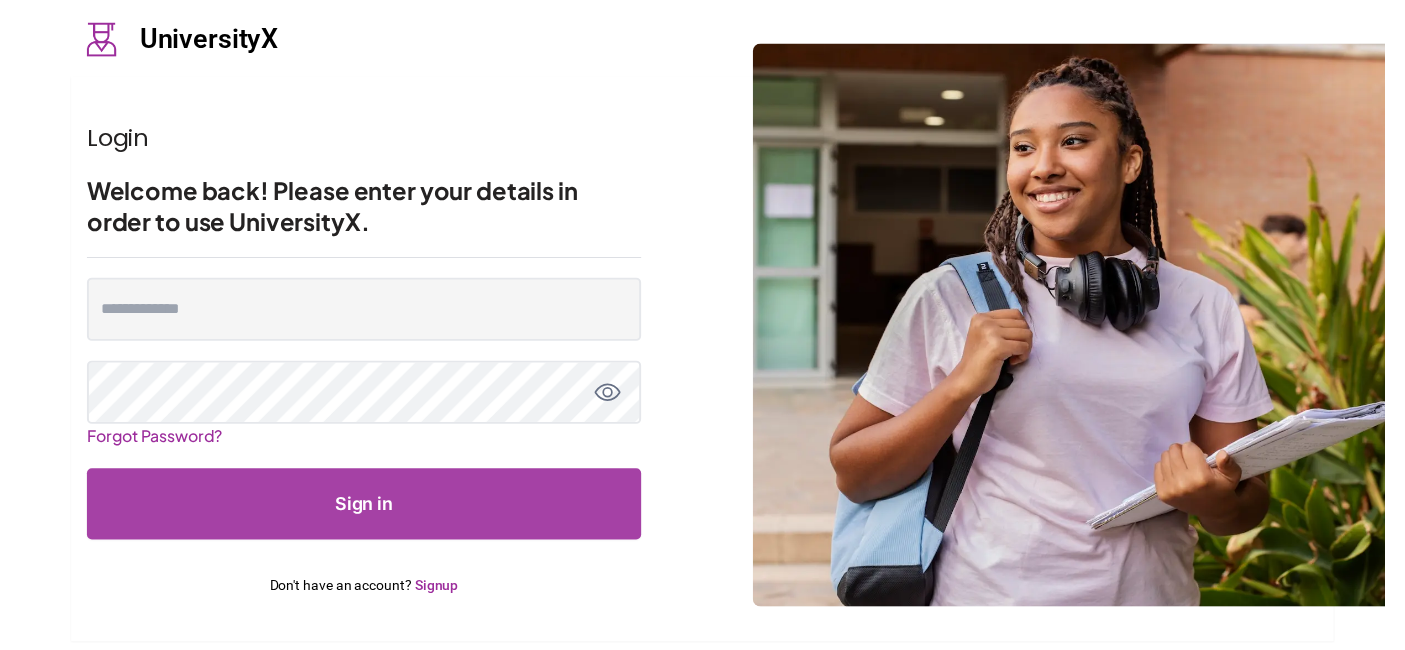 scroll, scrollTop: 0, scrollLeft: 0, axis: both 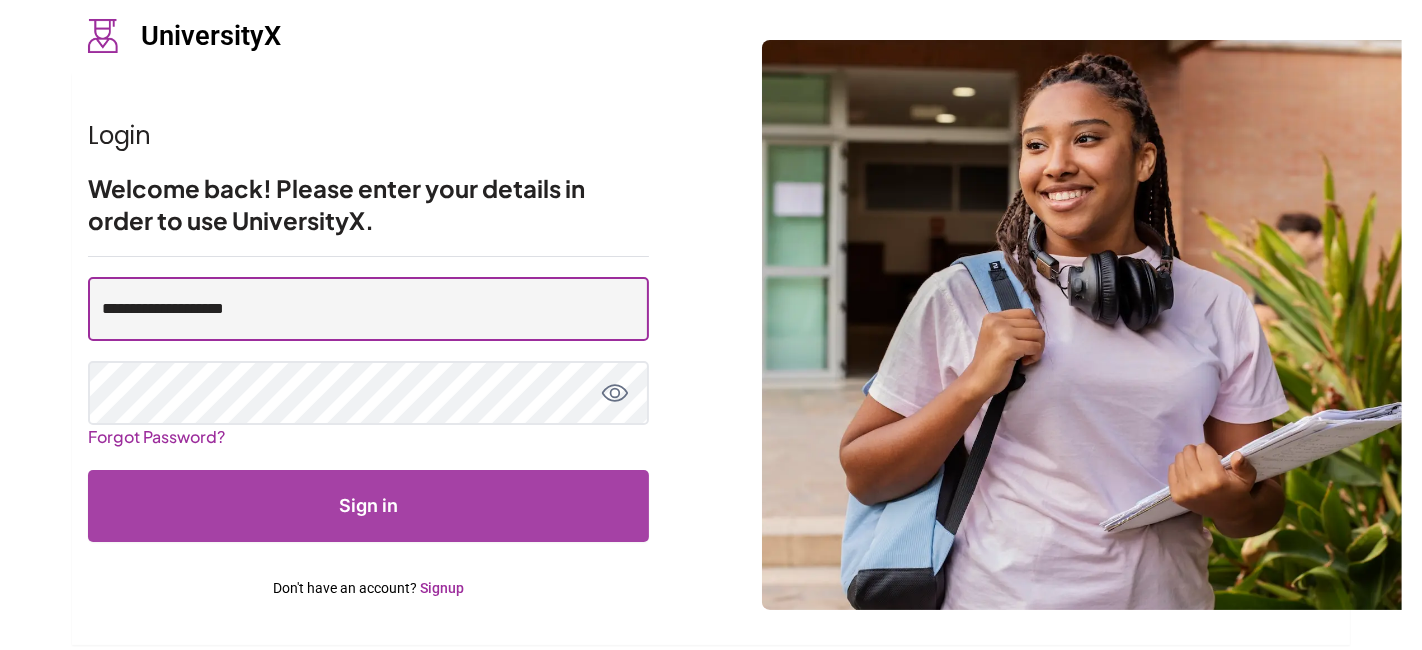 click on "**********" at bounding box center (368, 309) 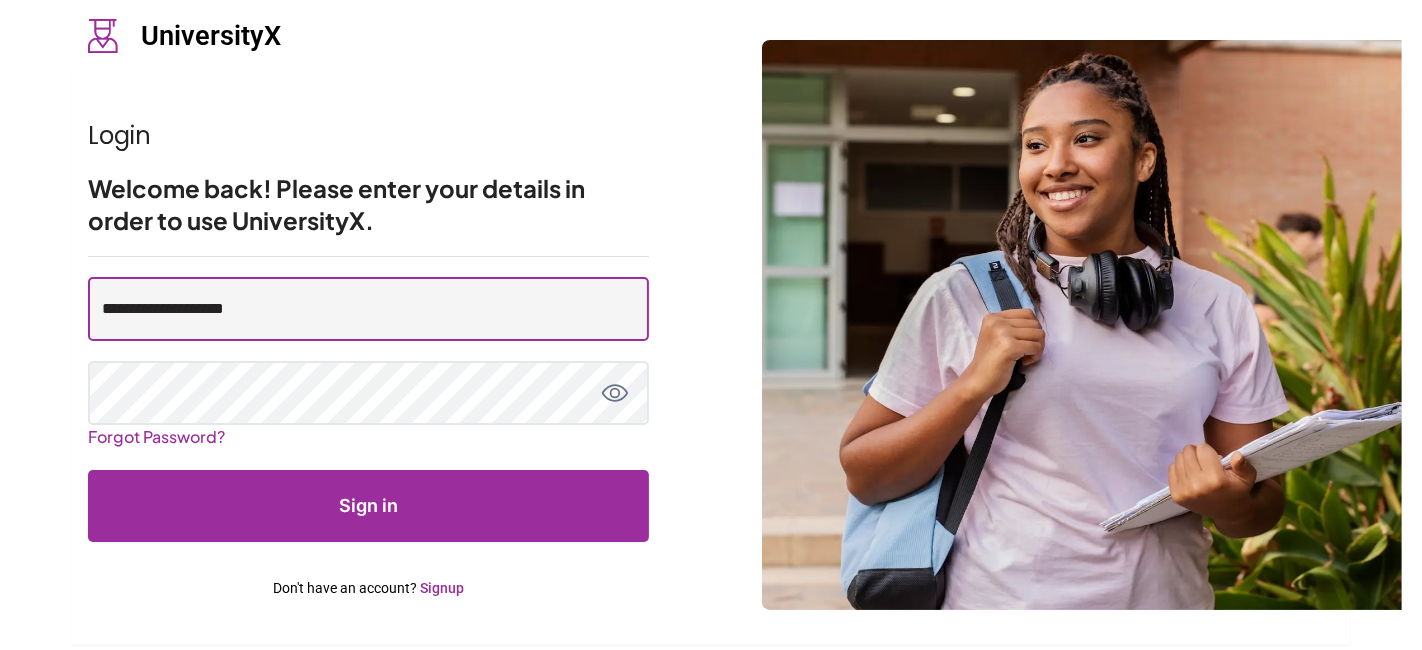 click on "**********" at bounding box center (368, 309) 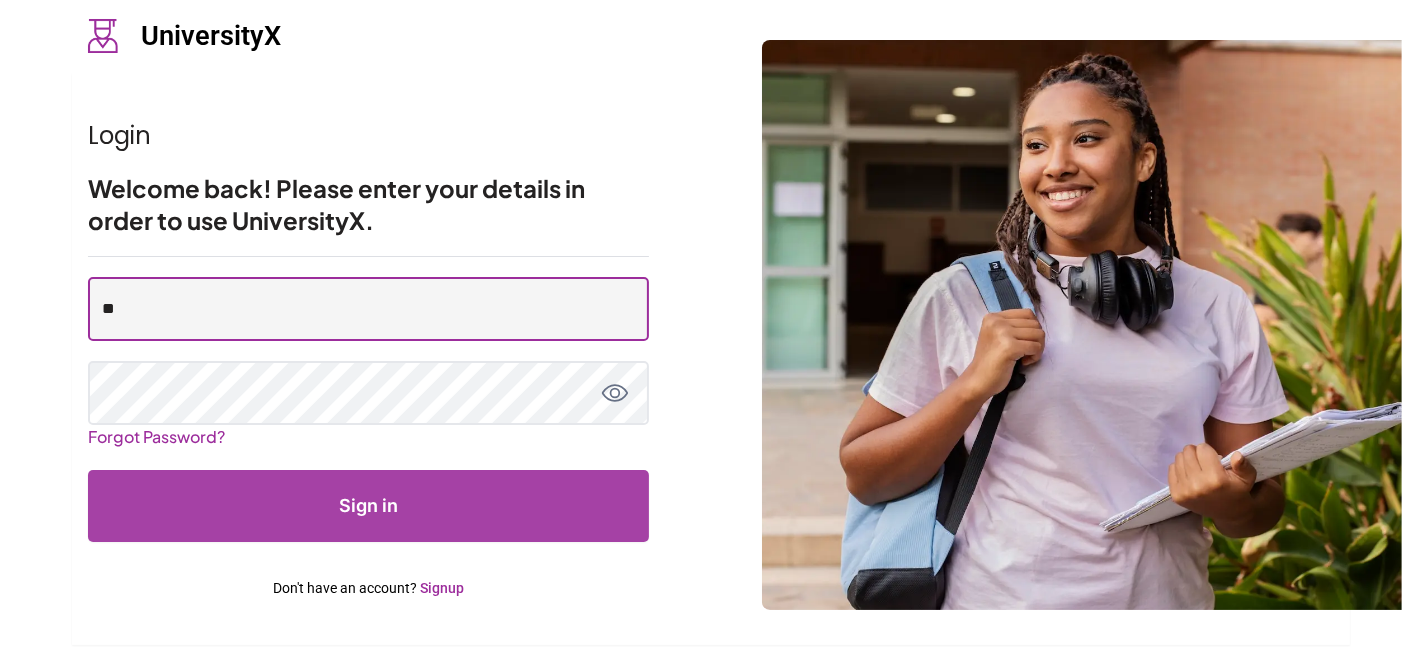 type on "**********" 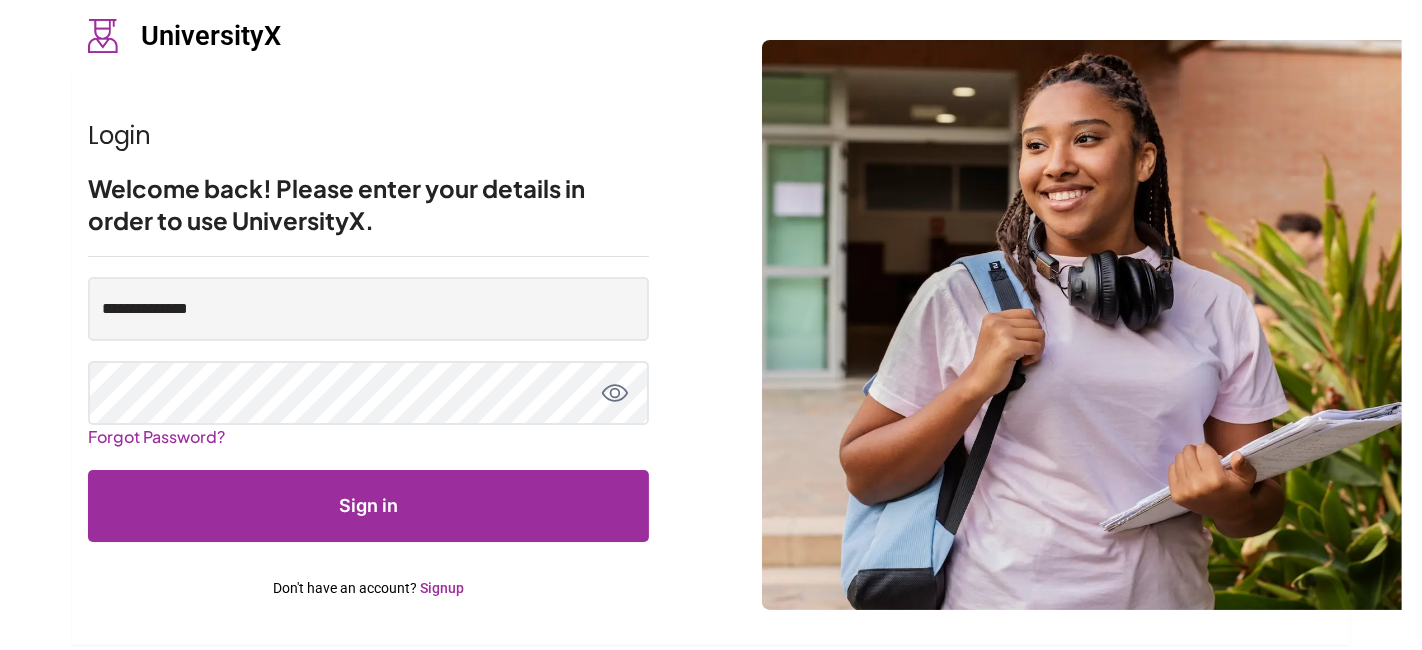 click on "Sign in" at bounding box center [368, 506] 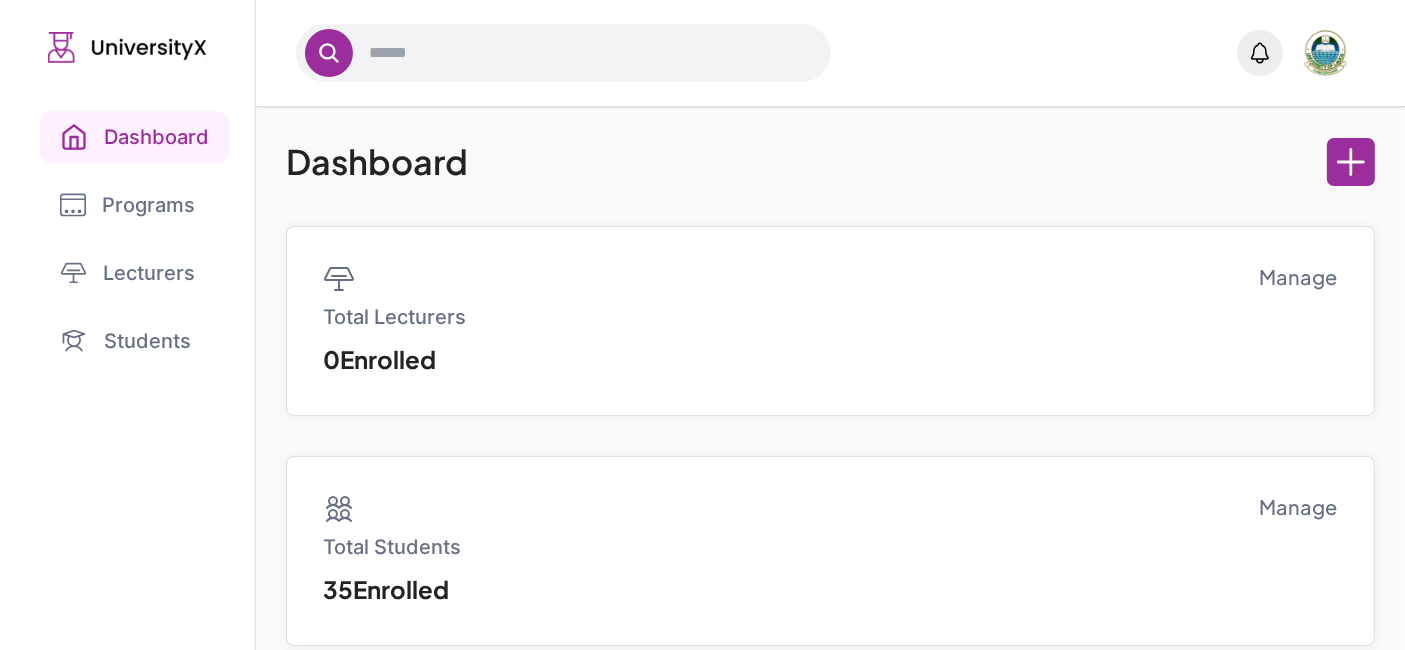 click on "Programs" at bounding box center (127, 205) 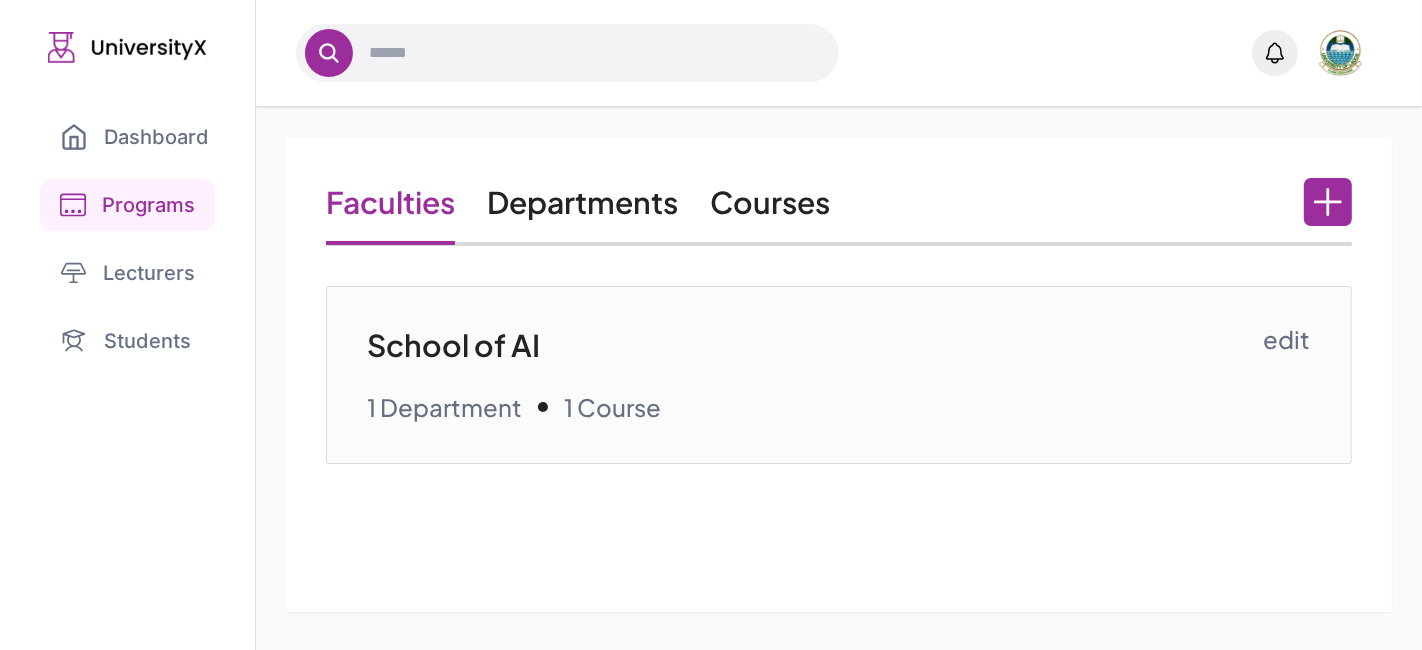 click on "Courses" at bounding box center (770, 202) 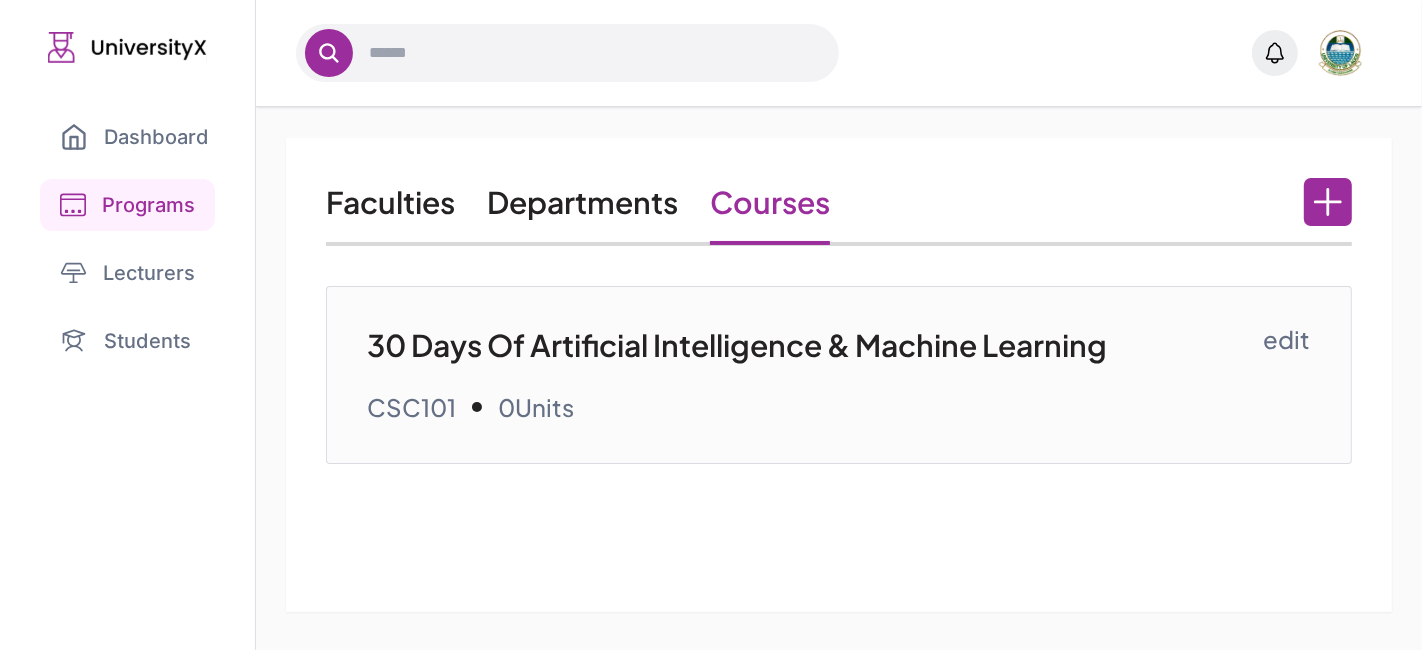 click on "30 Days Of Artificial Intelligence & Machine Learning" at bounding box center (815, 345) 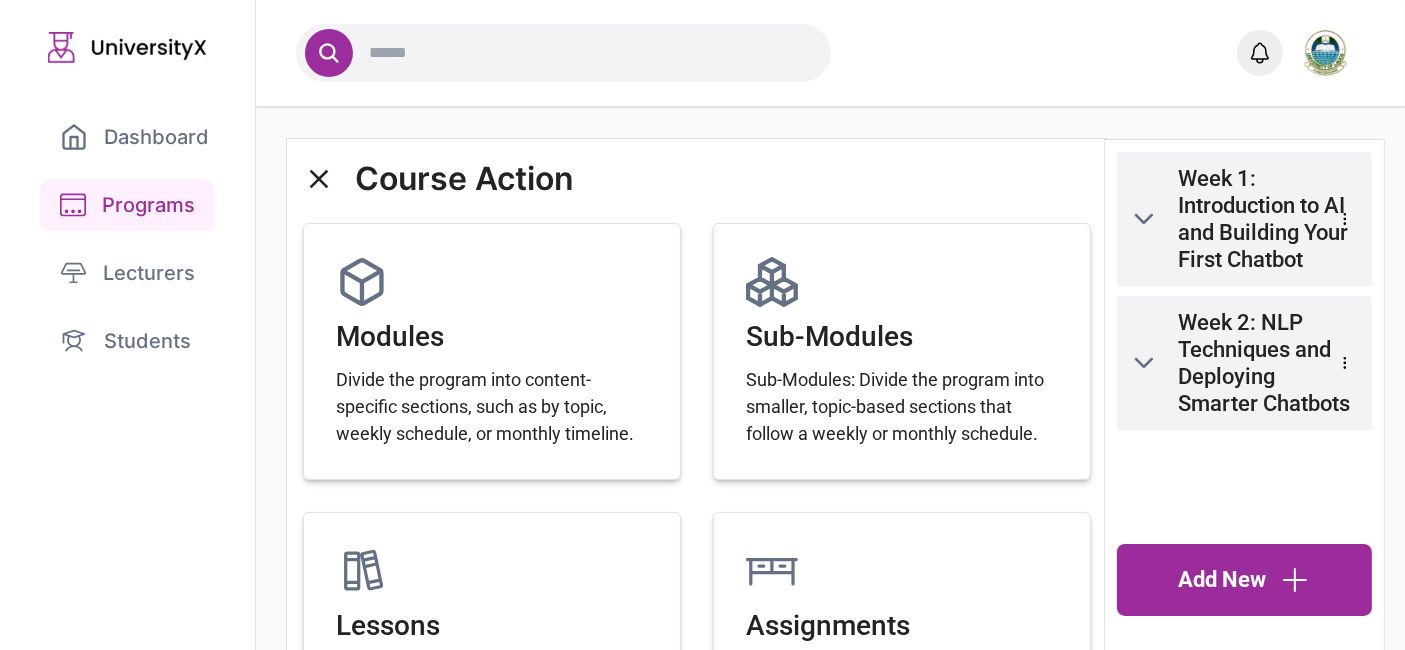 click at bounding box center (1144, 219) 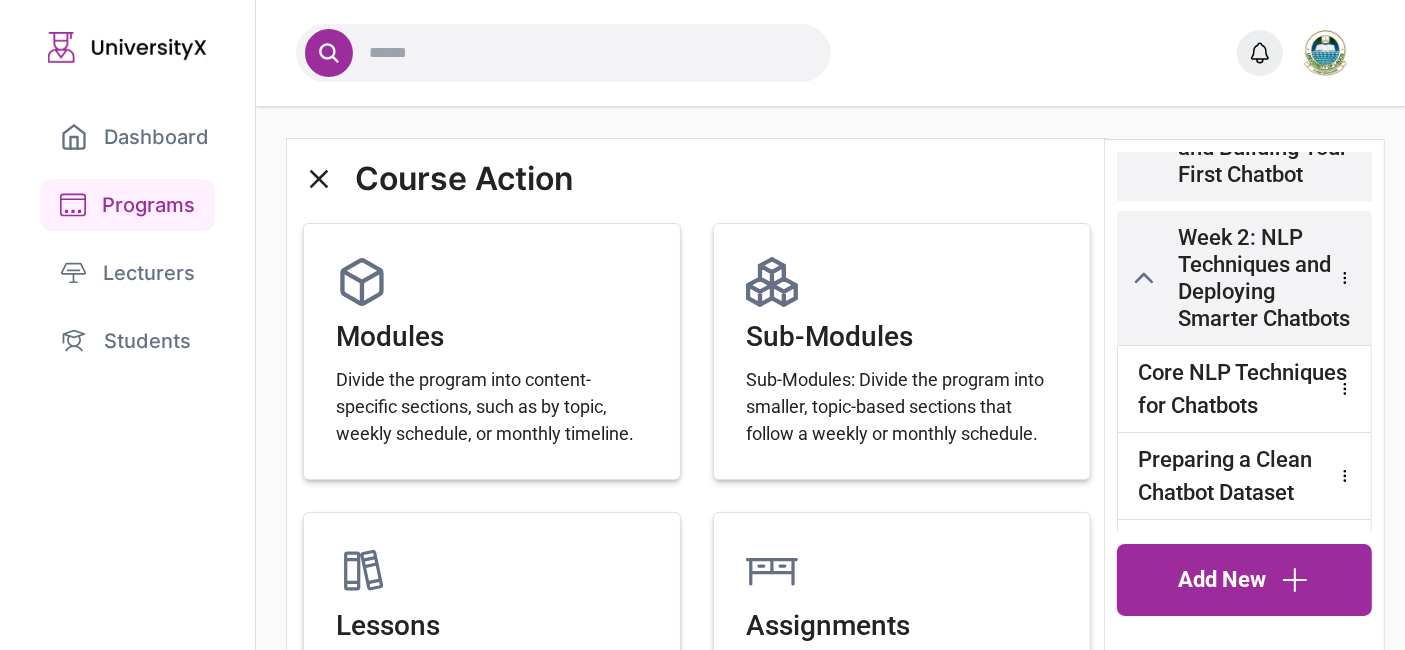 scroll, scrollTop: 93, scrollLeft: 0, axis: vertical 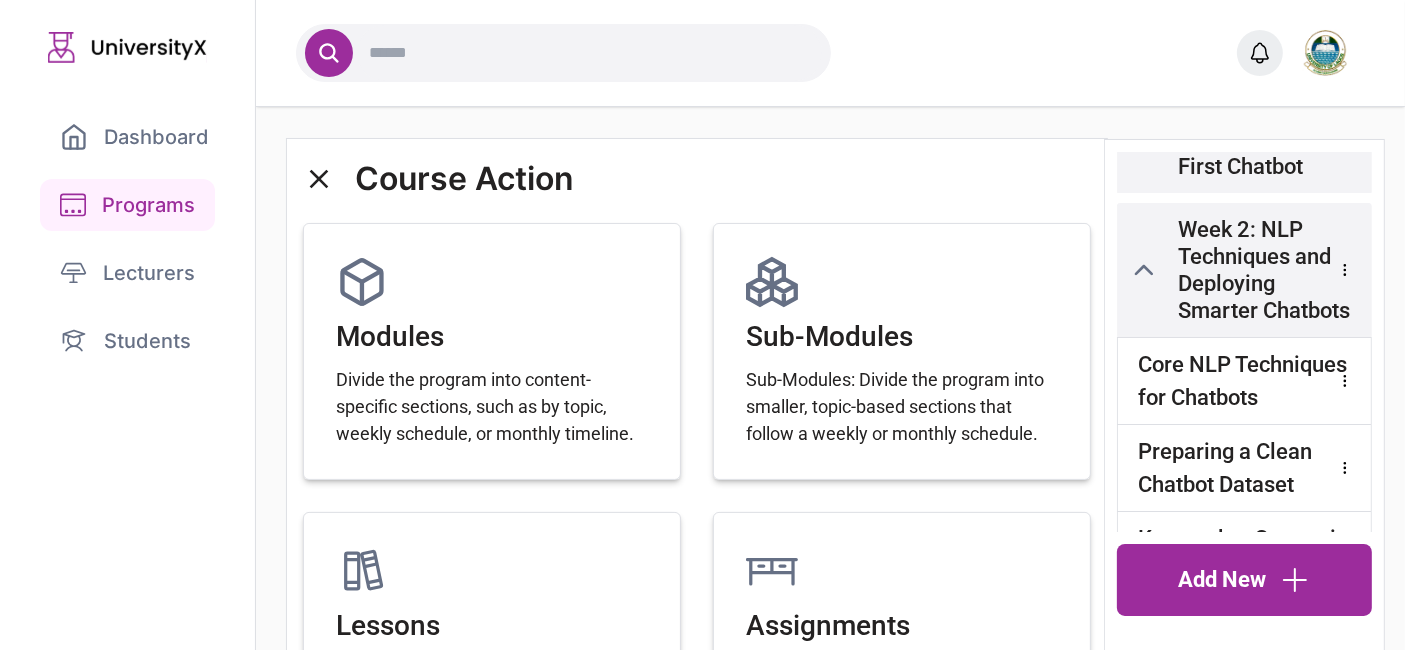 click on "Dashboard Programs Lecturers Students" at bounding box center (128, 325) 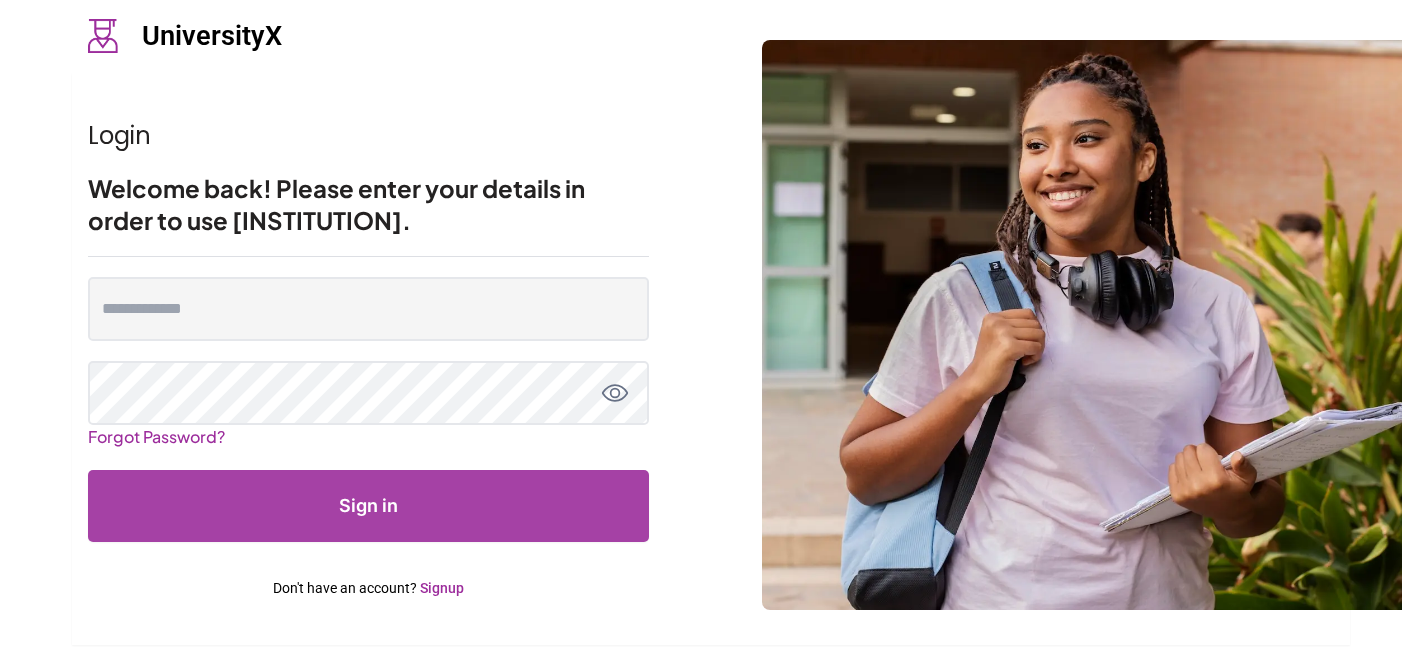 scroll, scrollTop: 0, scrollLeft: 0, axis: both 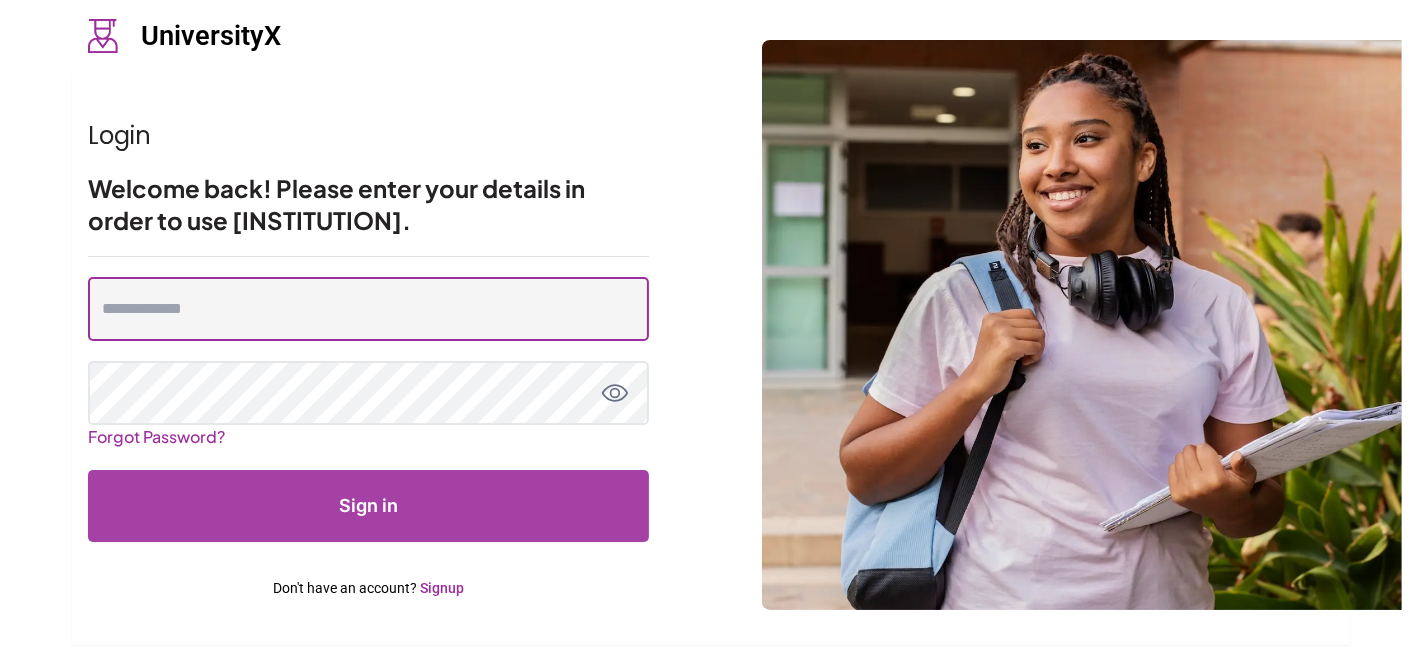 type on "**********" 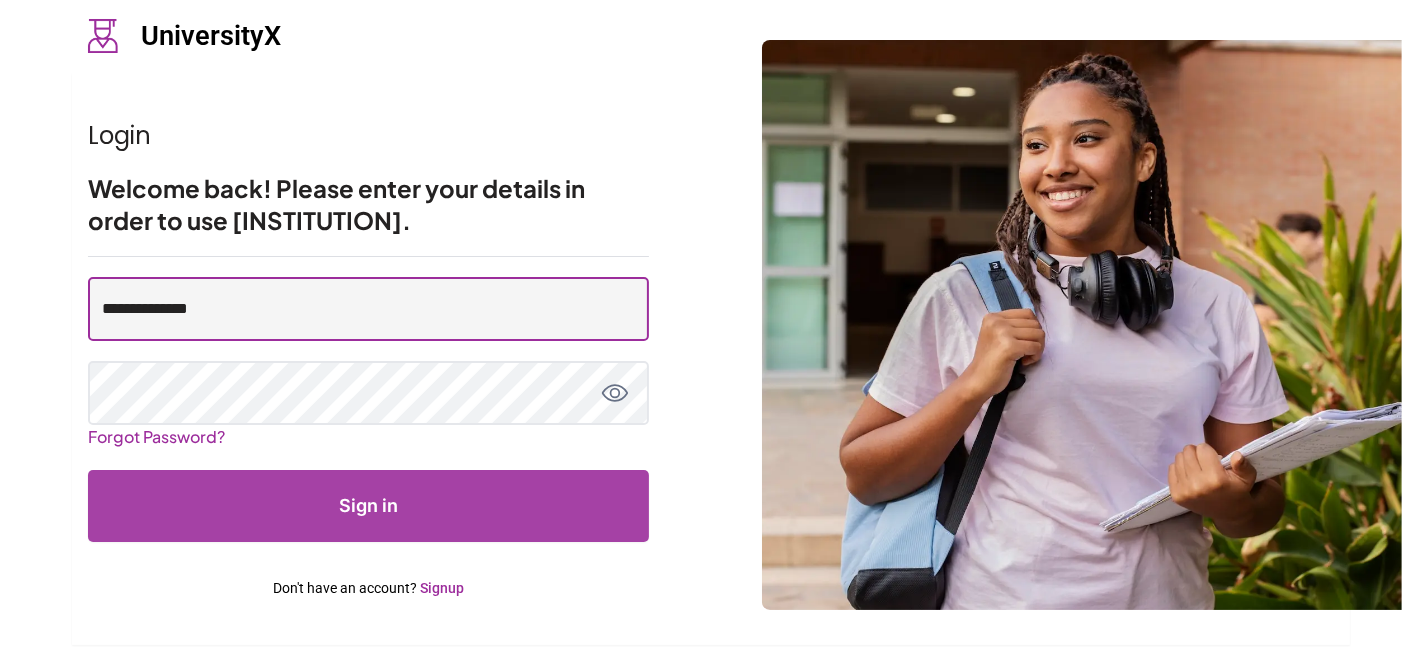 click on "**********" at bounding box center [368, 309] 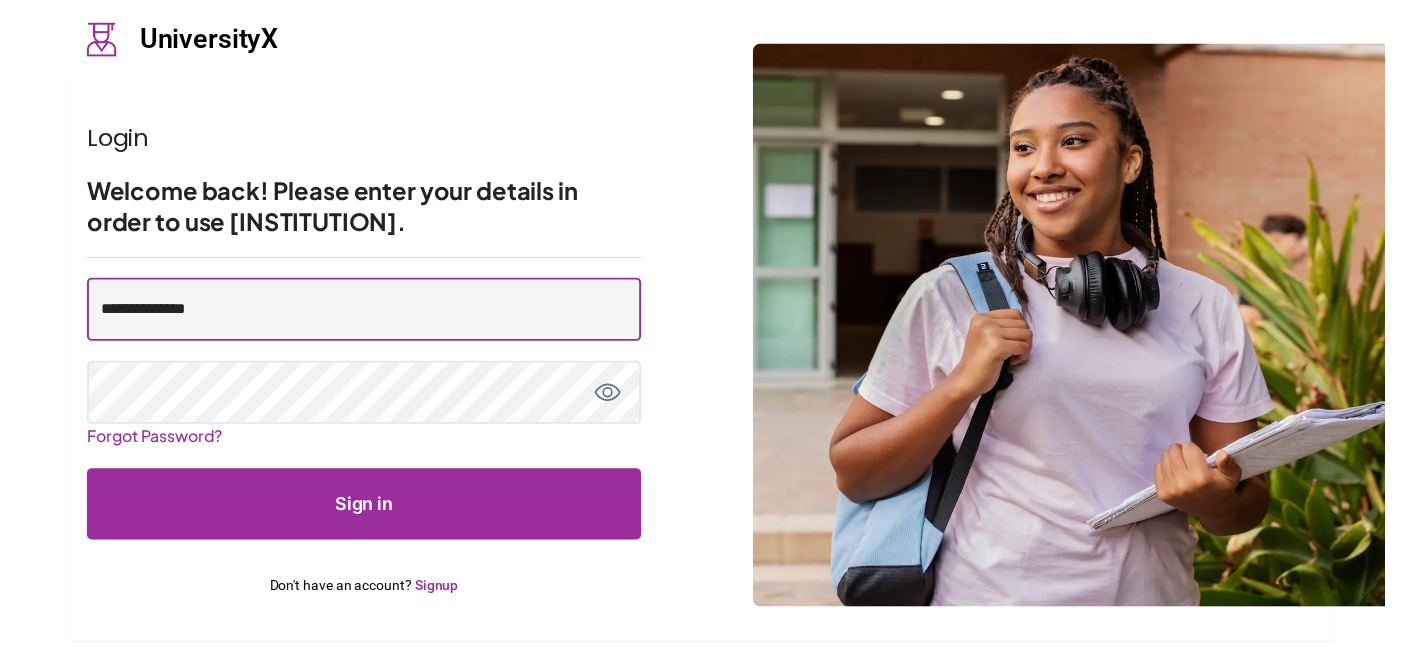 scroll, scrollTop: 0, scrollLeft: 0, axis: both 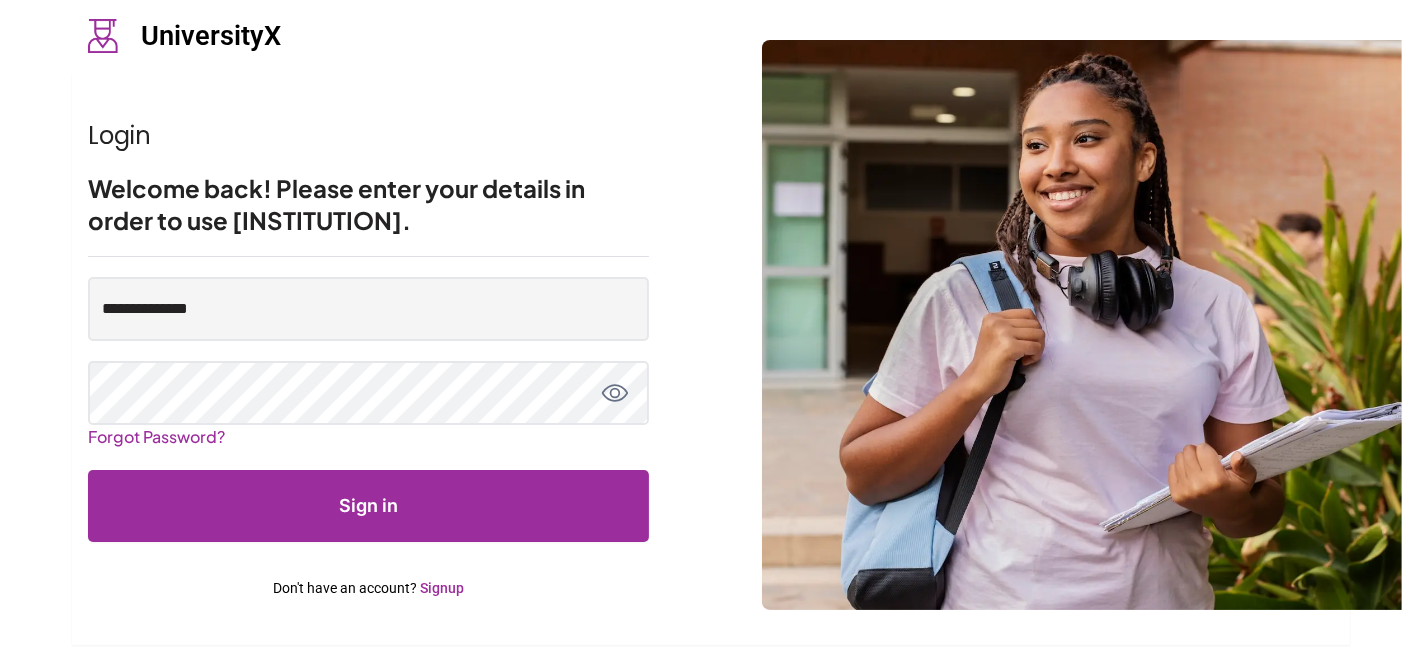 click on "**********" at bounding box center [711, 325] 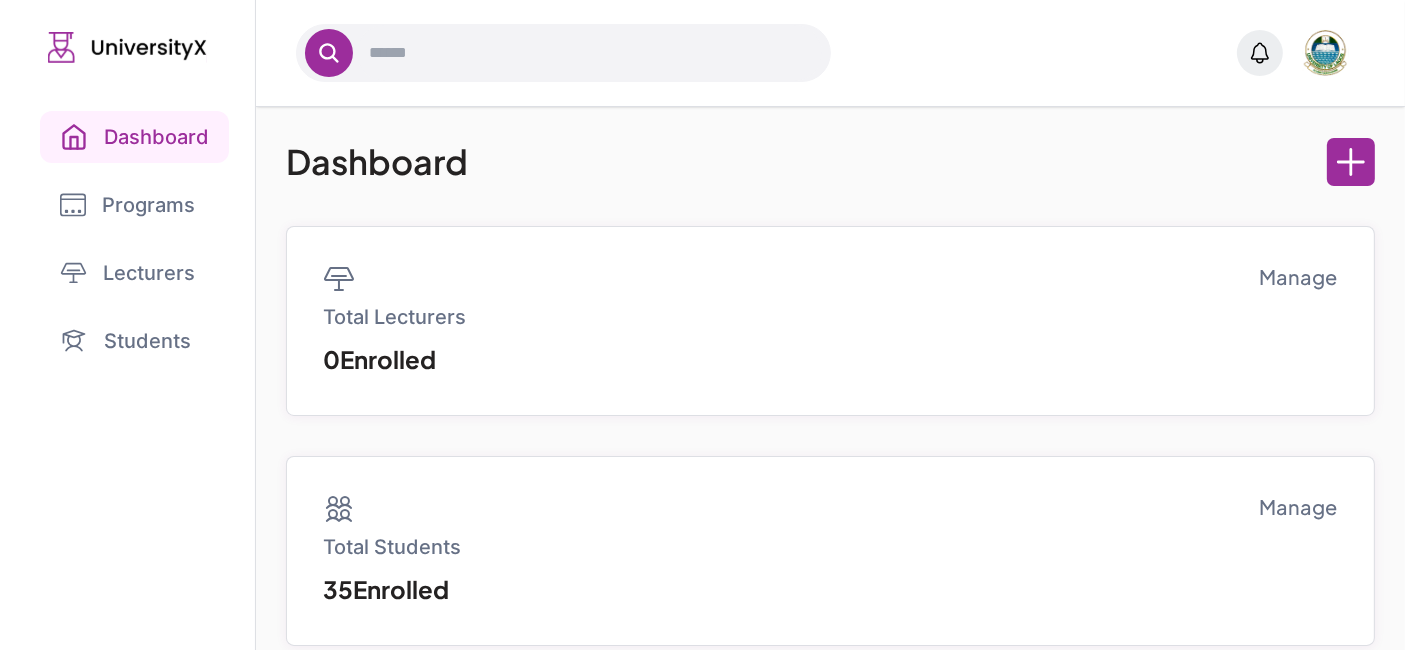 click on "Programs" at bounding box center (127, 205) 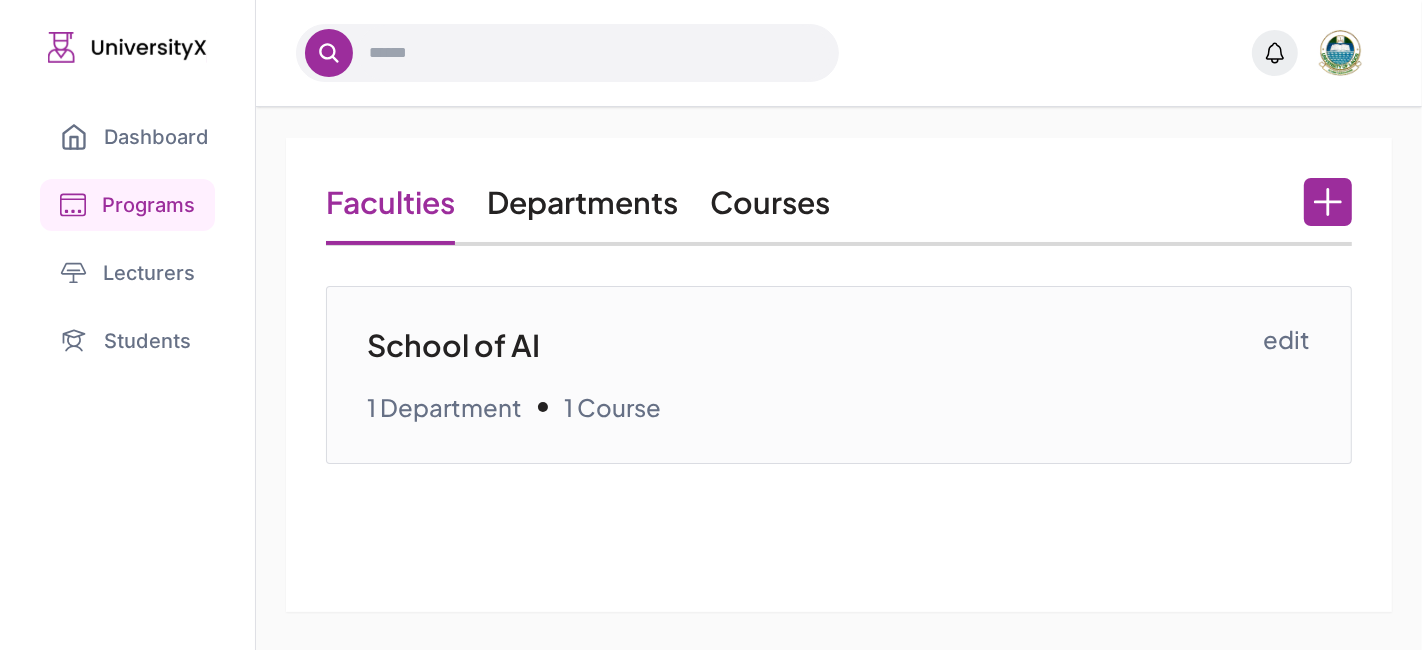 click on "Courses" at bounding box center (770, 202) 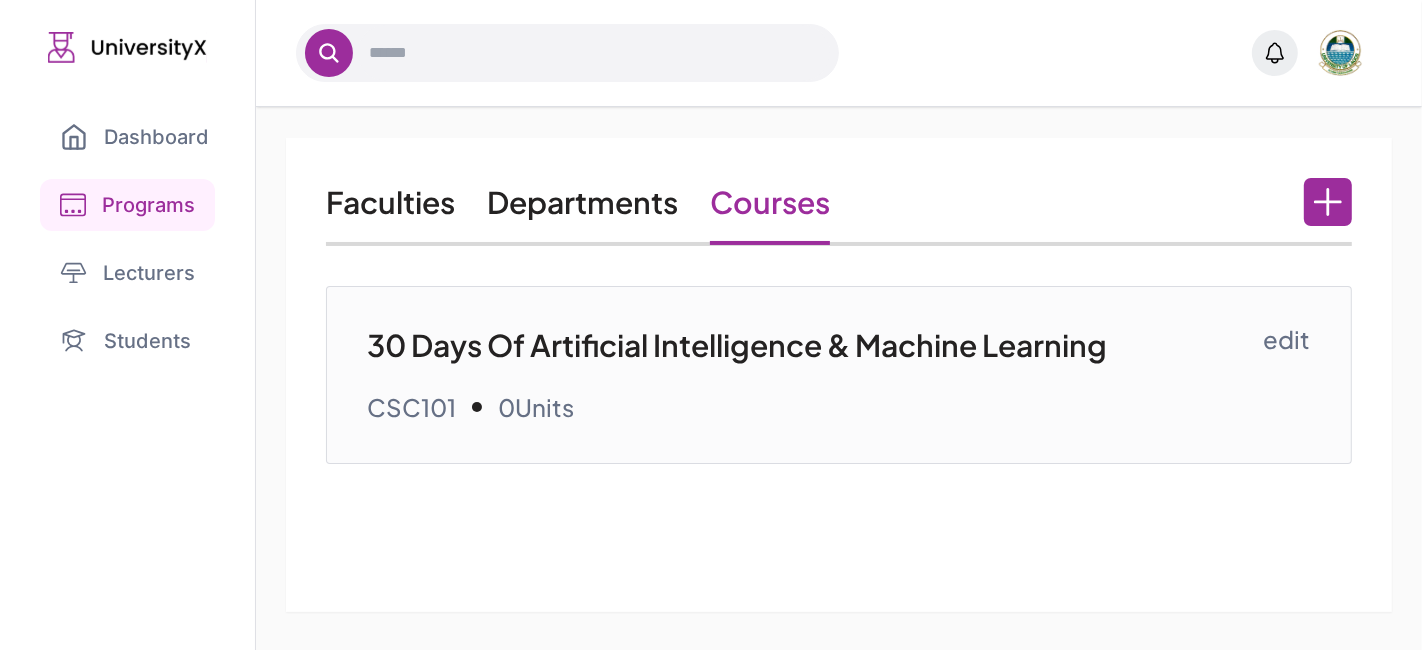 click on "30 Days Of Artificial Intelligence & Machine Learning" at bounding box center [815, 345] 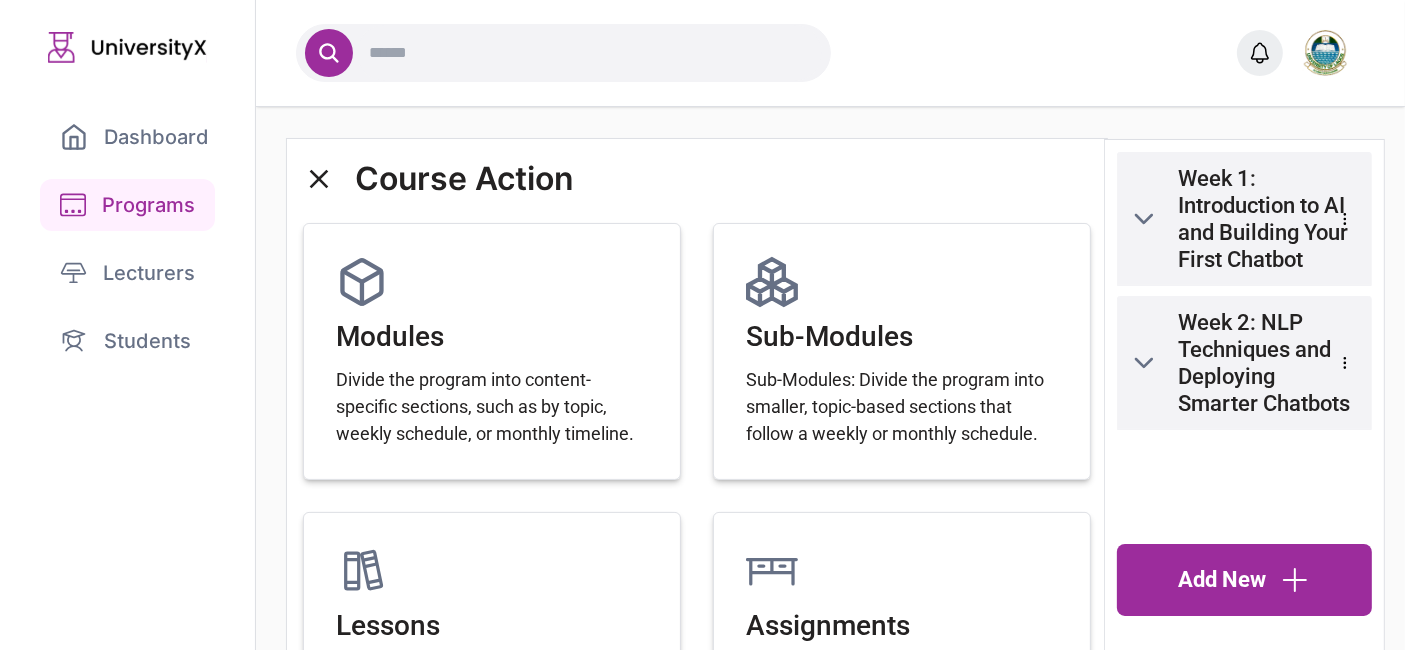 click on "Week 2: NLP Techniques and Deploying Smarter Chatbots" at bounding box center [1268, 363] 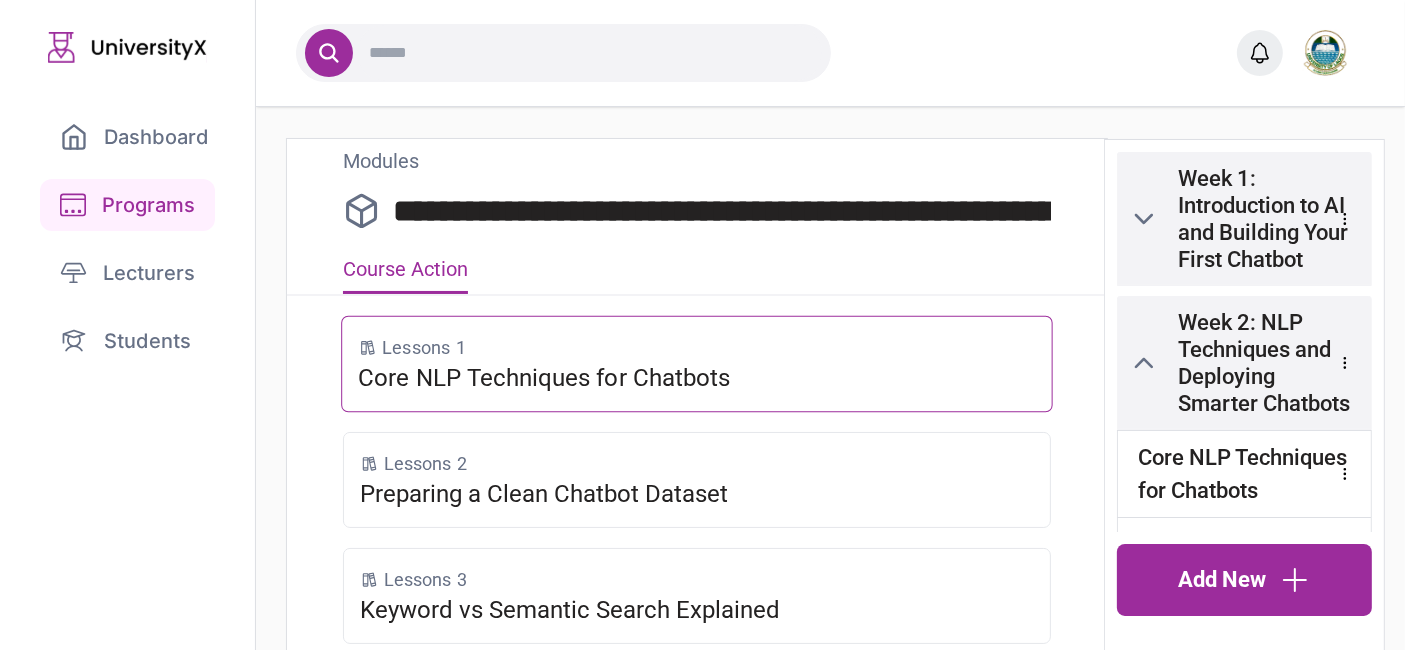 click on "Lessons 1" at bounding box center [697, 347] 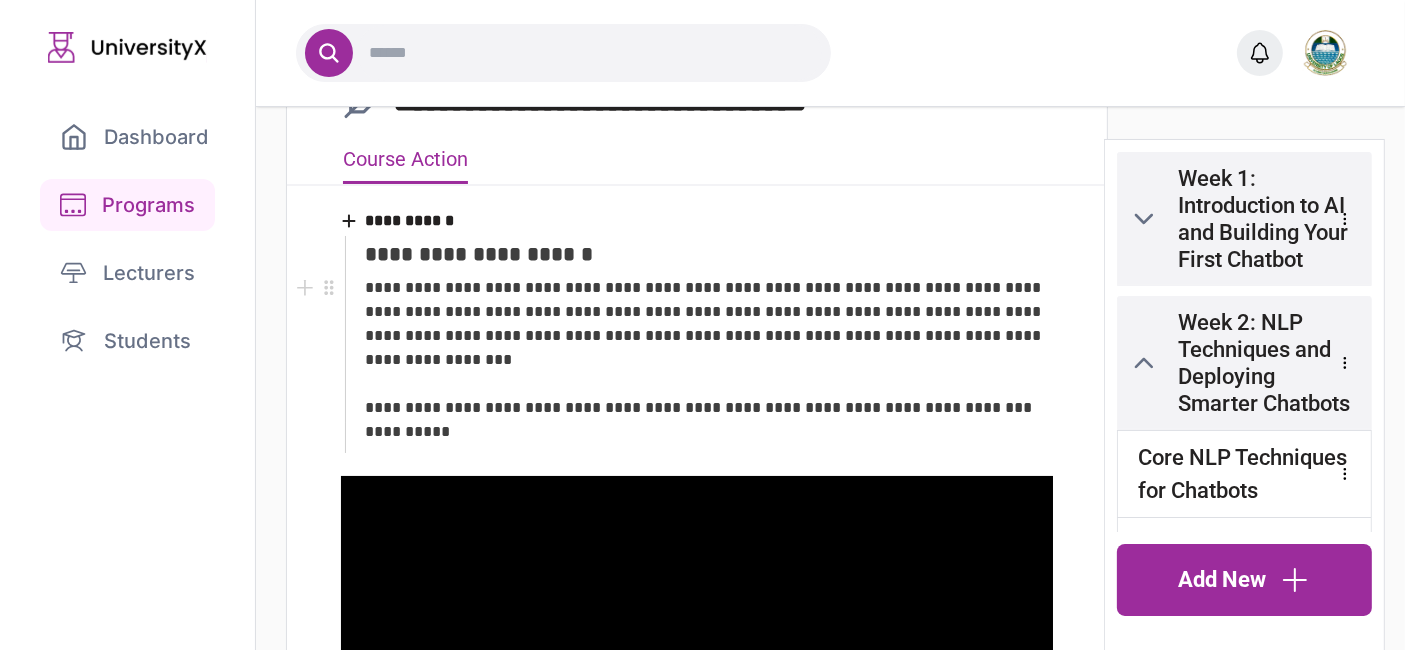 scroll, scrollTop: 0, scrollLeft: 0, axis: both 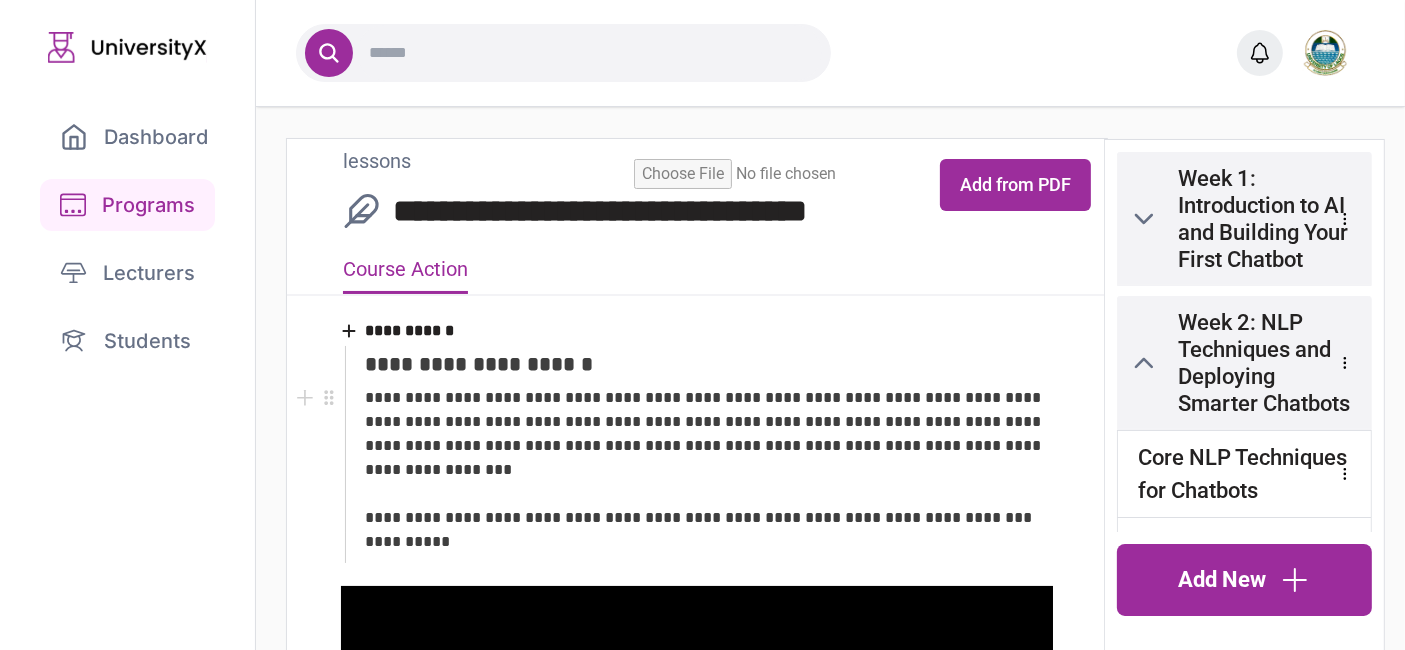 click on "**********" at bounding box center [709, 458] 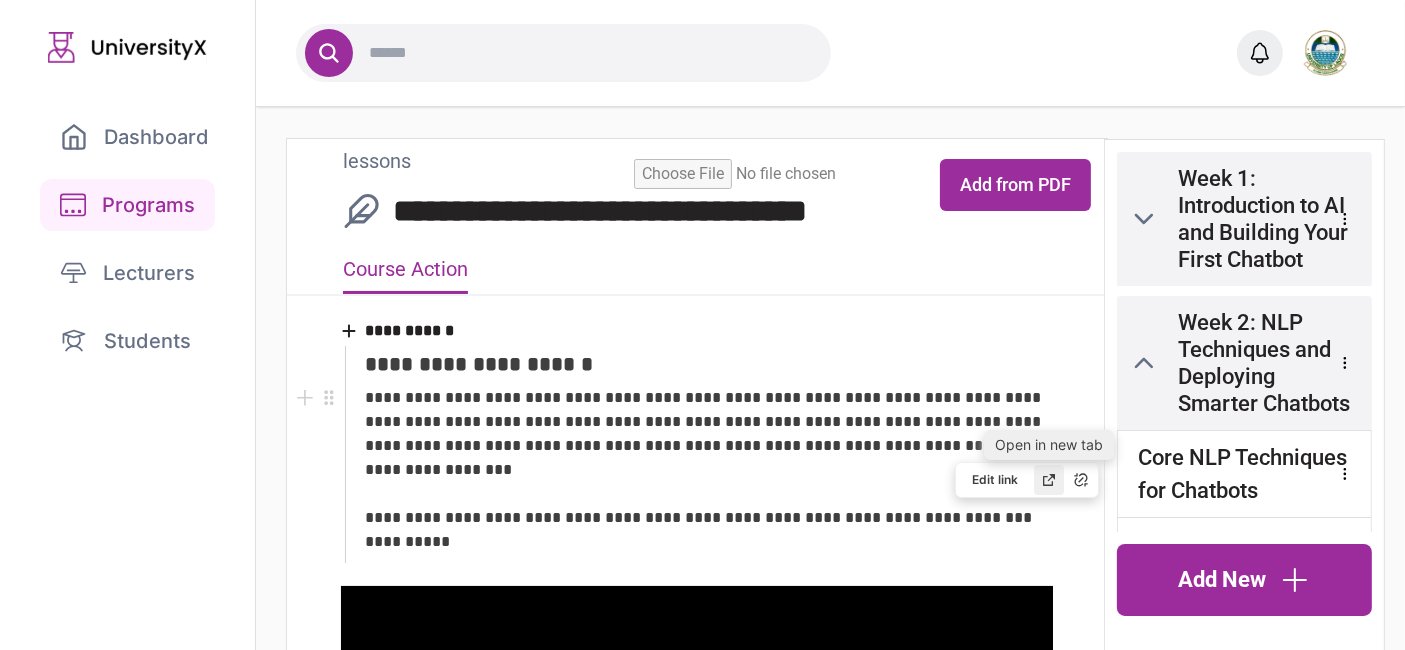 click at bounding box center [1050, 480] 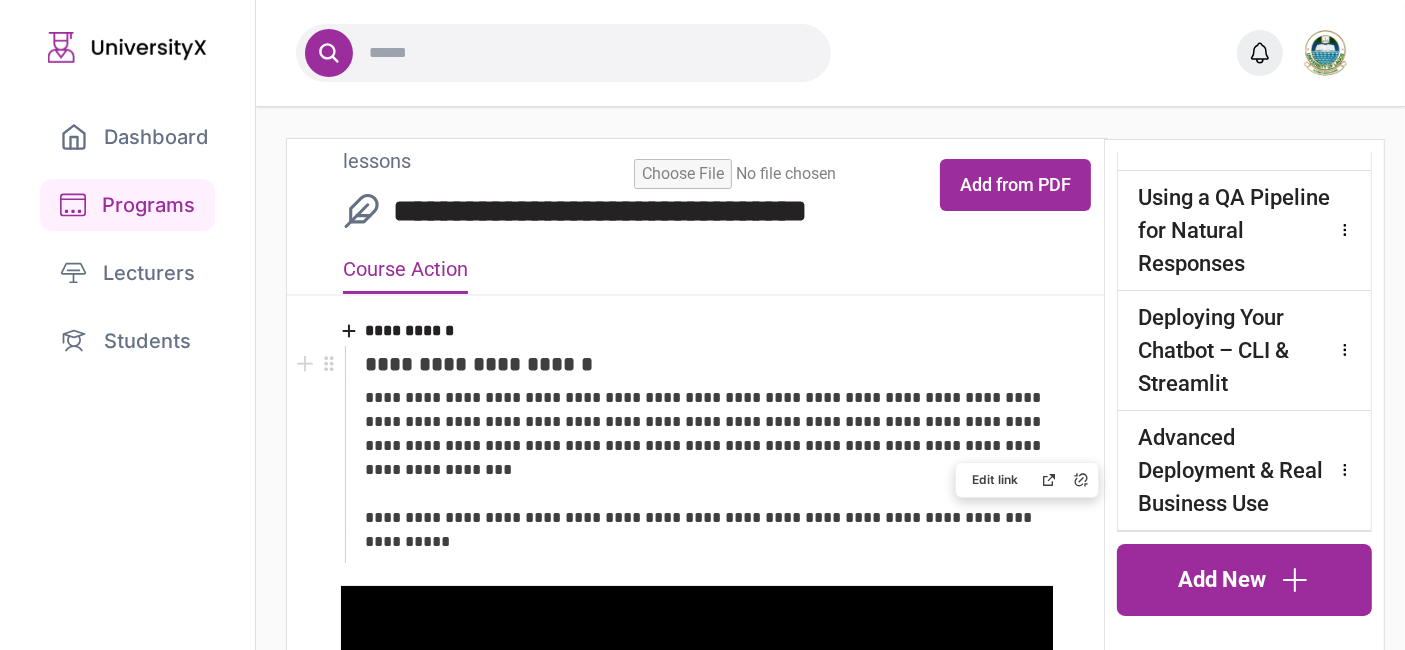 scroll, scrollTop: 722, scrollLeft: 0, axis: vertical 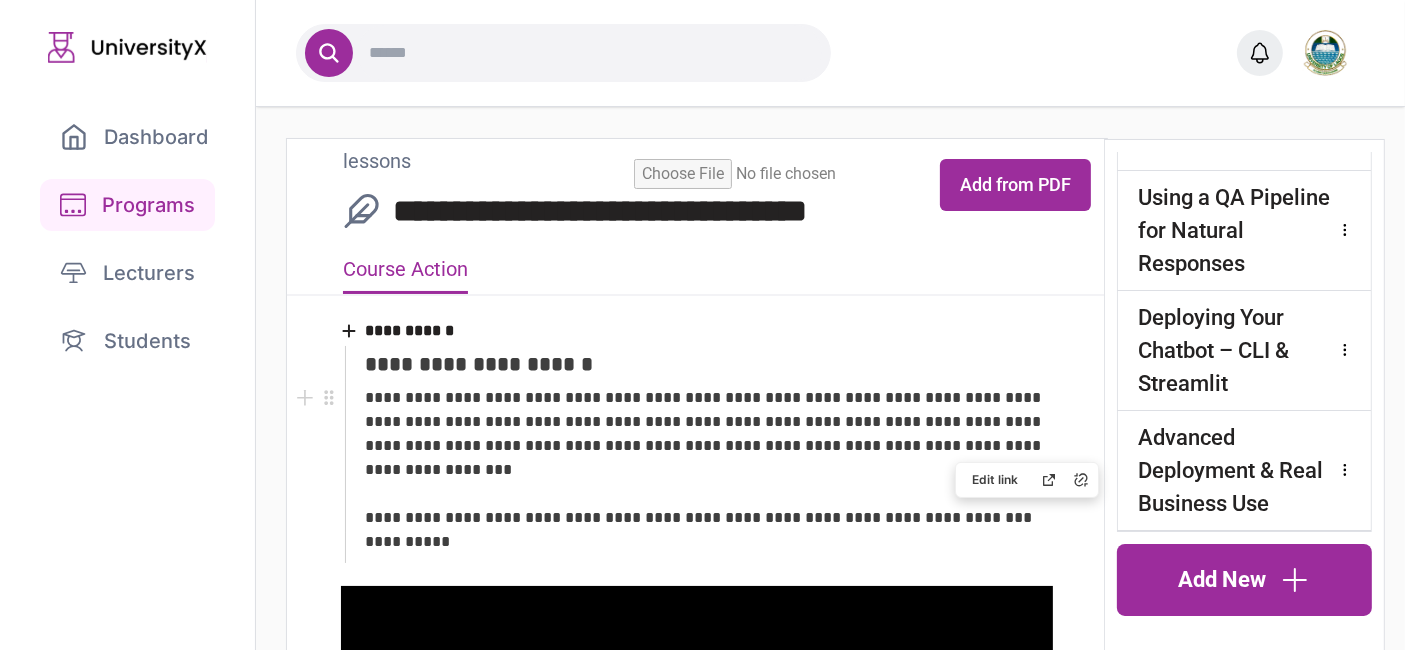 click on "**********" at bounding box center (709, 458) 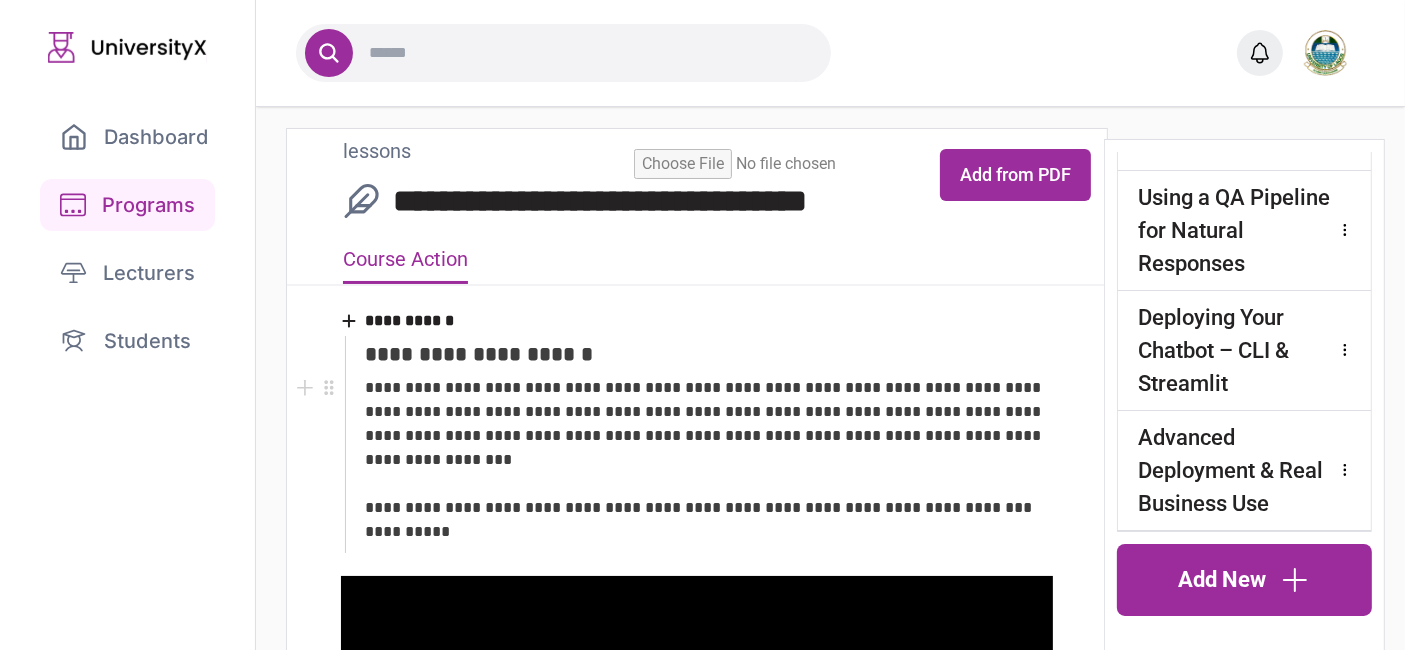 scroll, scrollTop: 0, scrollLeft: 0, axis: both 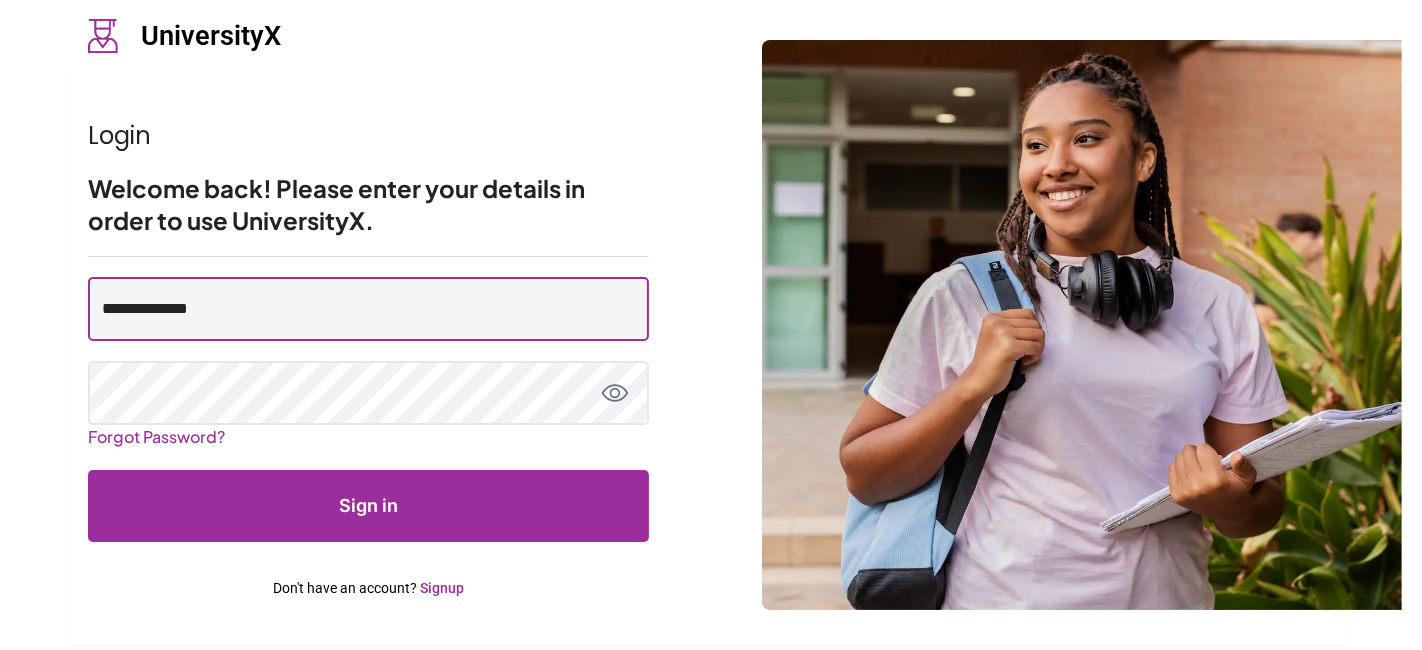 click on "**********" at bounding box center (368, 309) 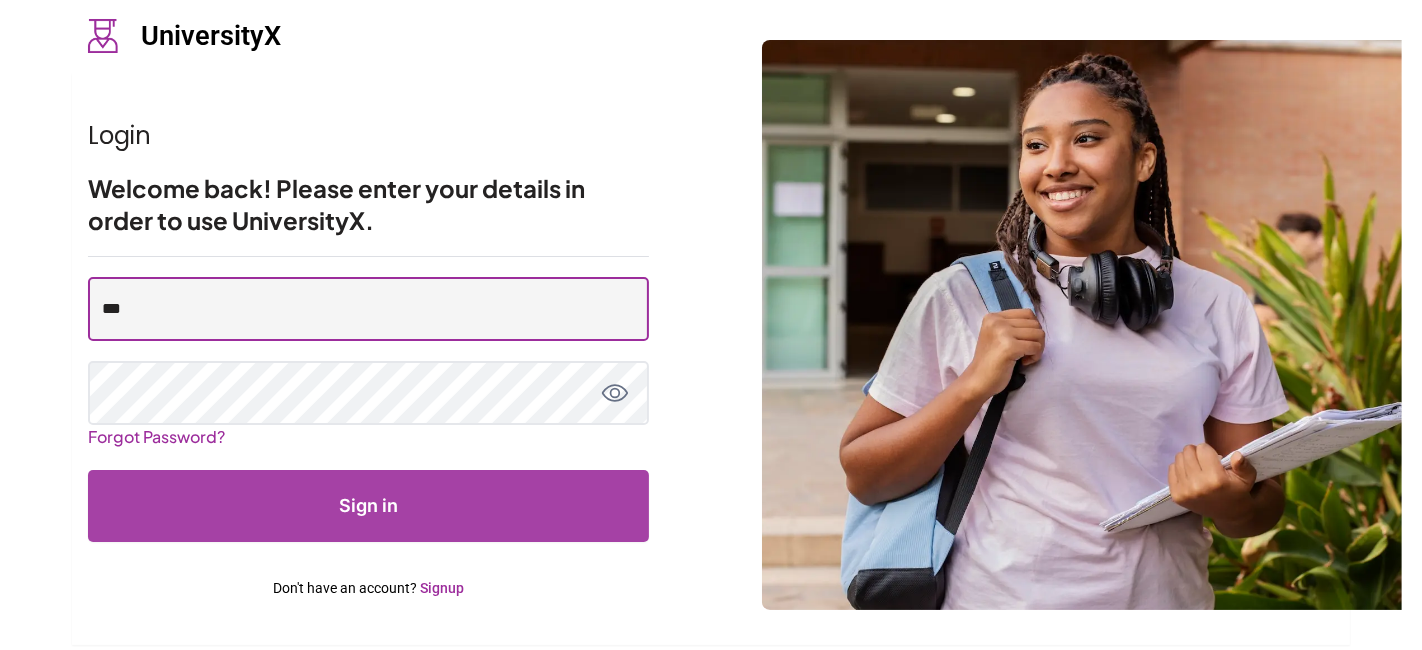 type on "**********" 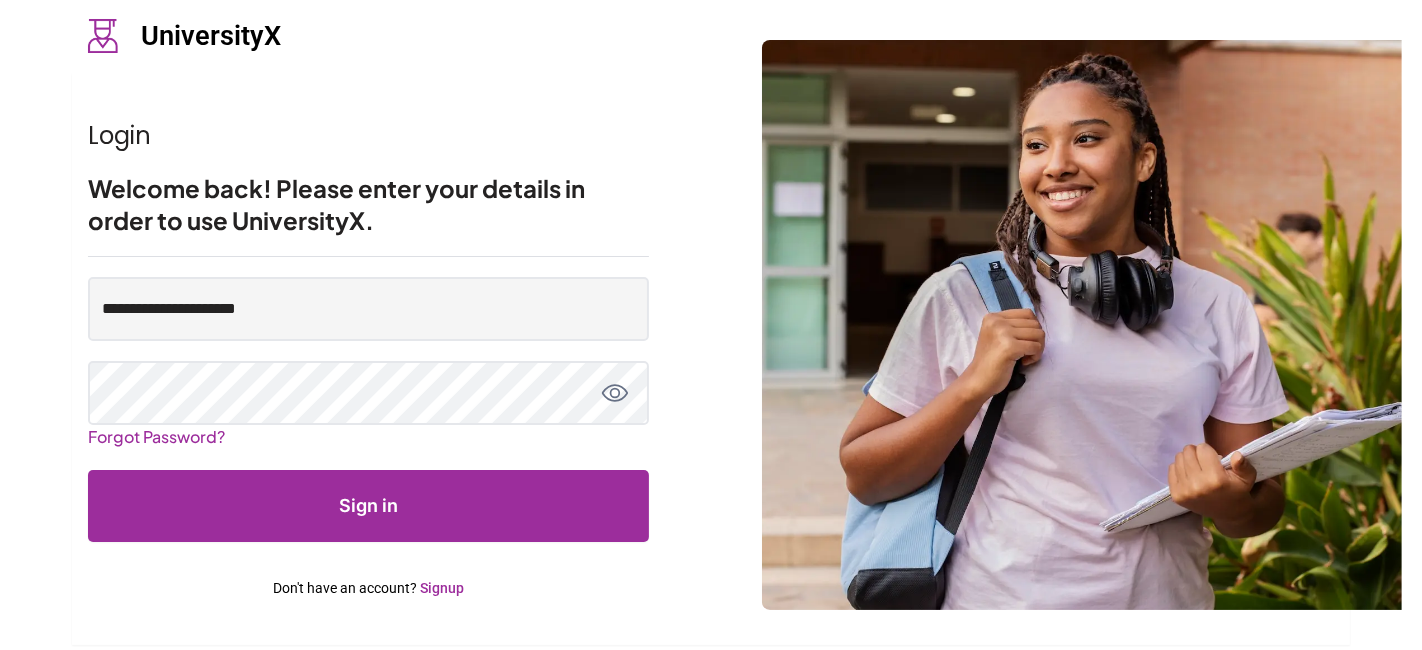 click on "**********" at bounding box center (711, 325) 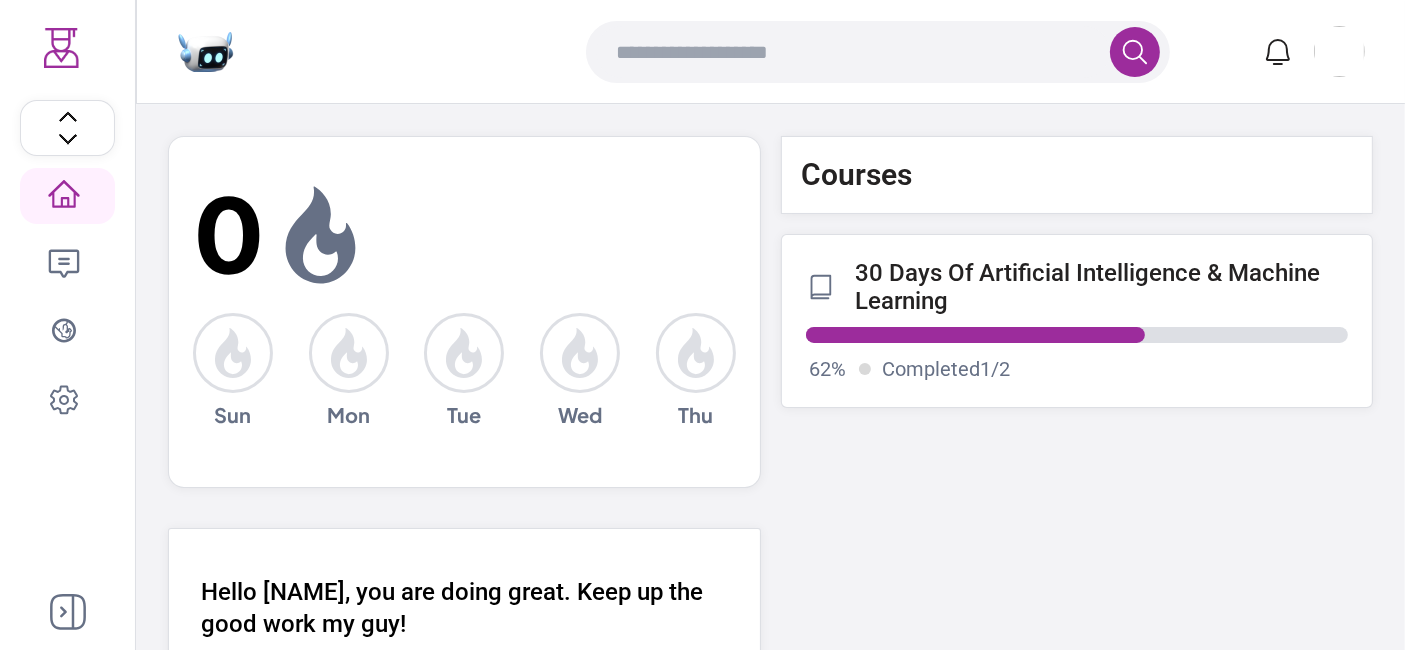 click on "30 Days Of Artificial Intelligence & Machine Learning" at bounding box center (1102, 287) 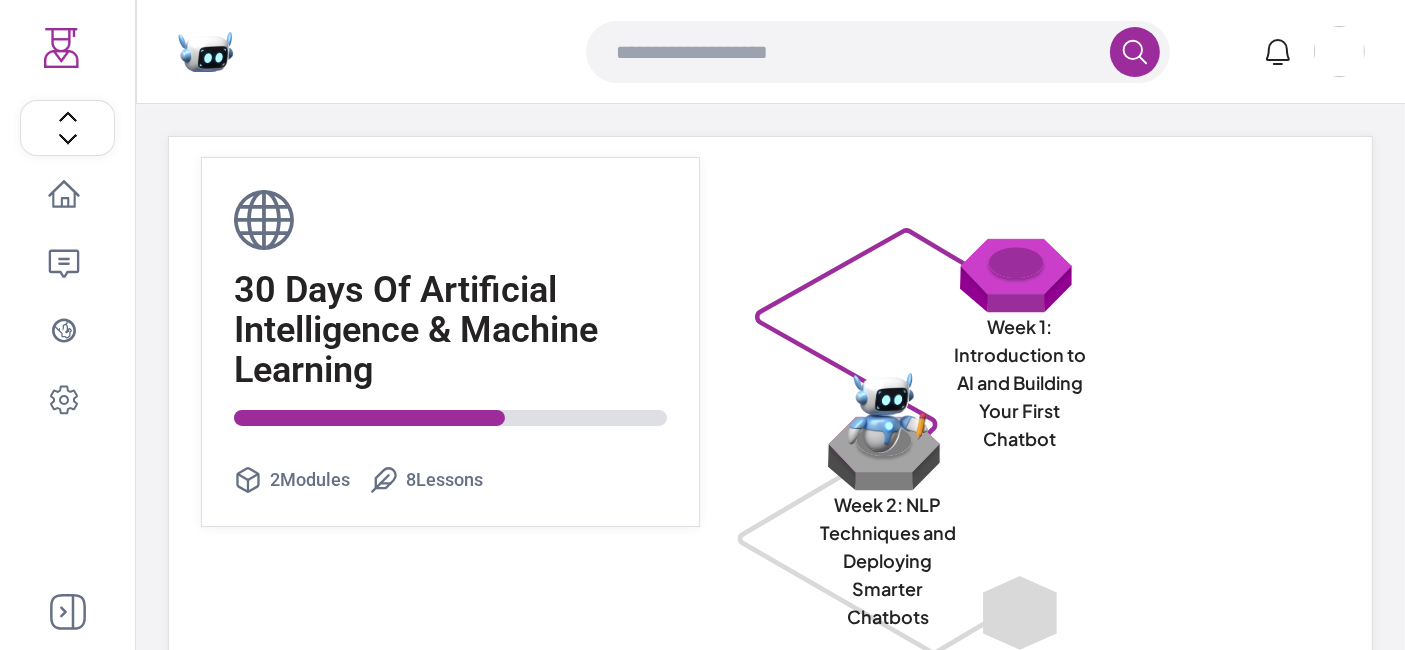 scroll, scrollTop: 128, scrollLeft: 0, axis: vertical 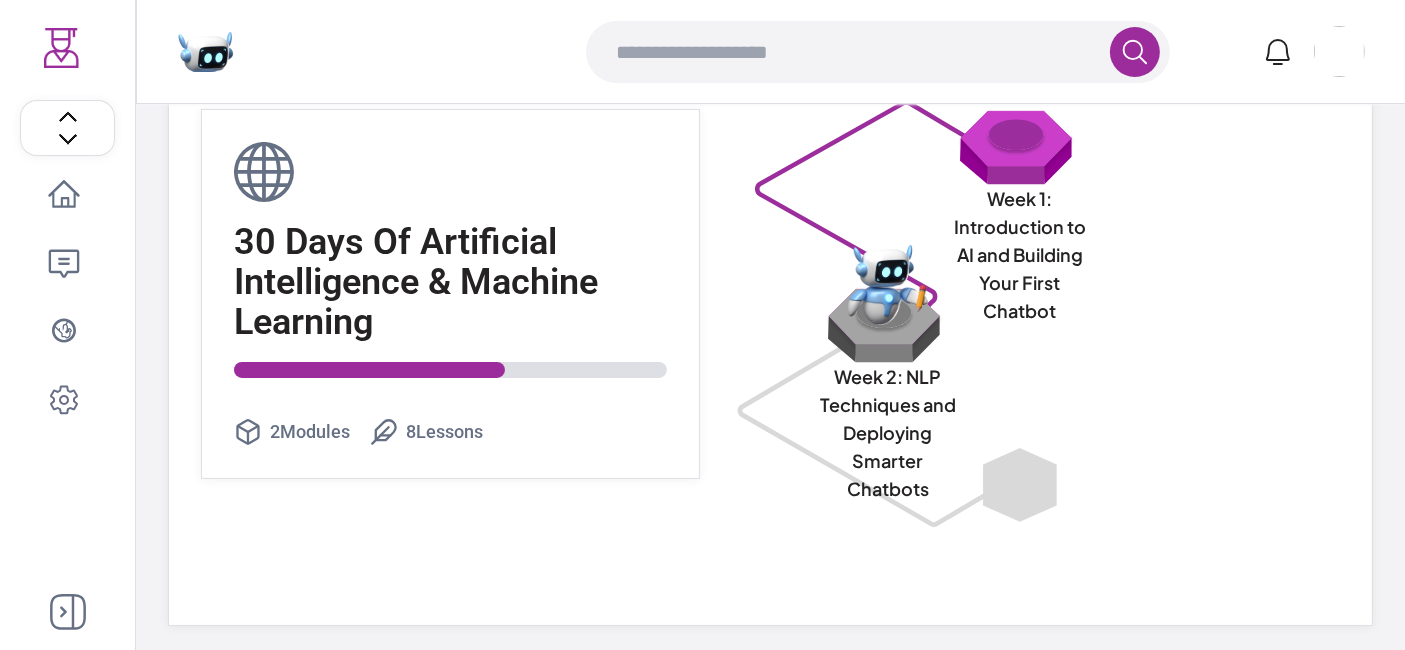 click at bounding box center [888, 285] 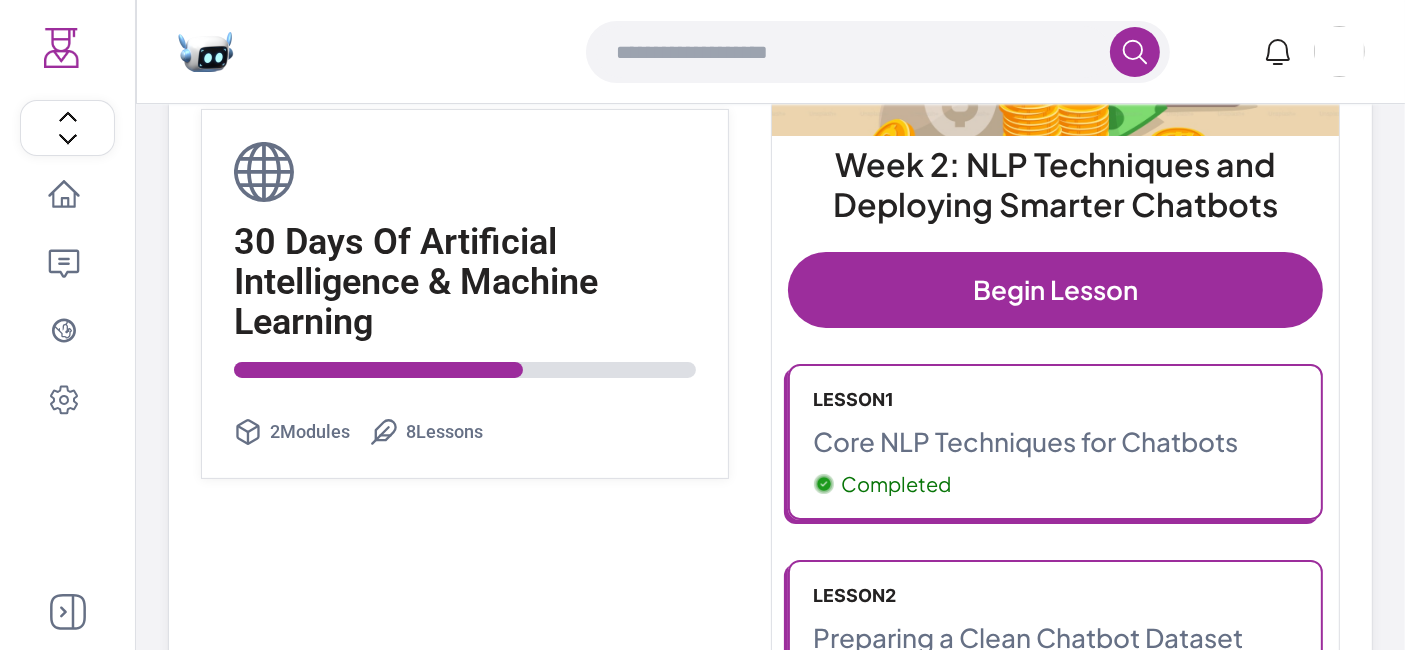 scroll, scrollTop: 208, scrollLeft: 0, axis: vertical 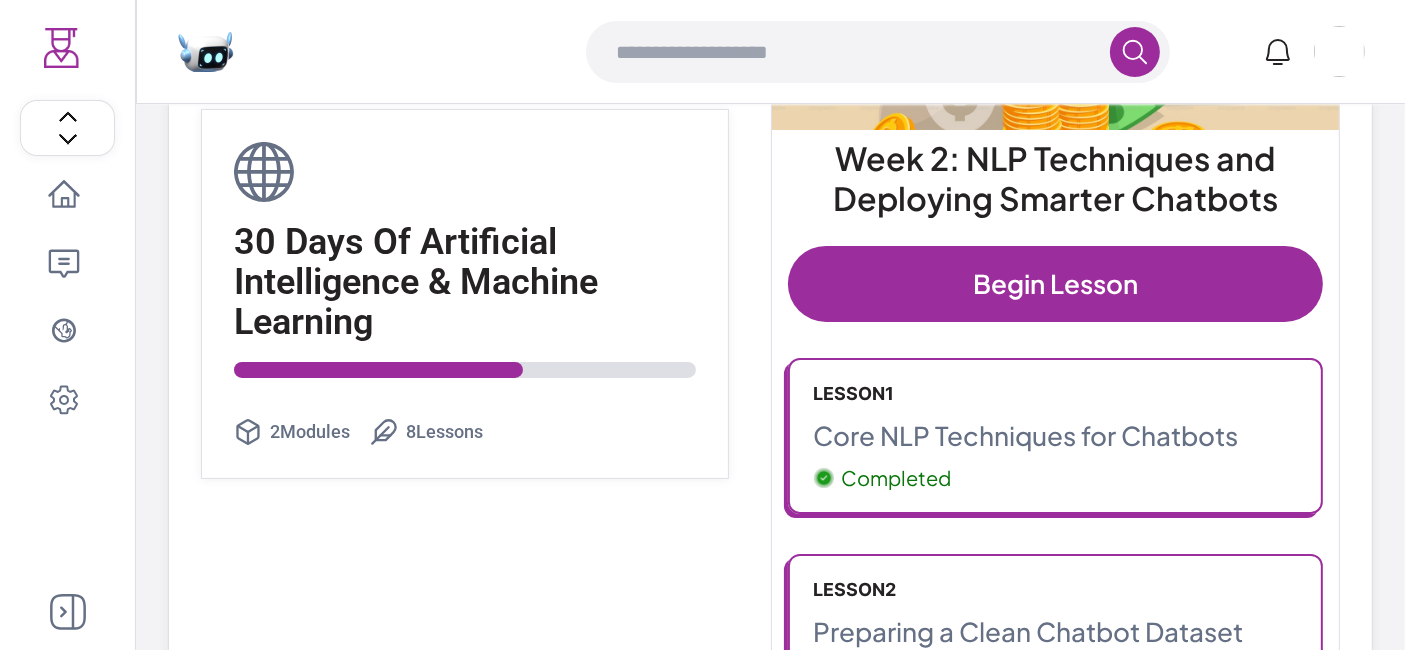 click on "Lesson  1" at bounding box center [1056, 394] 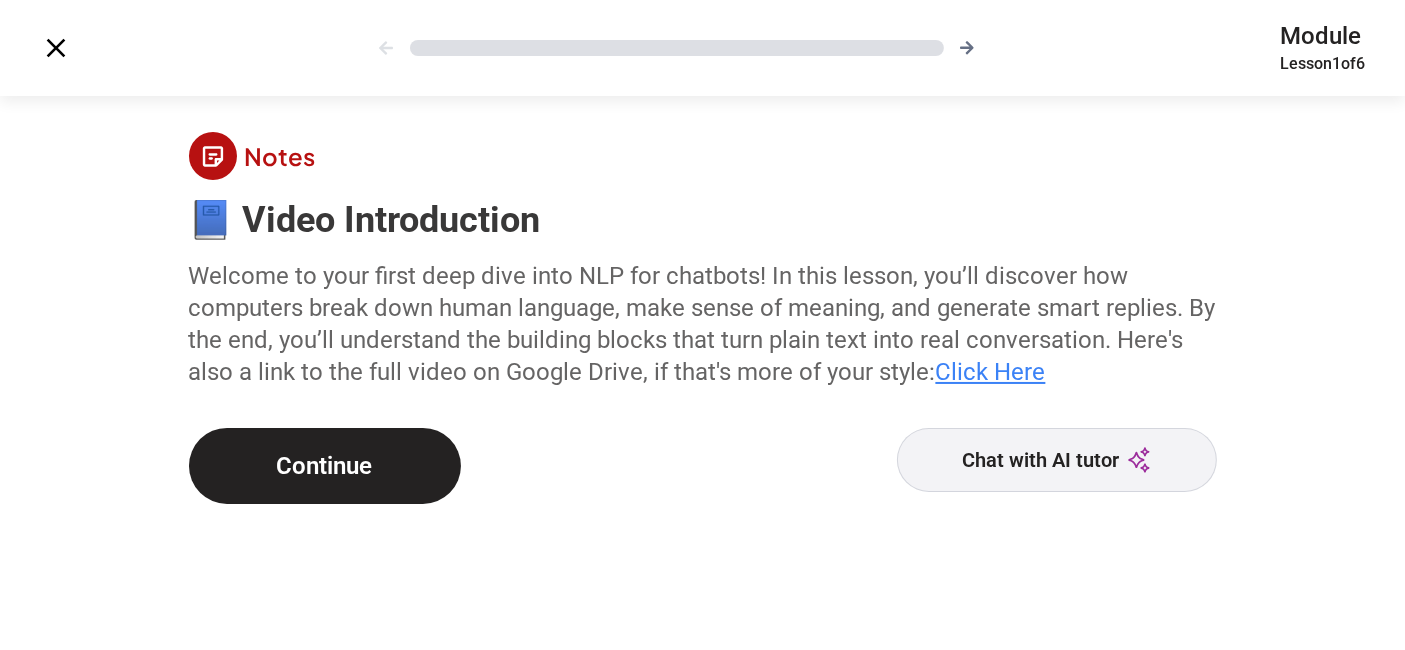 click on "Continue" at bounding box center [325, 466] 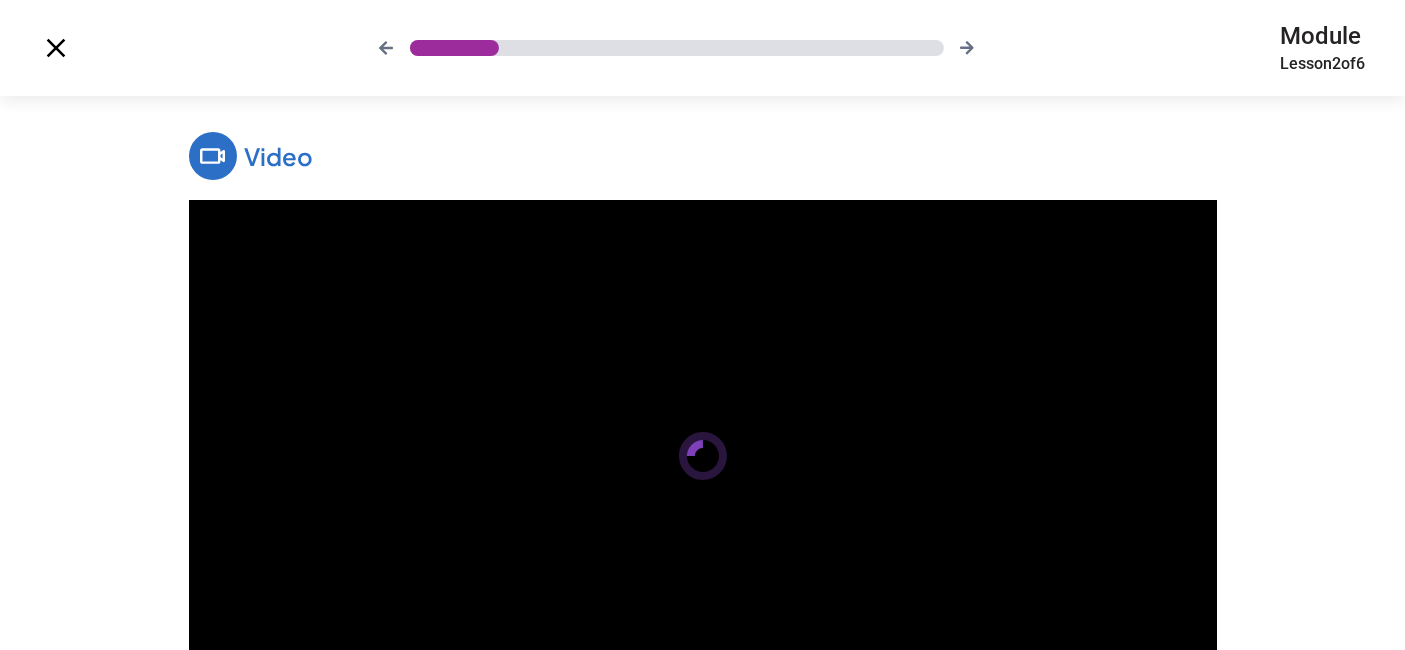 scroll, scrollTop: 209, scrollLeft: 0, axis: vertical 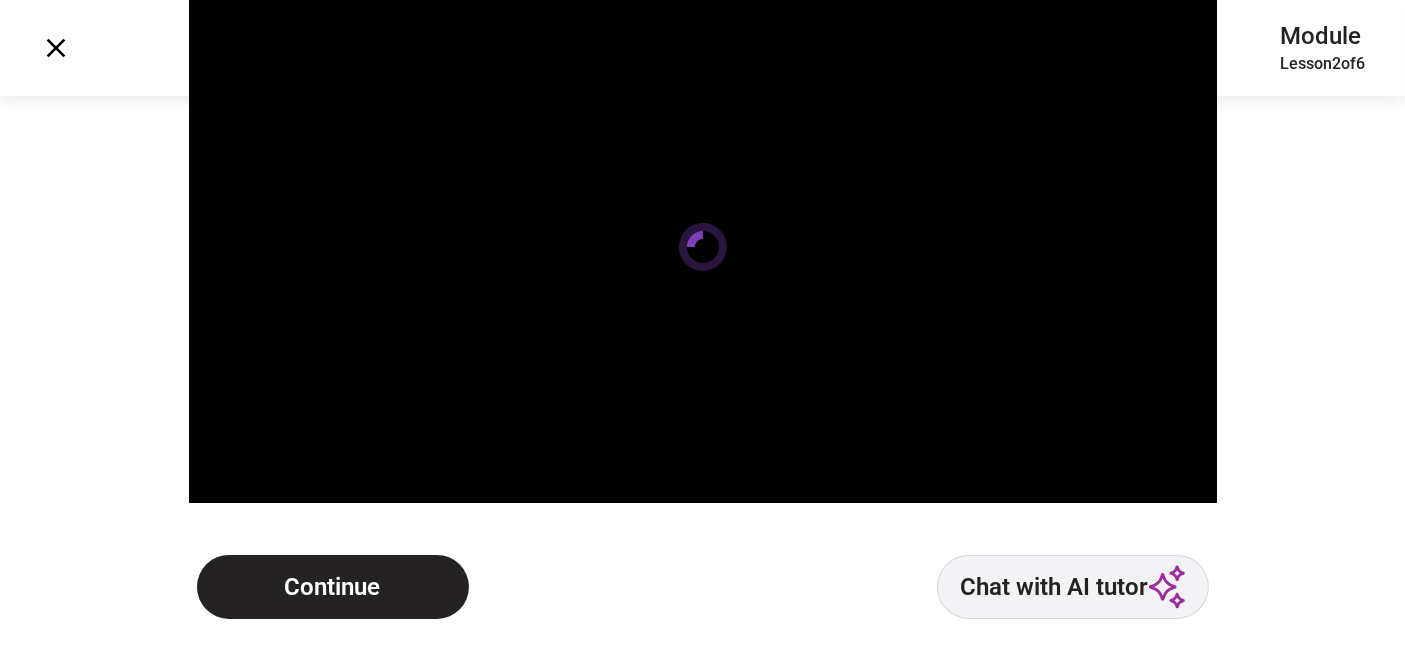 click on "Chat with AI tutor" at bounding box center [1073, 587] 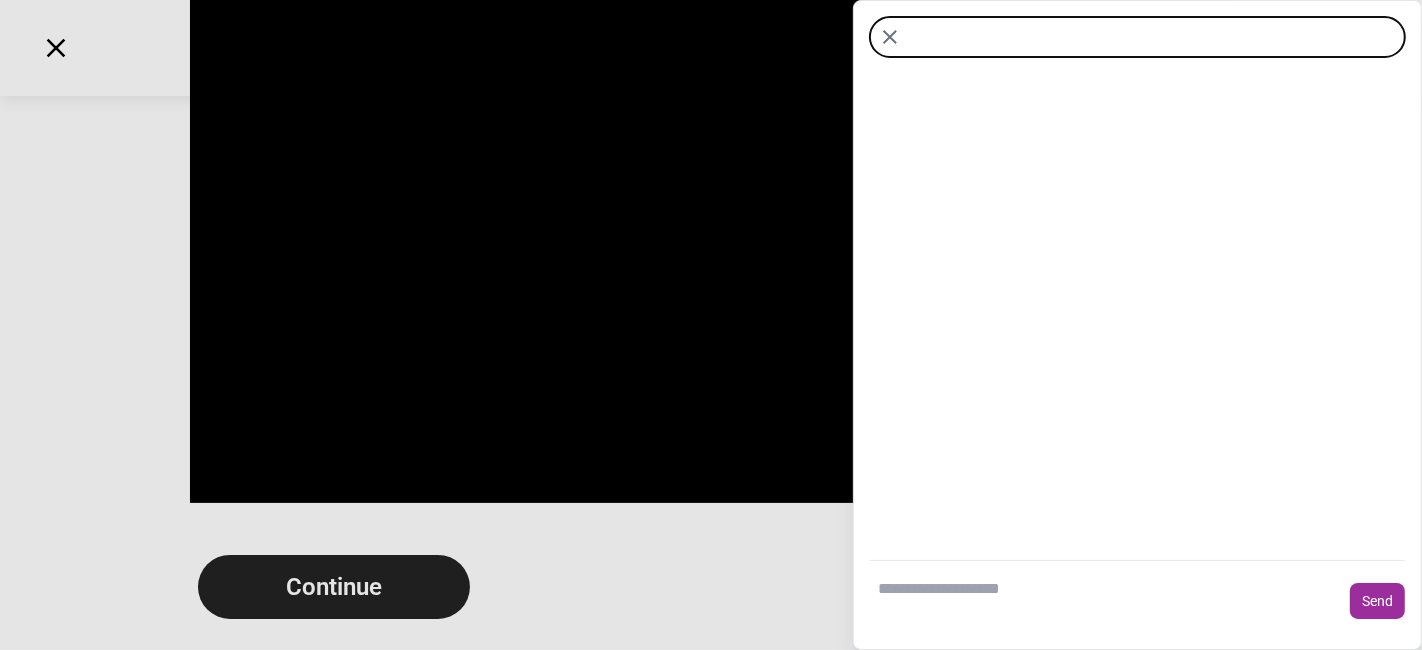 click on "Send" at bounding box center (711, 325) 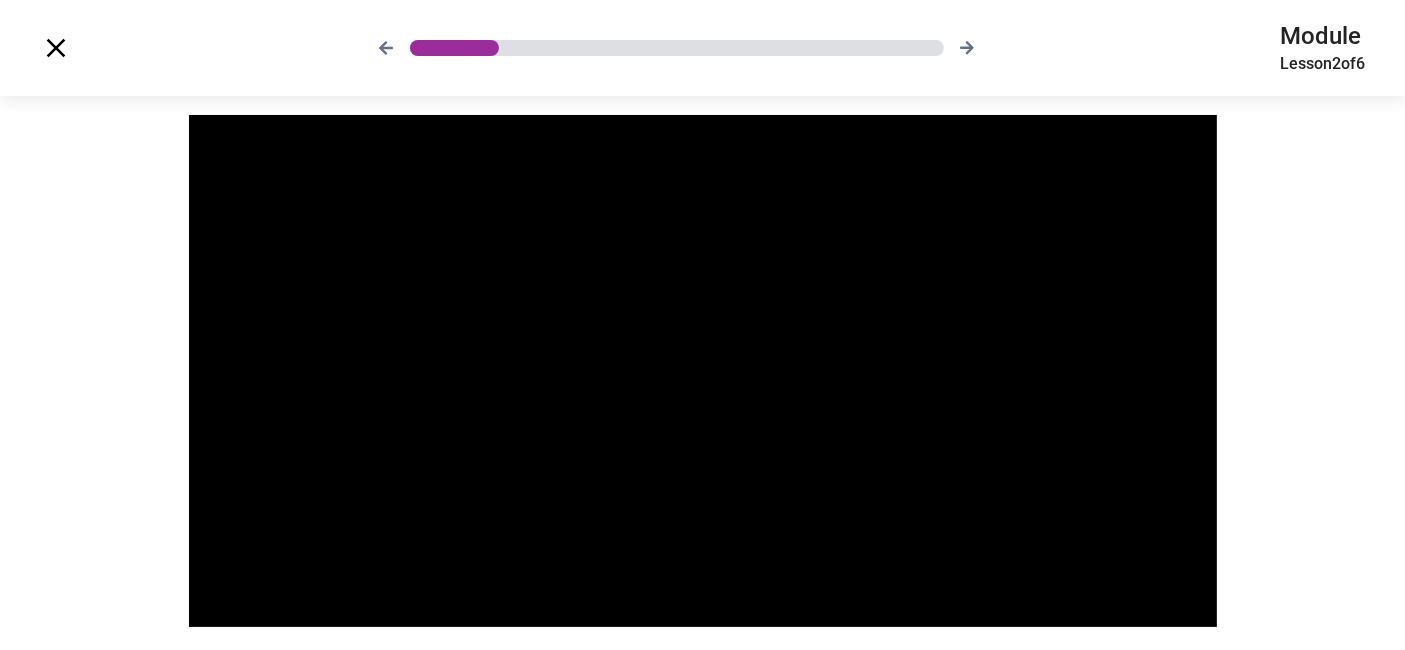 scroll, scrollTop: 173, scrollLeft: 0, axis: vertical 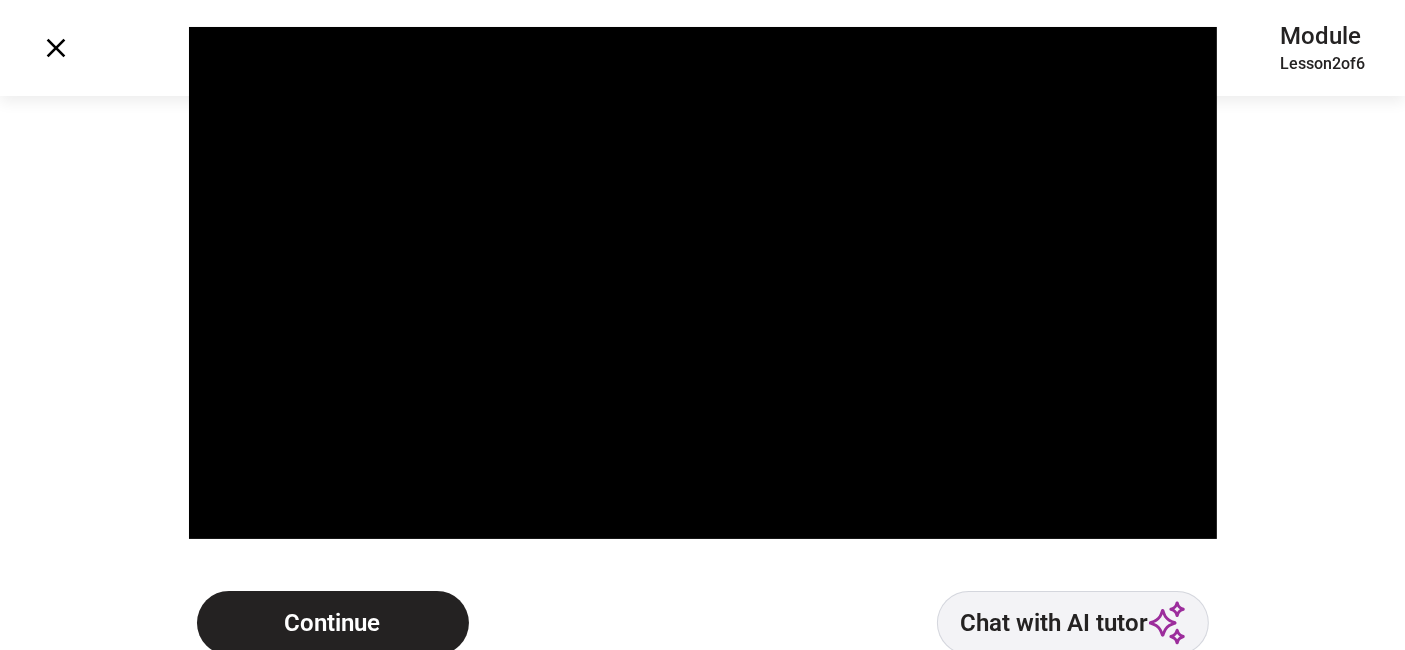 click on "Continue" at bounding box center [333, 623] 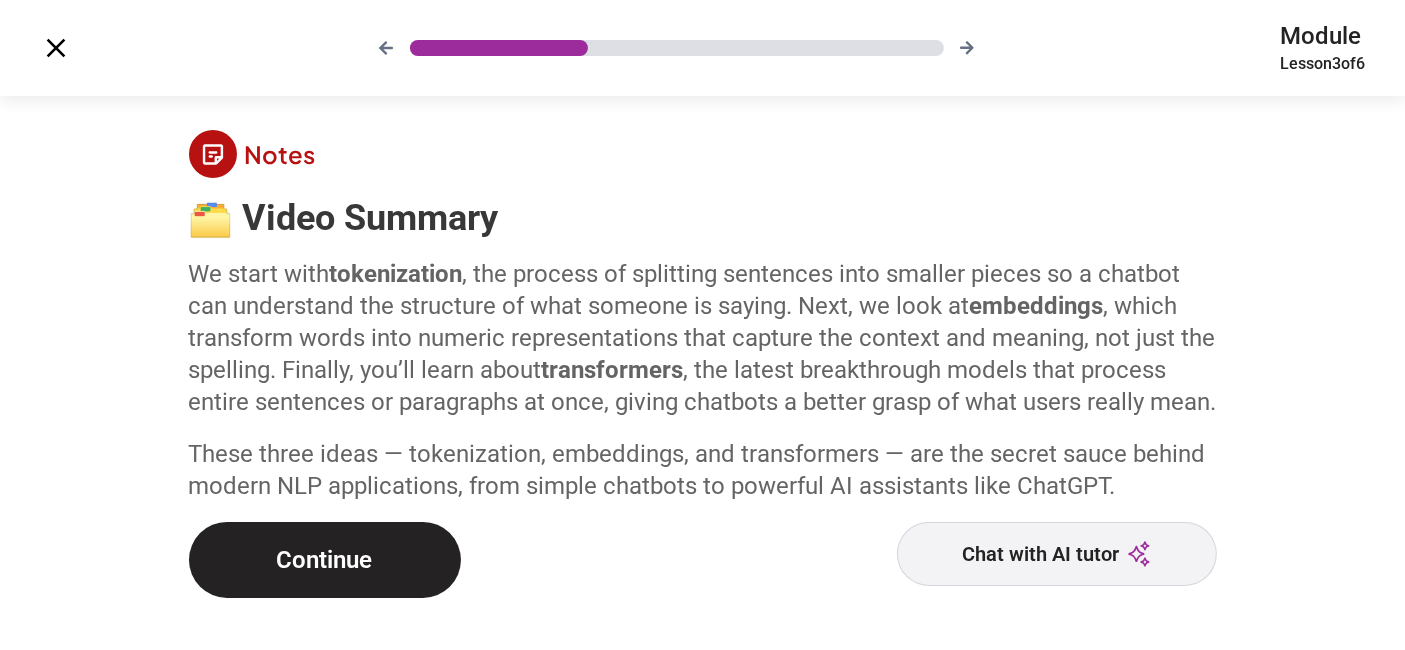scroll, scrollTop: 13, scrollLeft: 0, axis: vertical 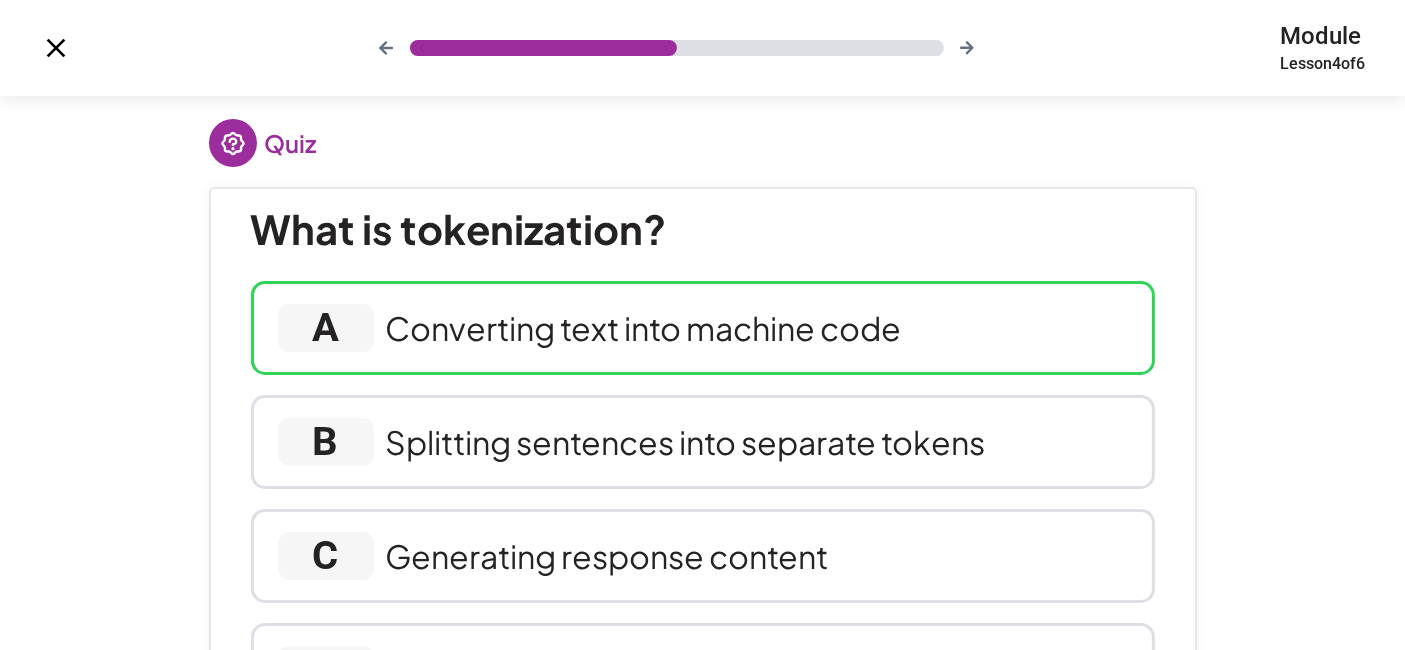 click on "Converting text into machine code" at bounding box center (644, 328) 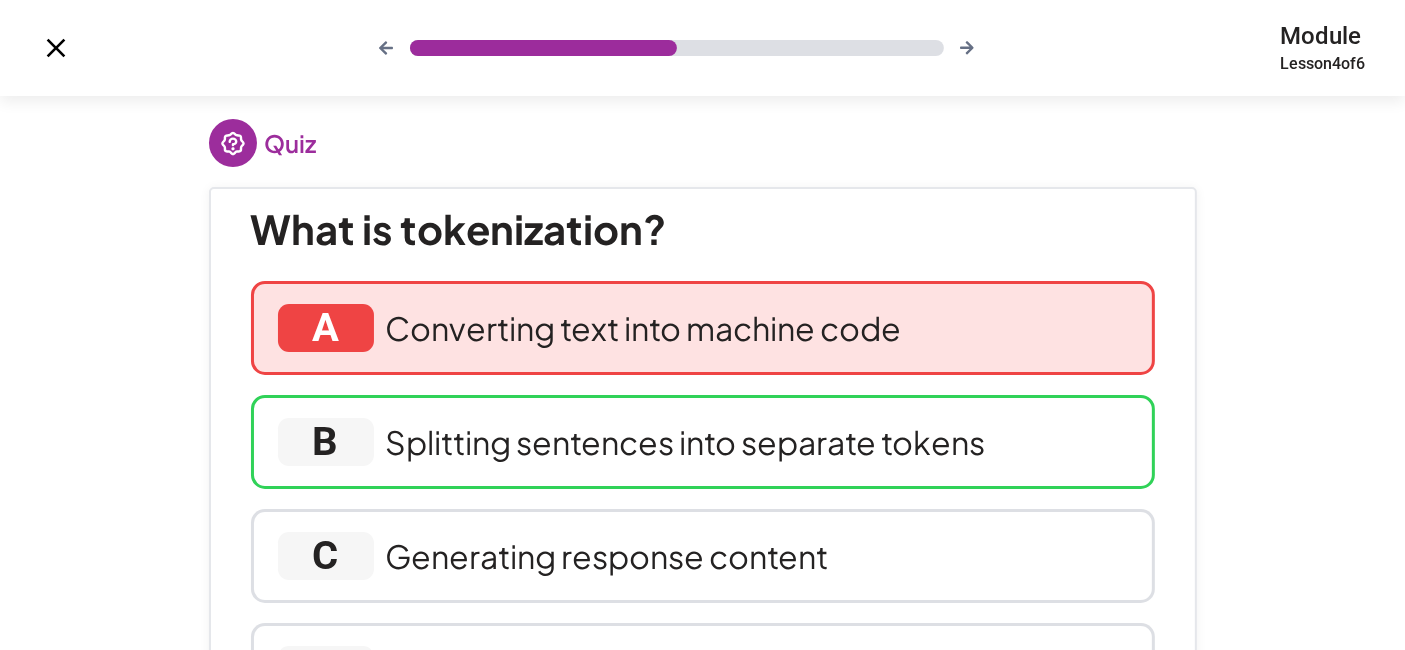 scroll, scrollTop: 351, scrollLeft: 0, axis: vertical 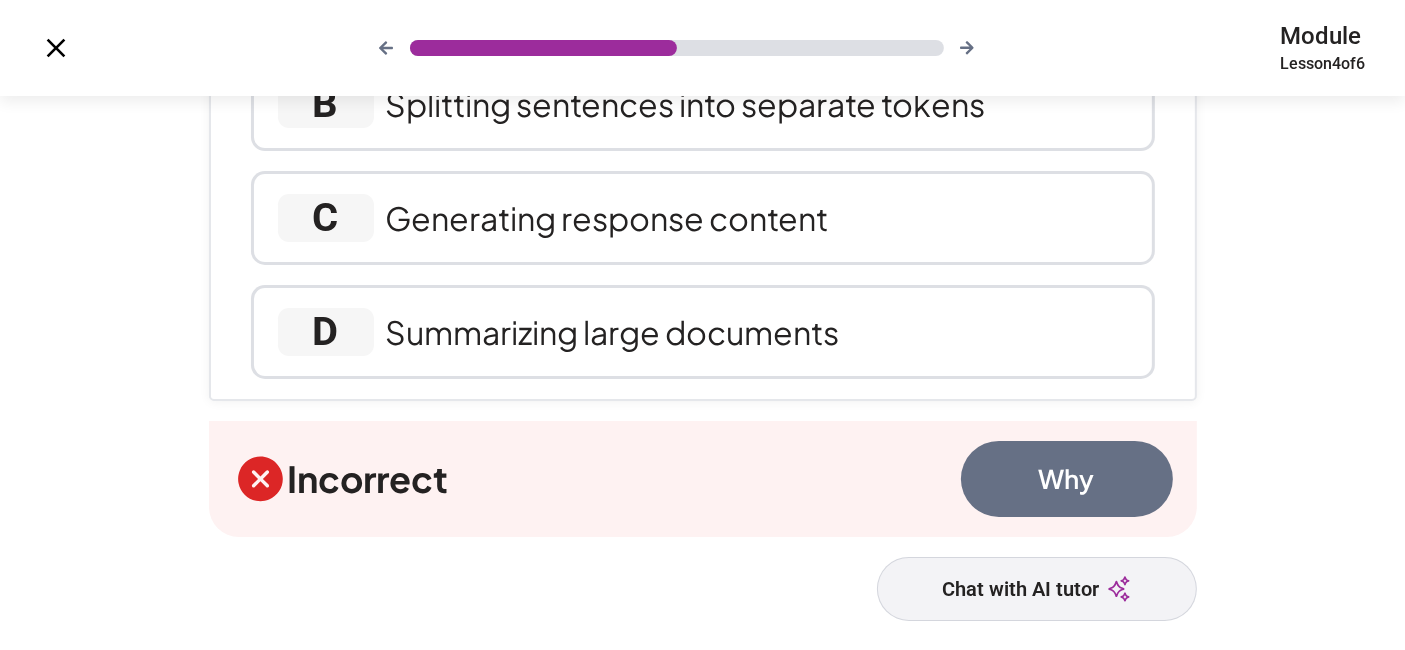 click on "Why" at bounding box center [1067, 479] 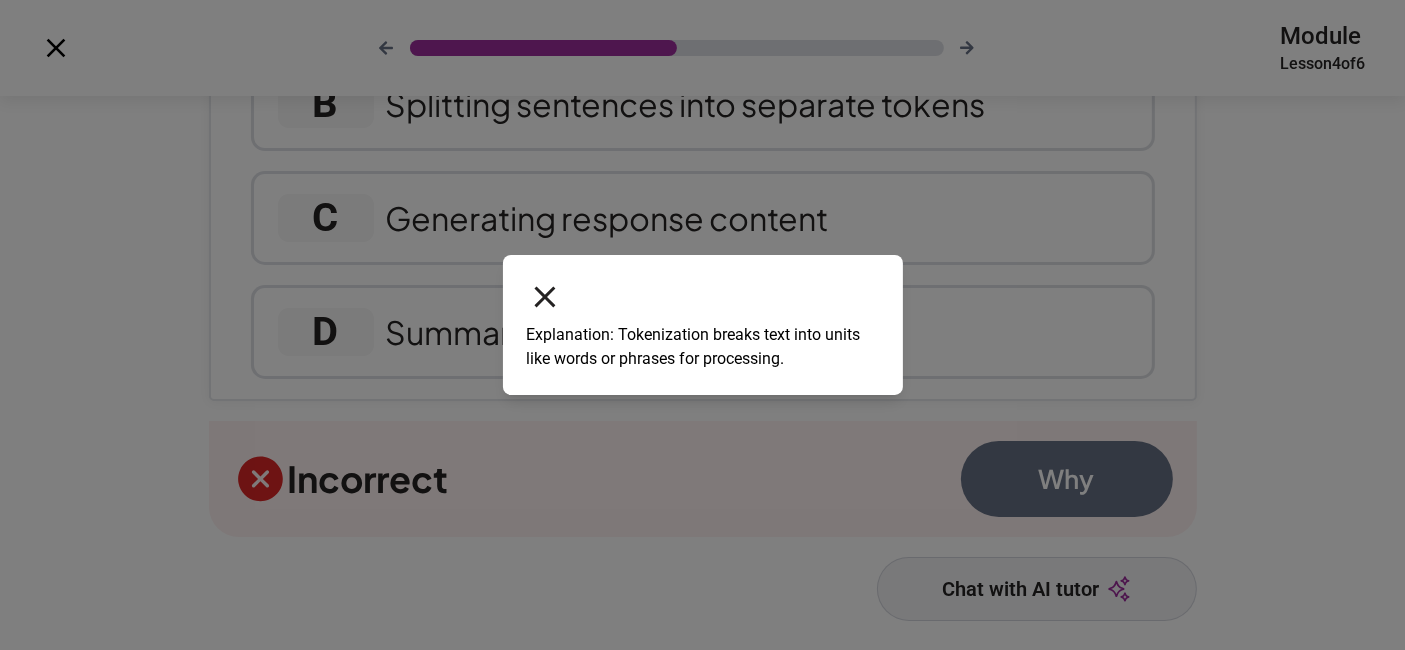 click at bounding box center (545, 297) 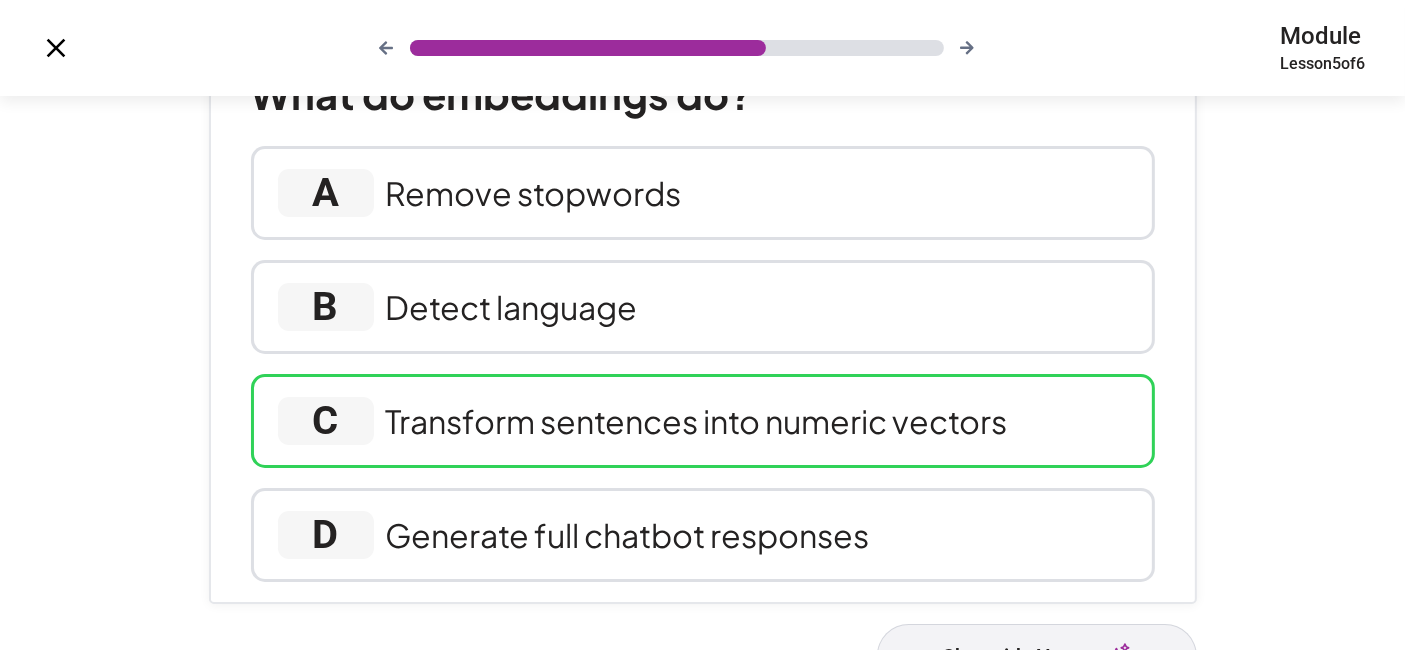 scroll, scrollTop: 150, scrollLeft: 0, axis: vertical 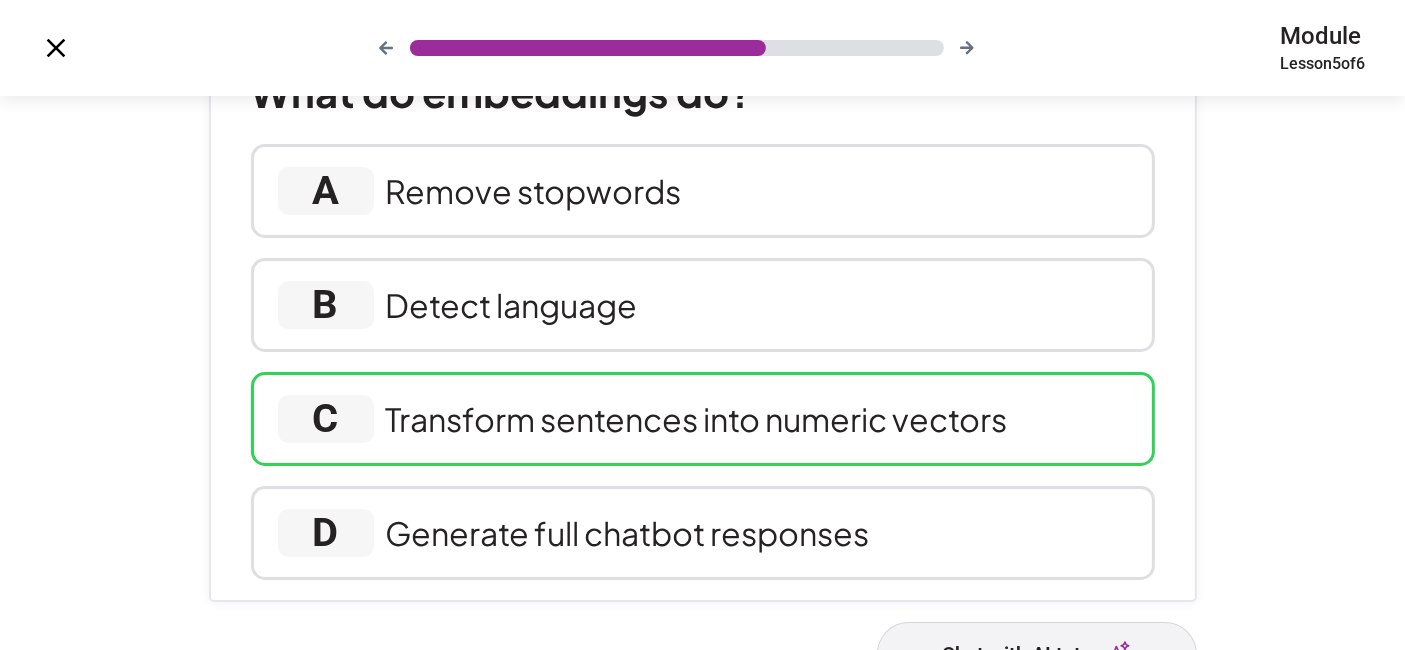click on "Transform sentences into numeric vectors" at bounding box center [534, 191] 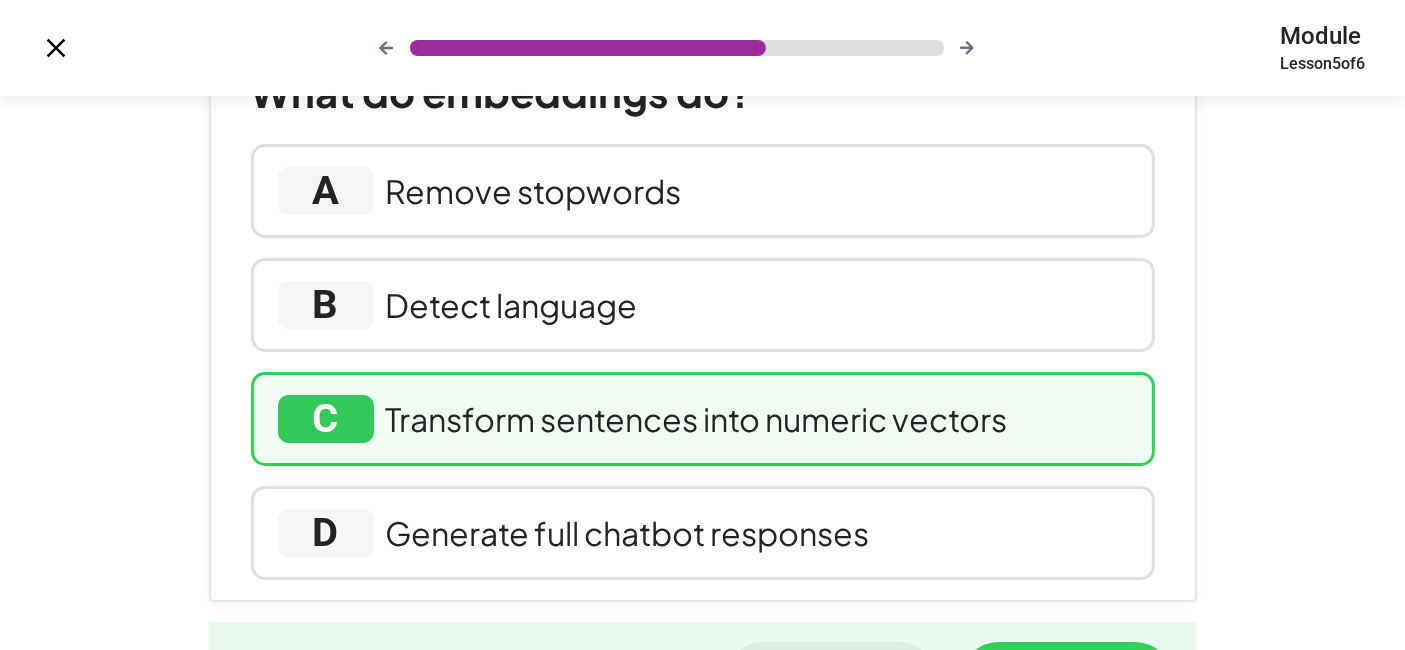 scroll, scrollTop: 351, scrollLeft: 0, axis: vertical 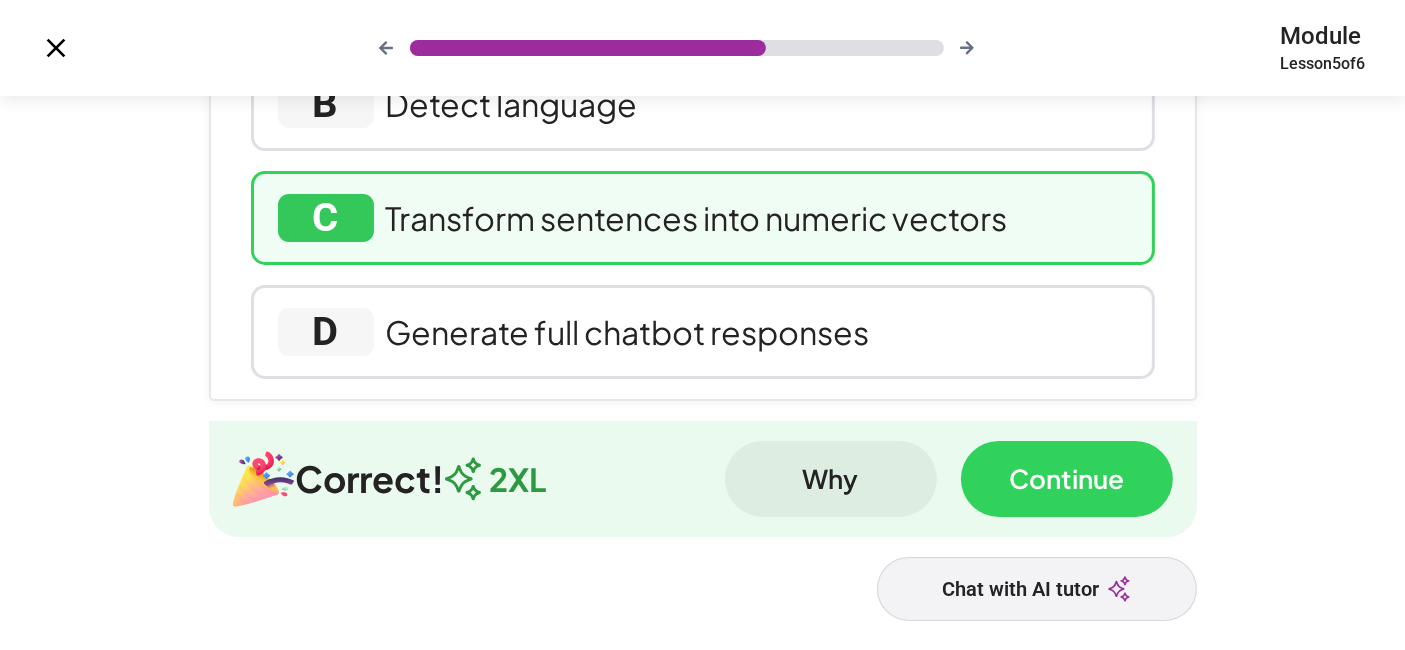 click on "Continue" at bounding box center [1067, 479] 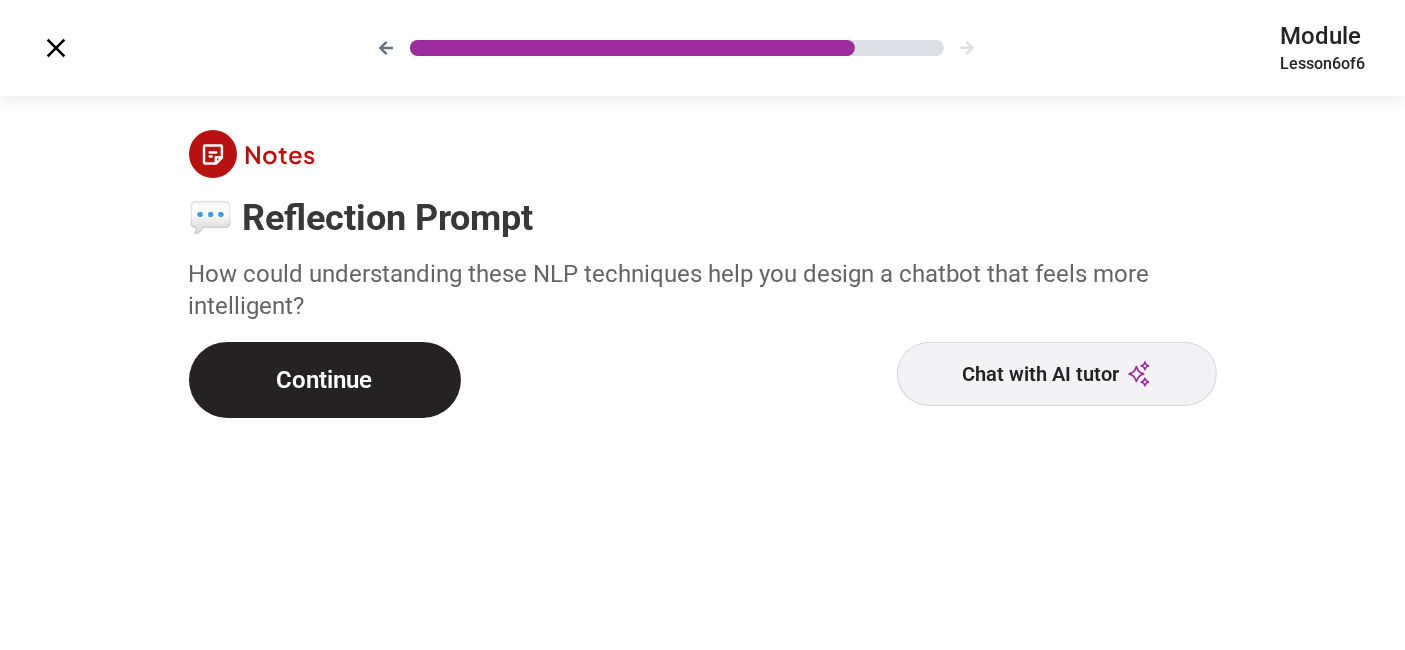 scroll, scrollTop: 2, scrollLeft: 0, axis: vertical 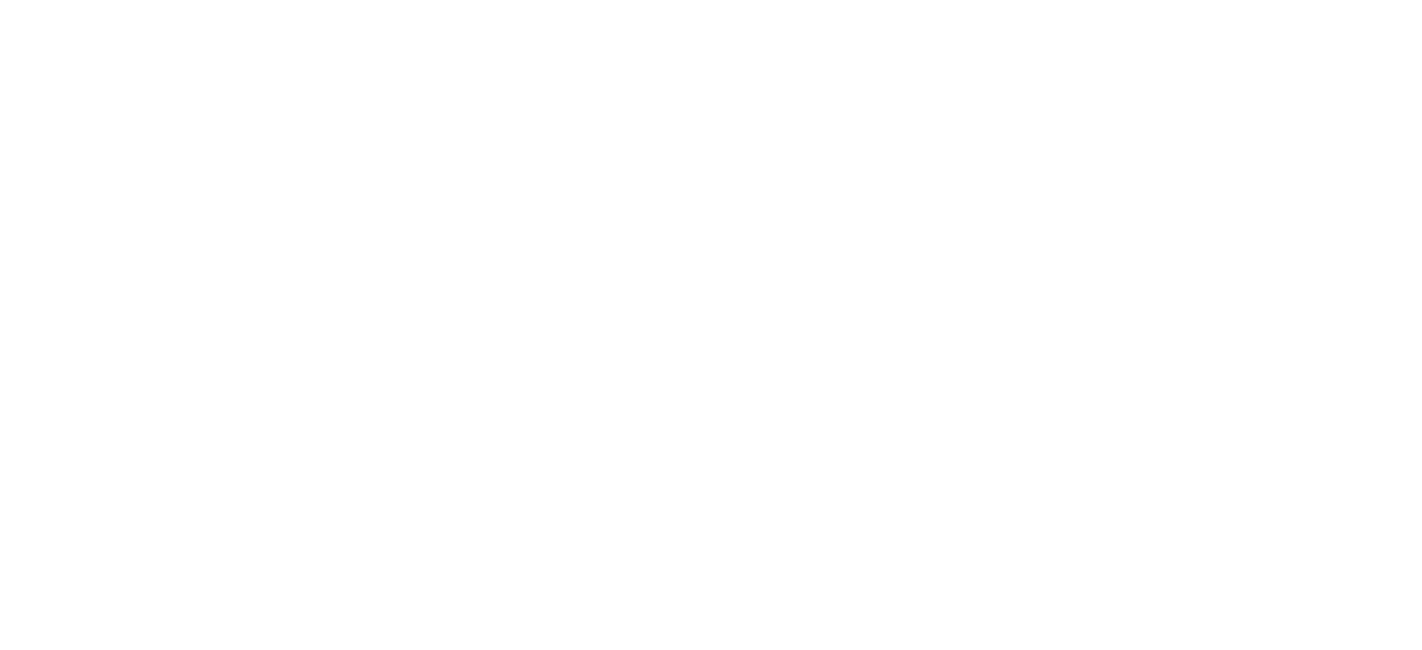 click at bounding box center [711, 325] 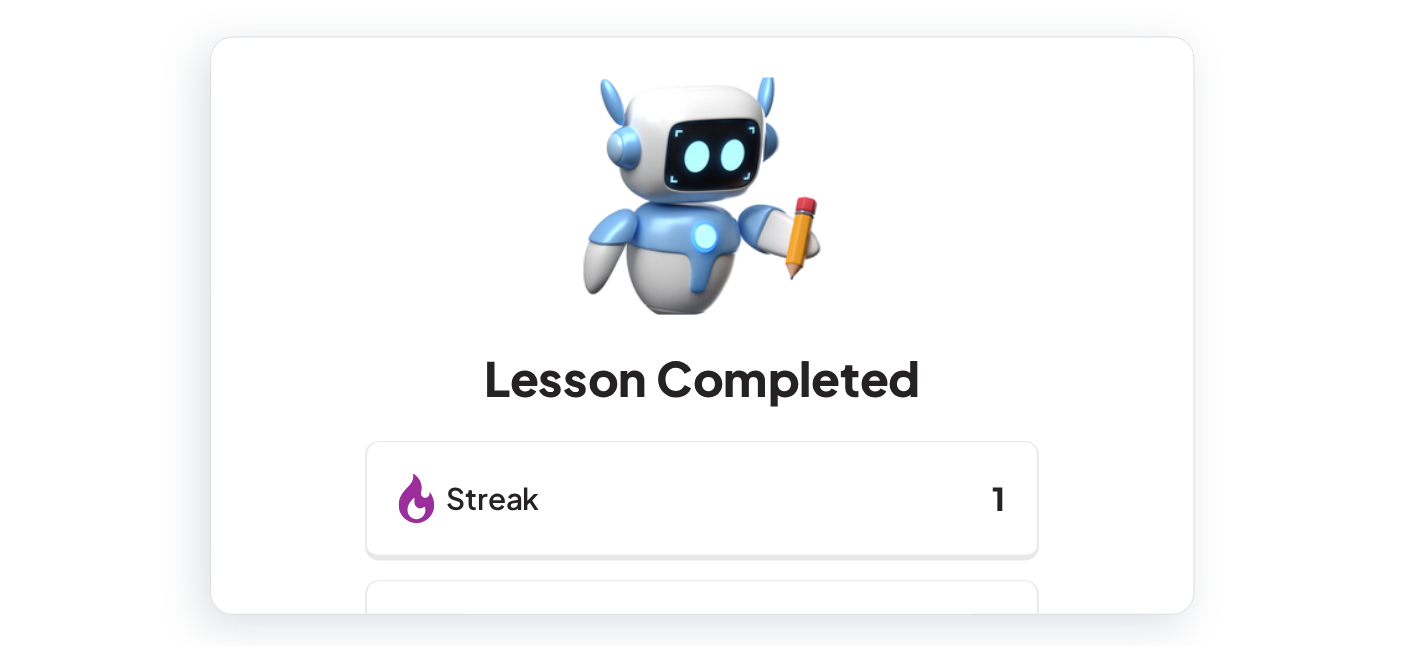 scroll, scrollTop: 372, scrollLeft: 0, axis: vertical 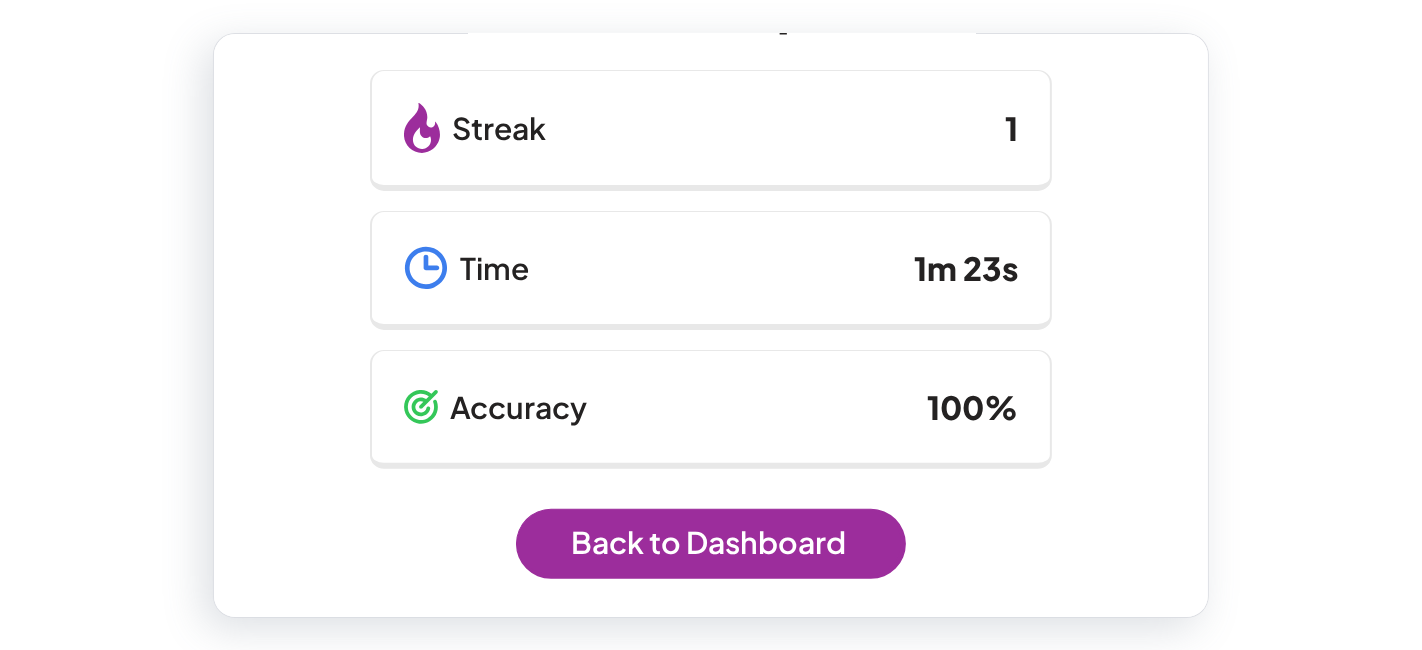 click on "Lesson Completed Streak 1 Time 1m 23s Accuracy 100% Back to Dashboard" at bounding box center (710, 325) 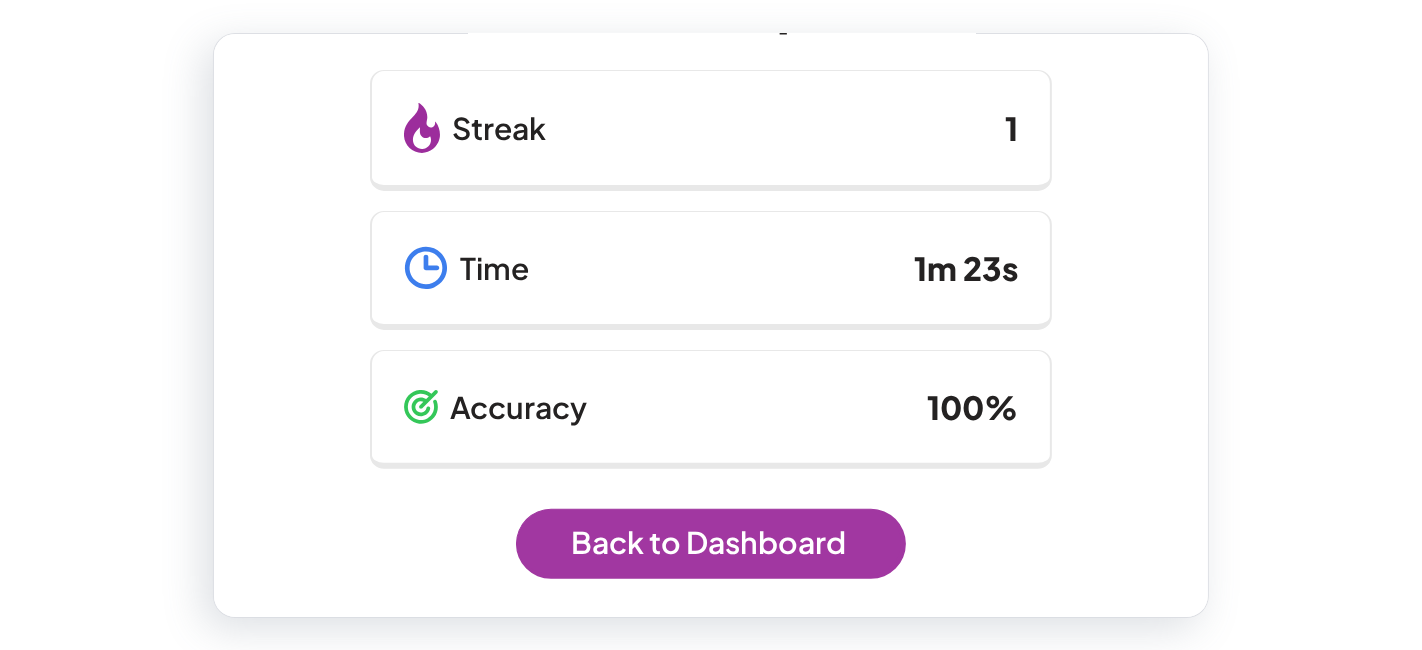 click on "Back to Dashboard" at bounding box center (710, 544) 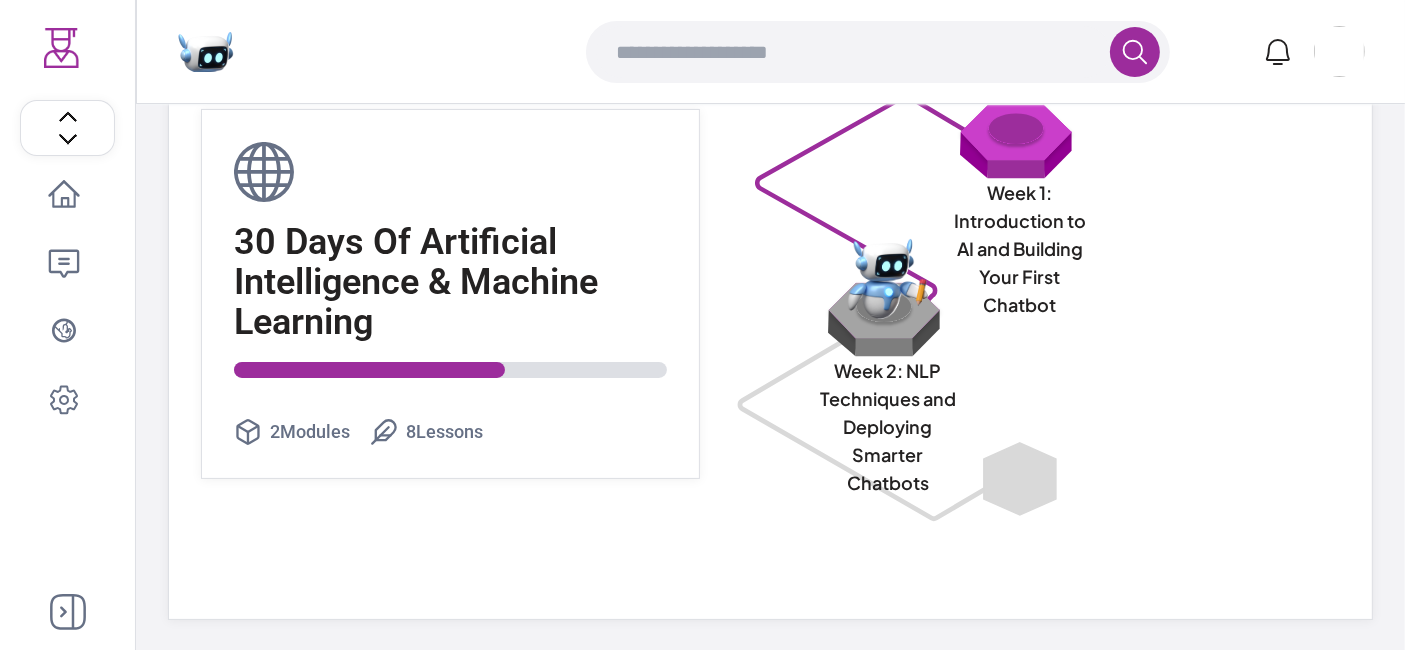 scroll, scrollTop: 0, scrollLeft: 0, axis: both 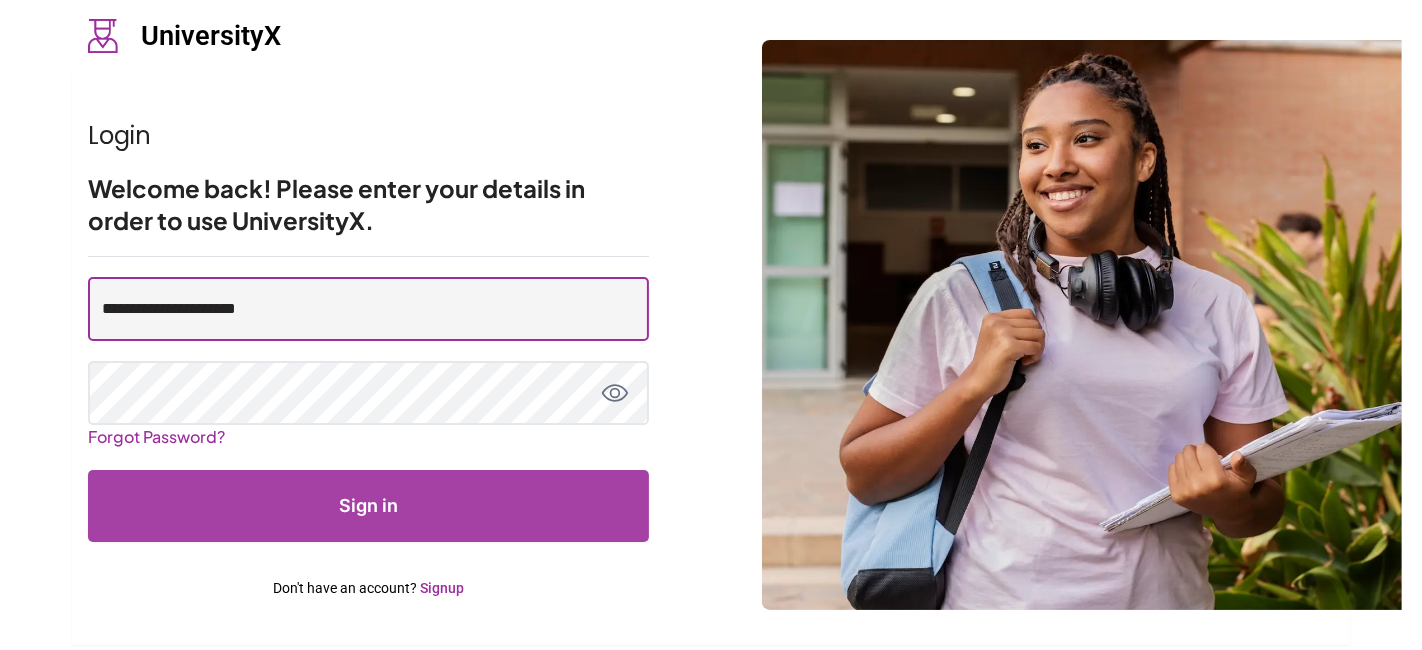 click on "**********" at bounding box center [368, 309] 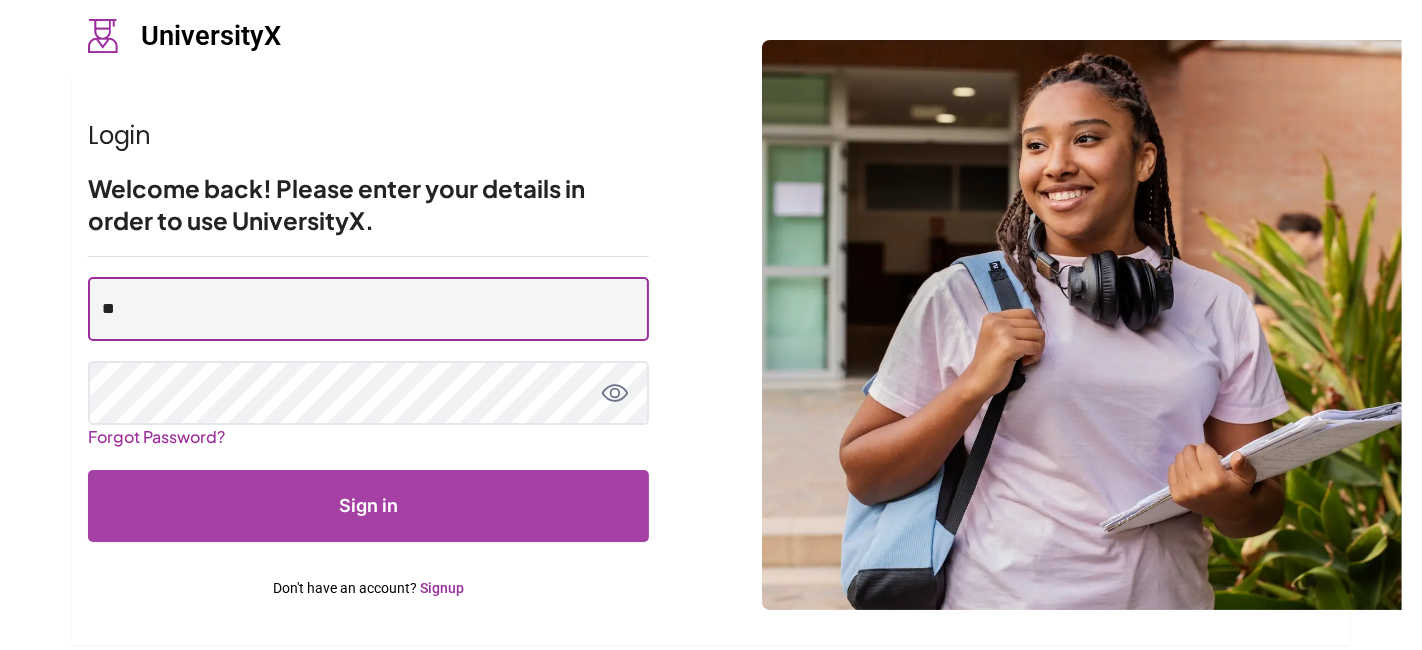 type on "**********" 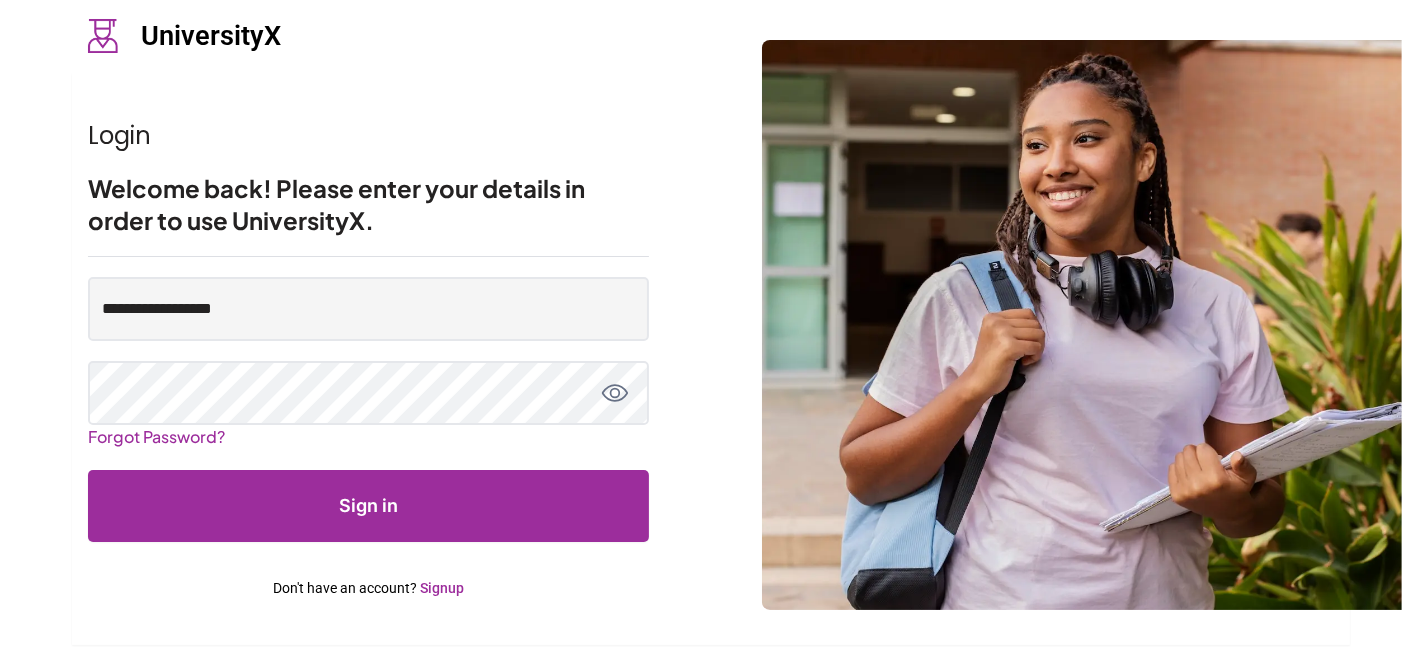 click on "Sign in" at bounding box center (368, 506) 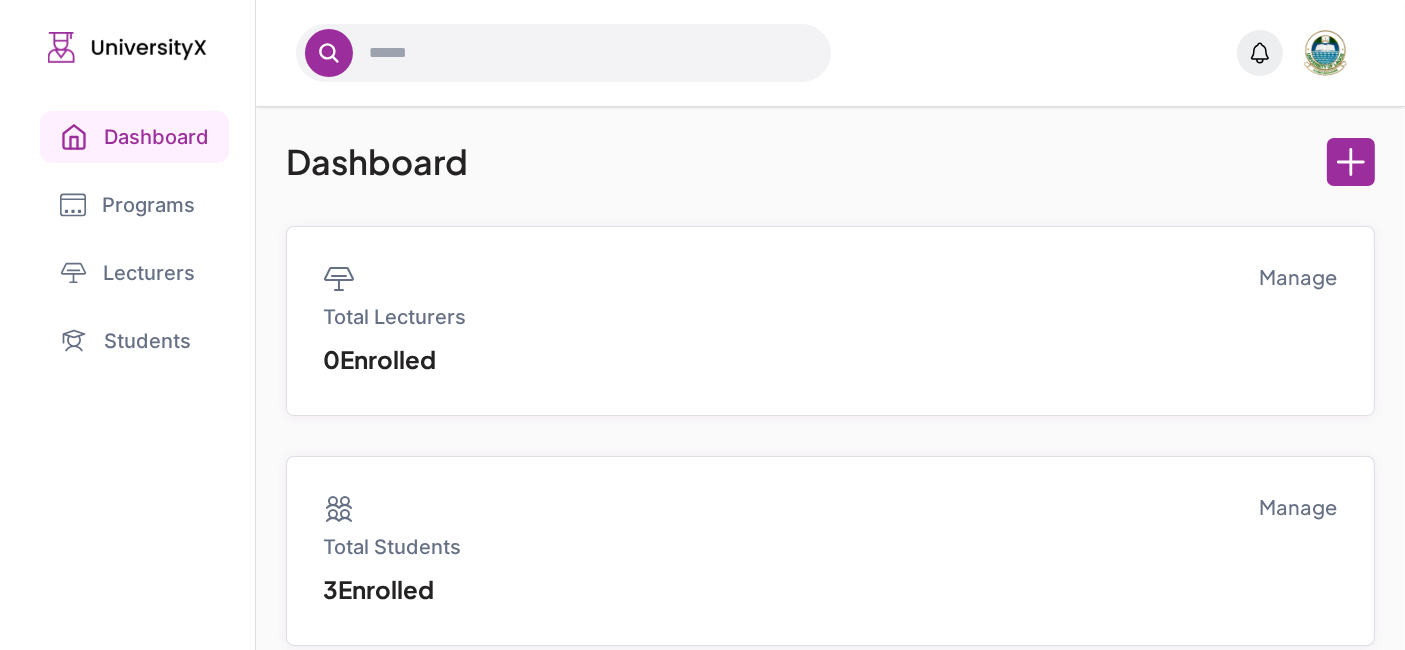 click on "Programs" at bounding box center (127, 205) 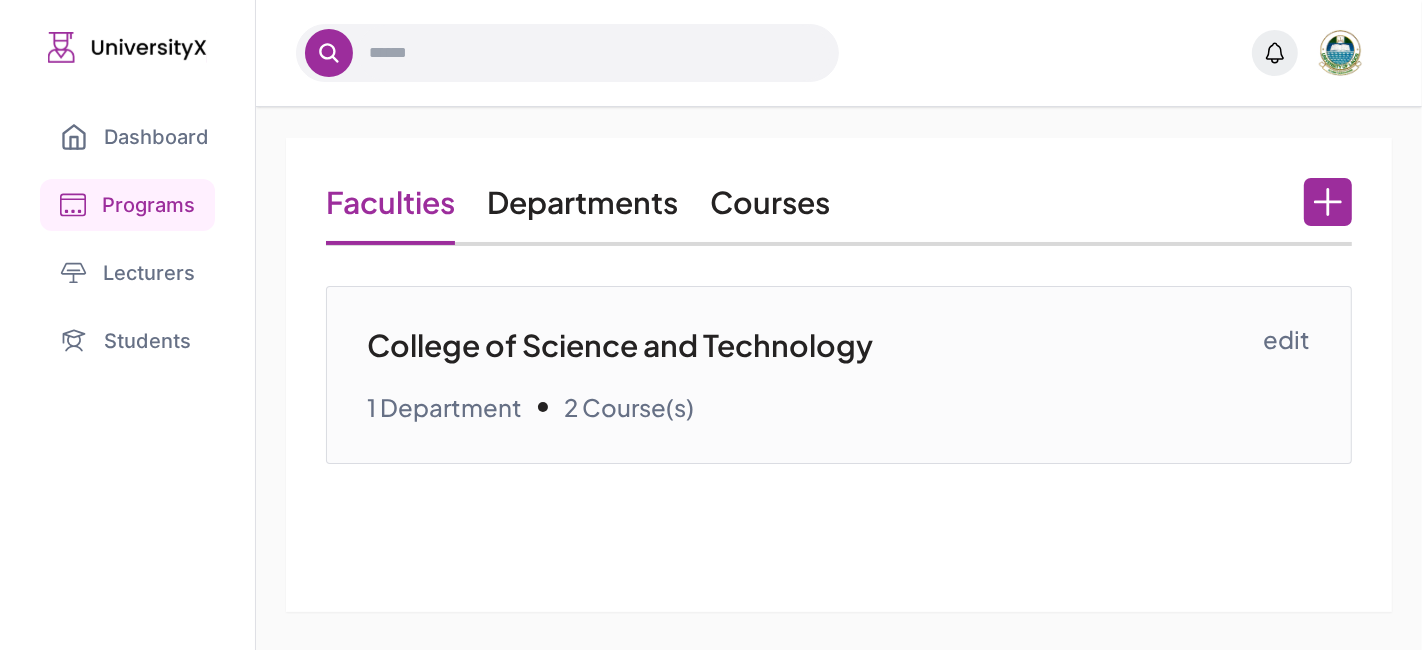 click on "Courses" at bounding box center (770, 202) 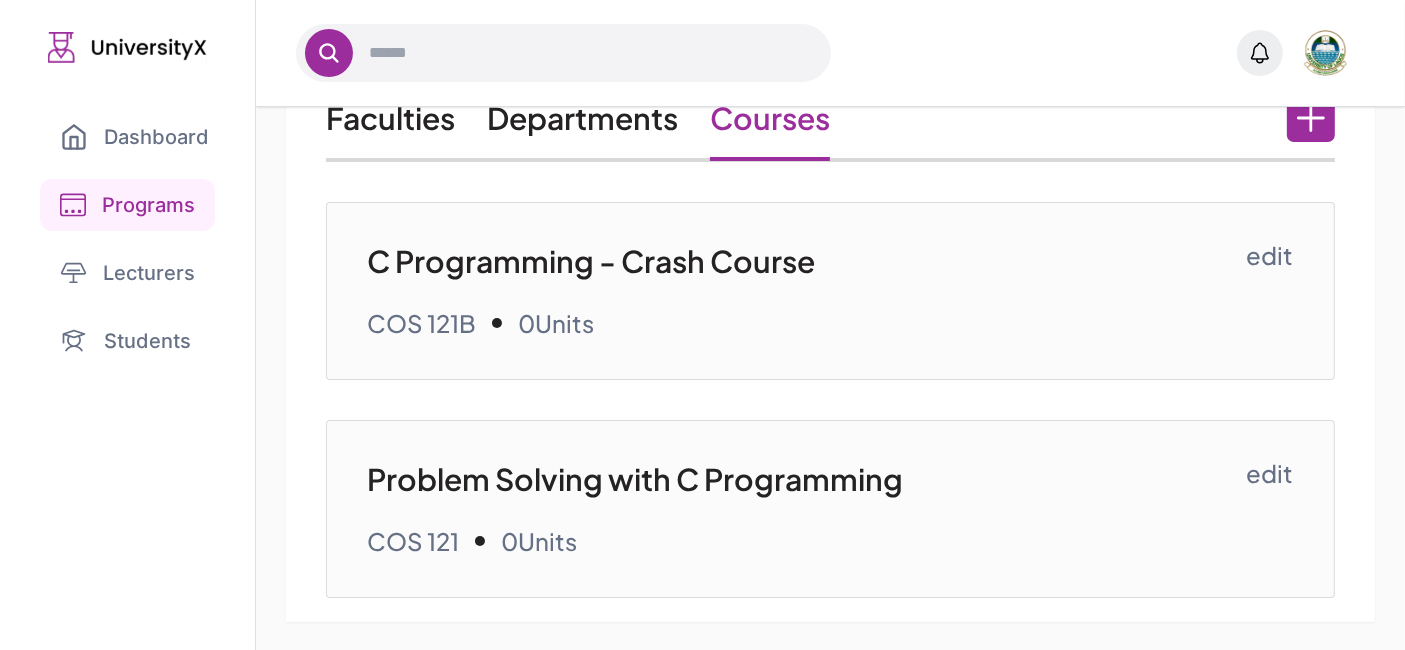 scroll, scrollTop: 84, scrollLeft: 0, axis: vertical 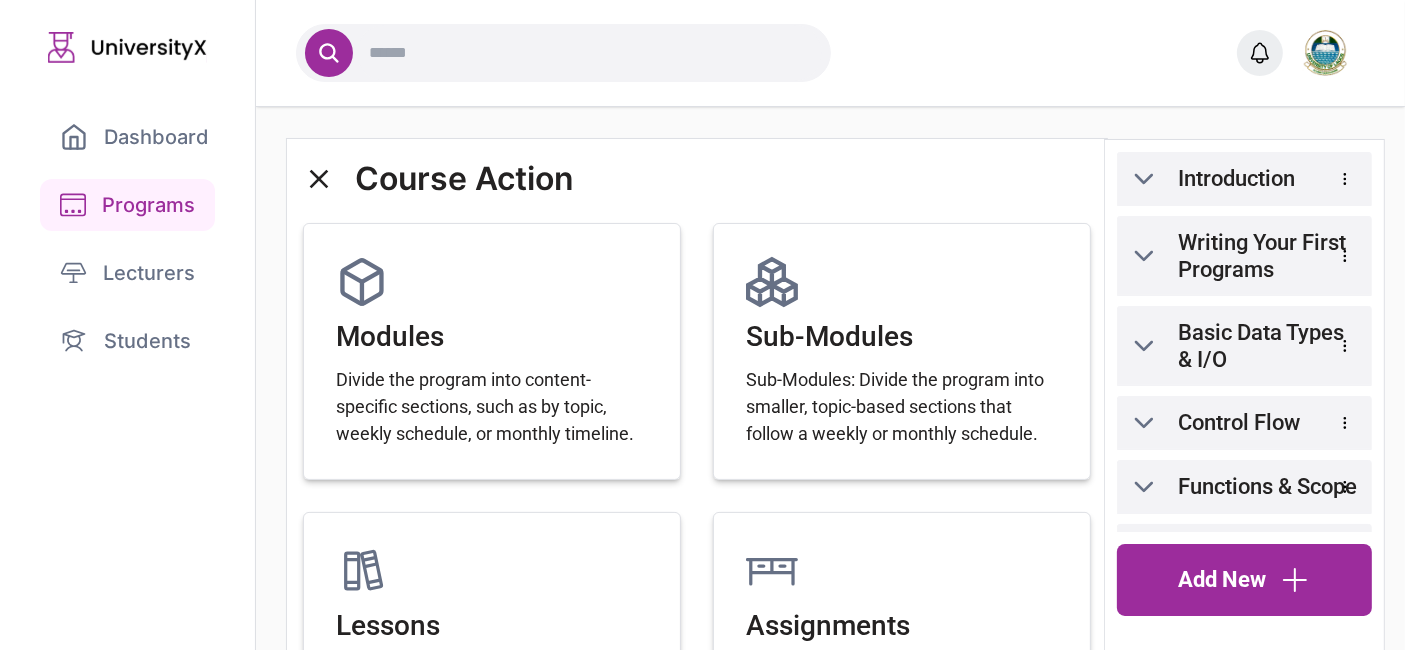 click at bounding box center (1144, 179) 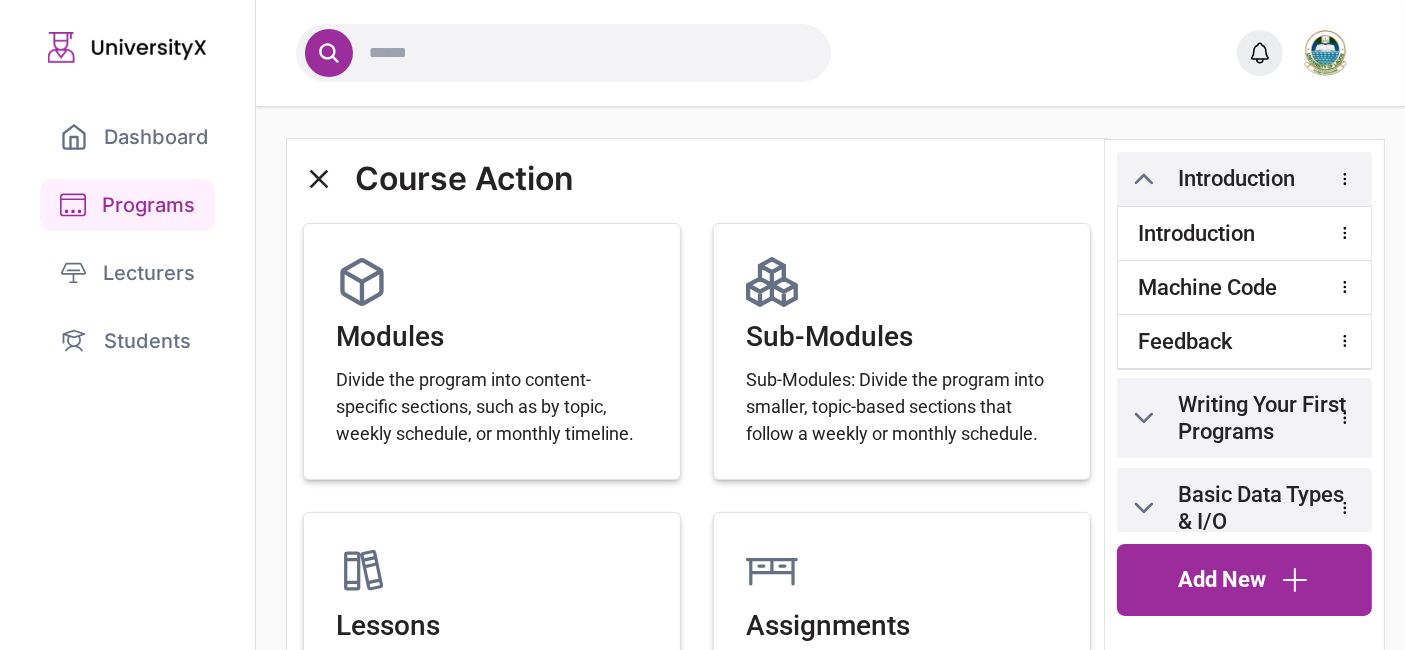 click on "Introduction" at bounding box center [1196, 233] 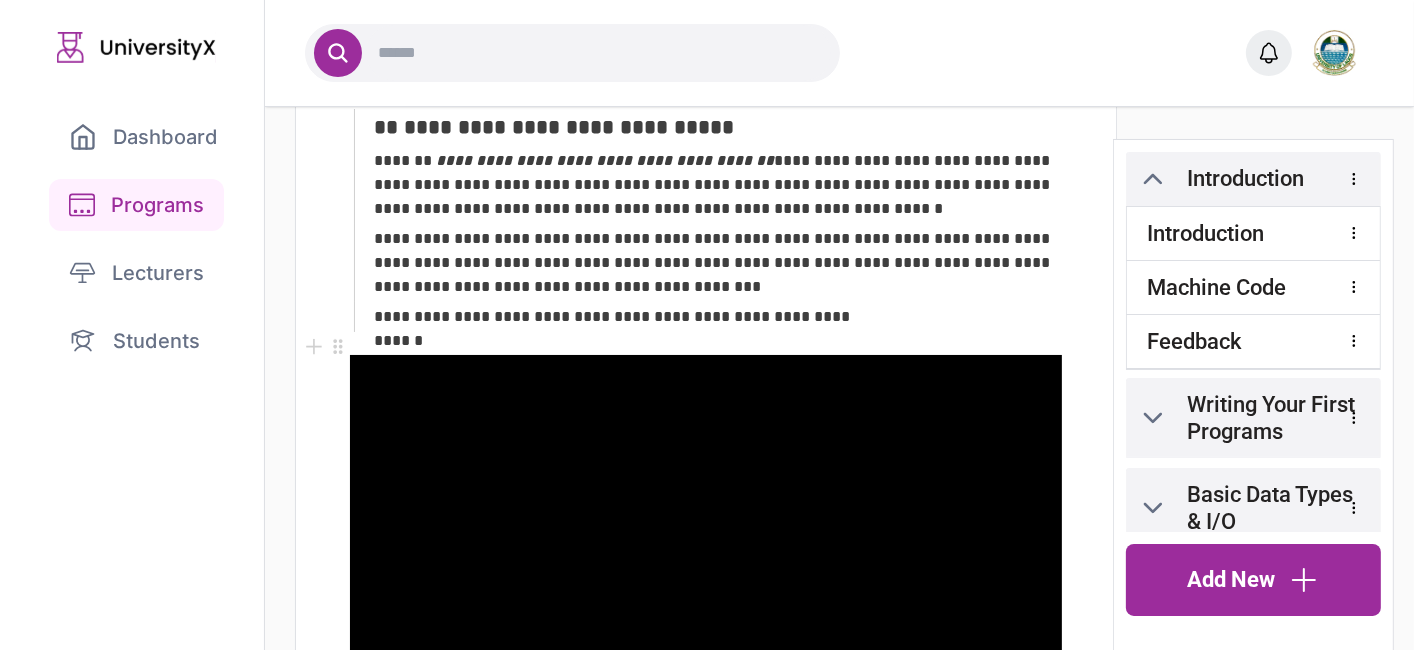 scroll, scrollTop: 0, scrollLeft: 0, axis: both 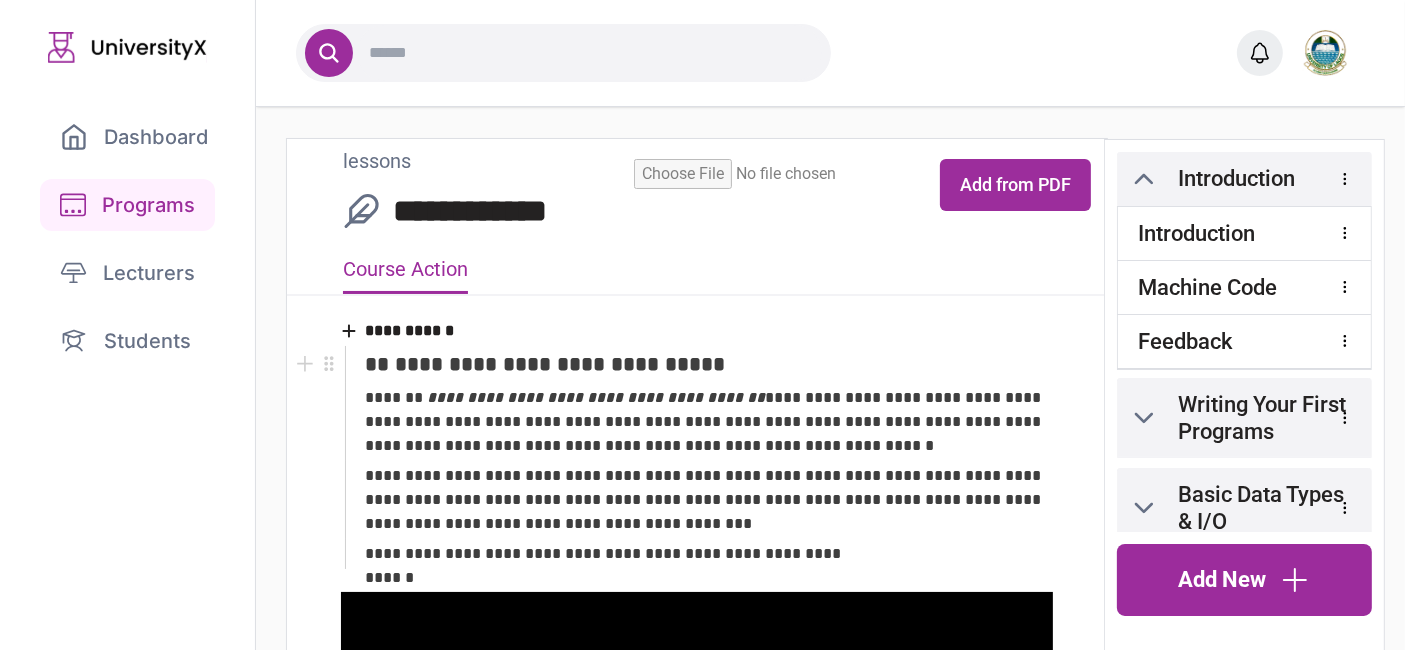 click on "Students" at bounding box center (127, 341) 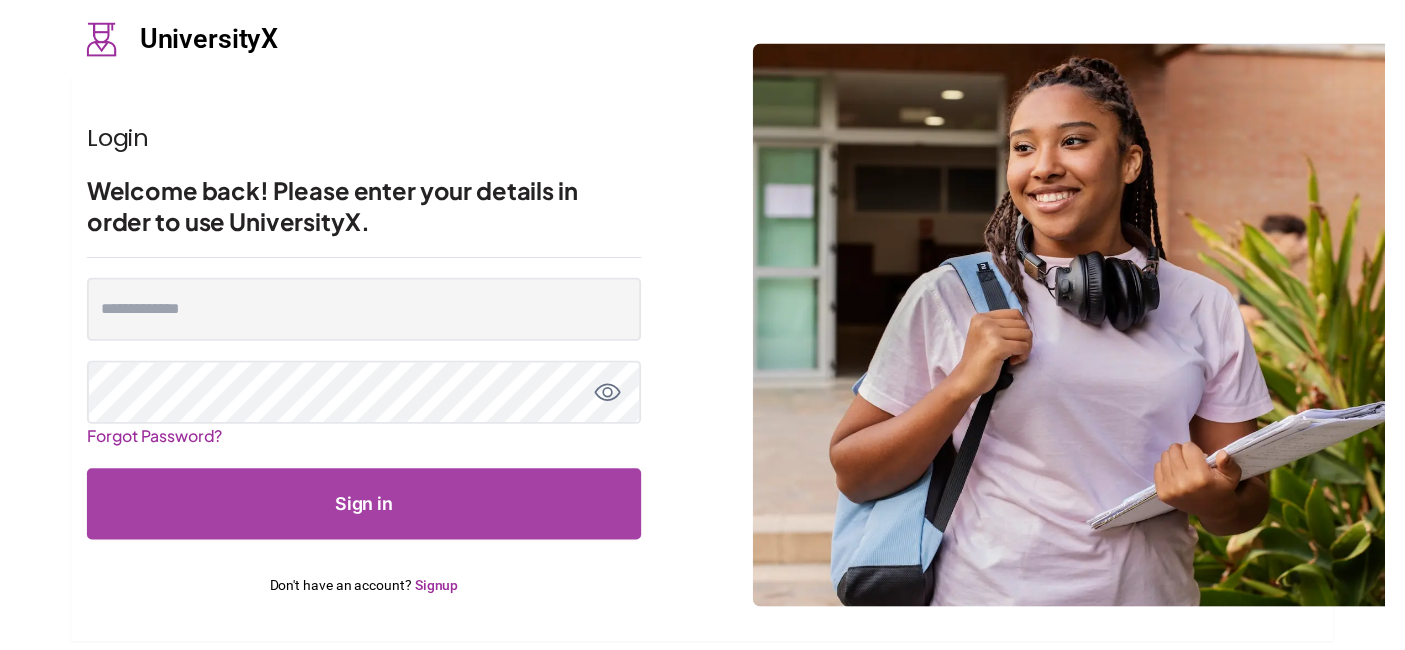 scroll, scrollTop: 0, scrollLeft: 0, axis: both 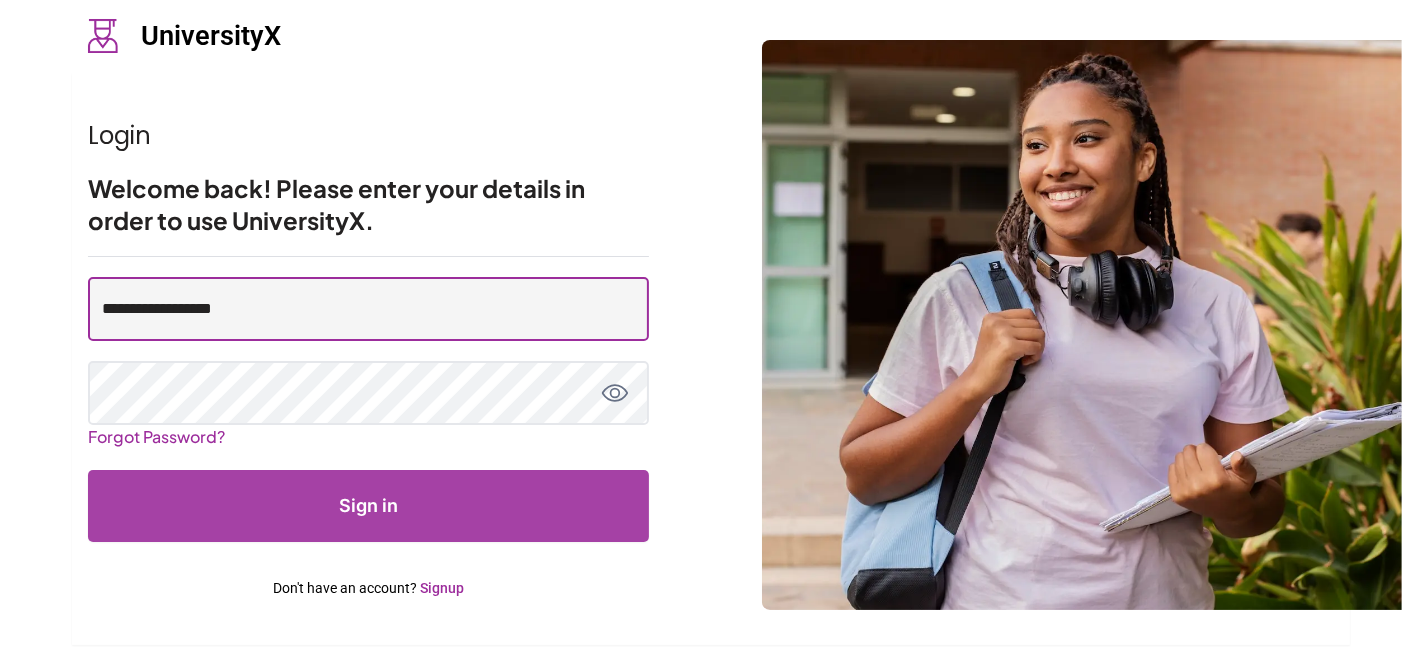 click on "**********" at bounding box center (368, 309) 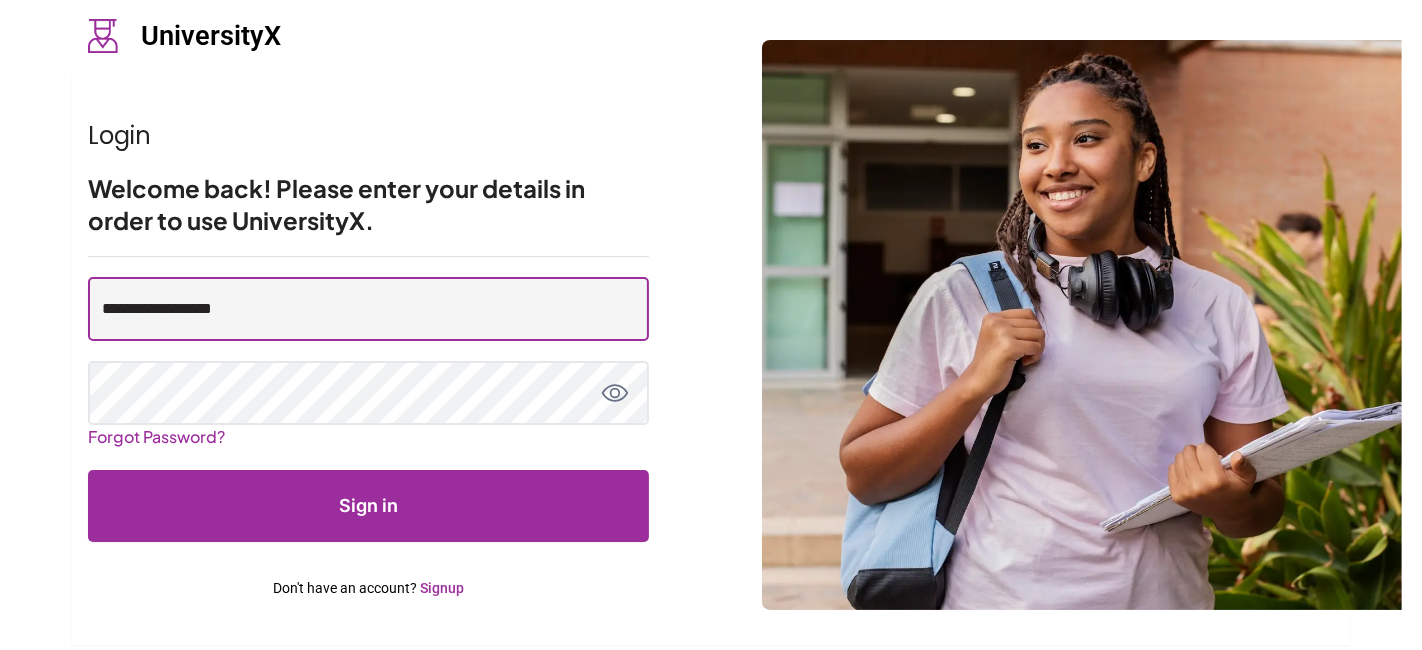 type on "**********" 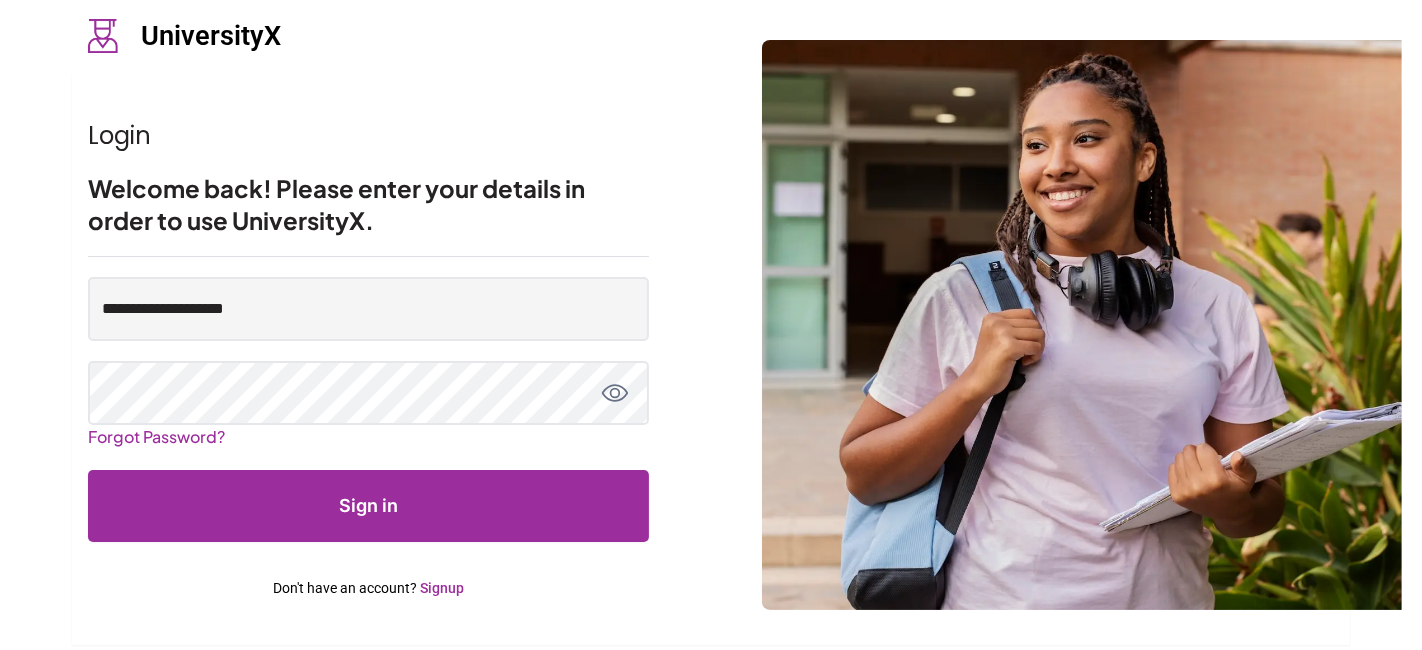 click on "Sign in" at bounding box center (368, 506) 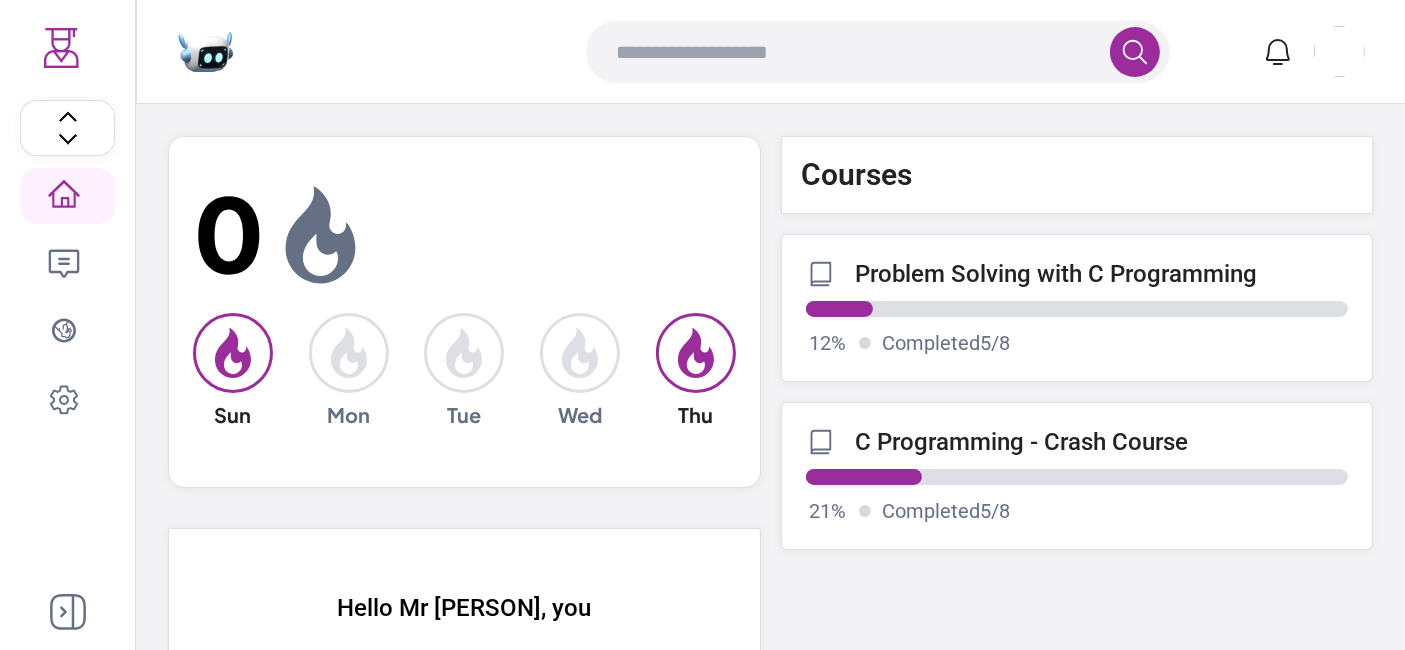 click at bounding box center (68, 612) 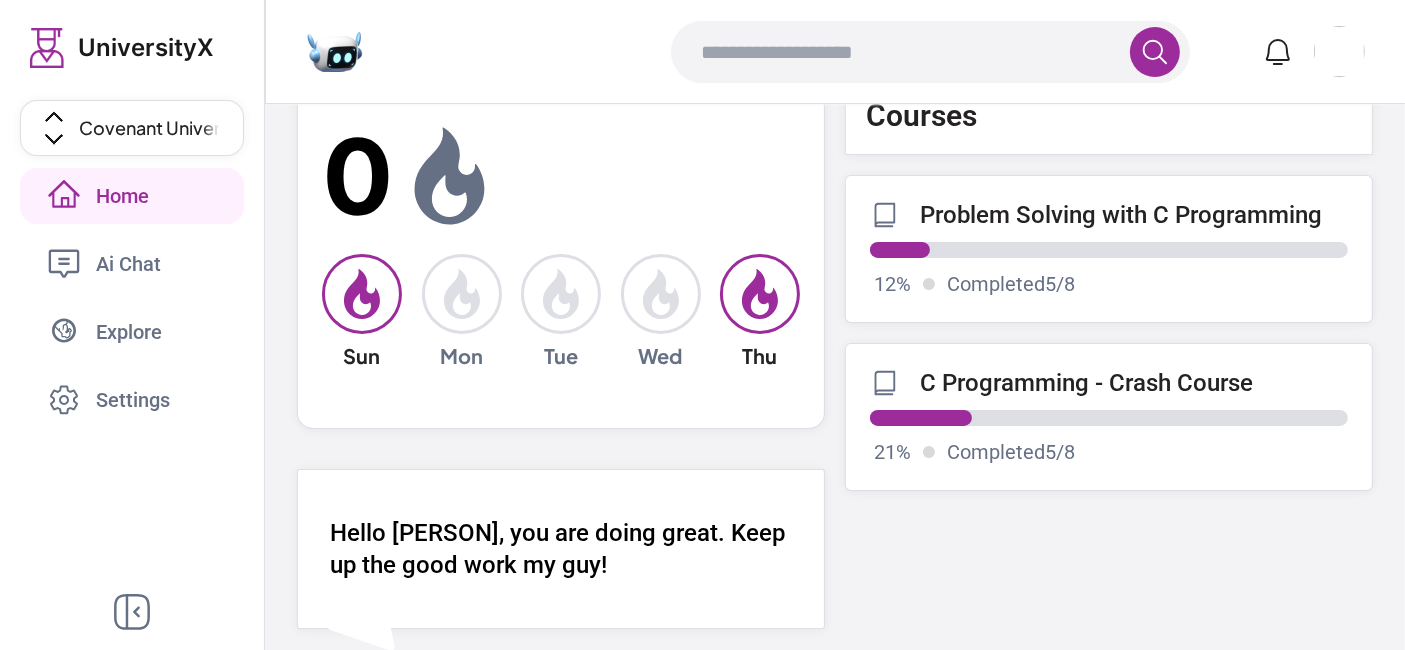 scroll, scrollTop: 66, scrollLeft: 0, axis: vertical 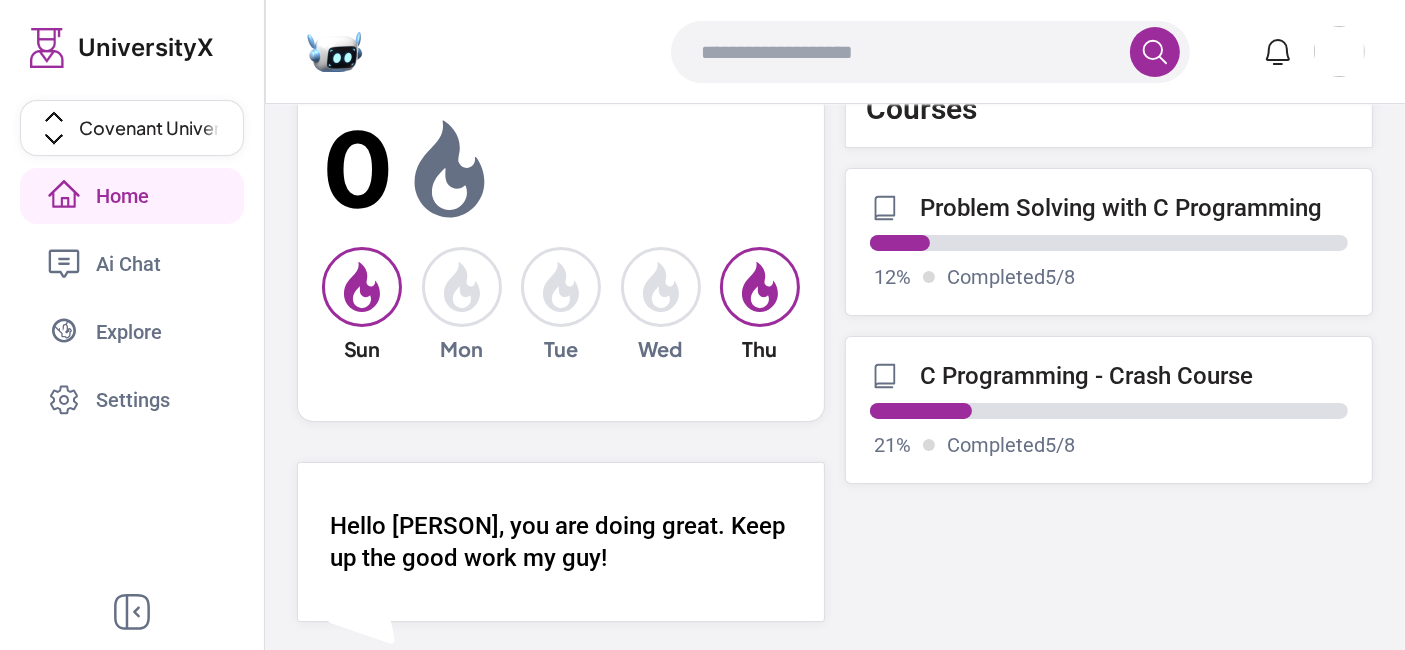 click on "Problem Solving with C Programming" at bounding box center (1121, 208) 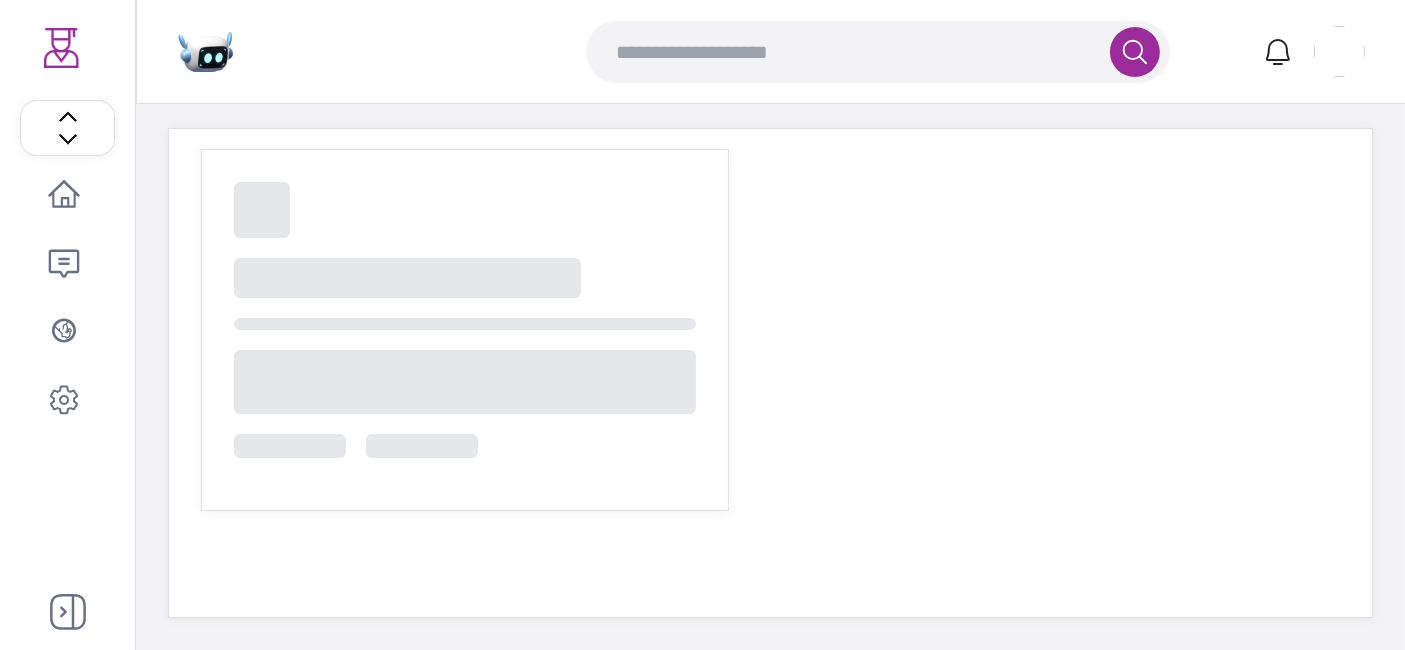 scroll, scrollTop: 0, scrollLeft: 0, axis: both 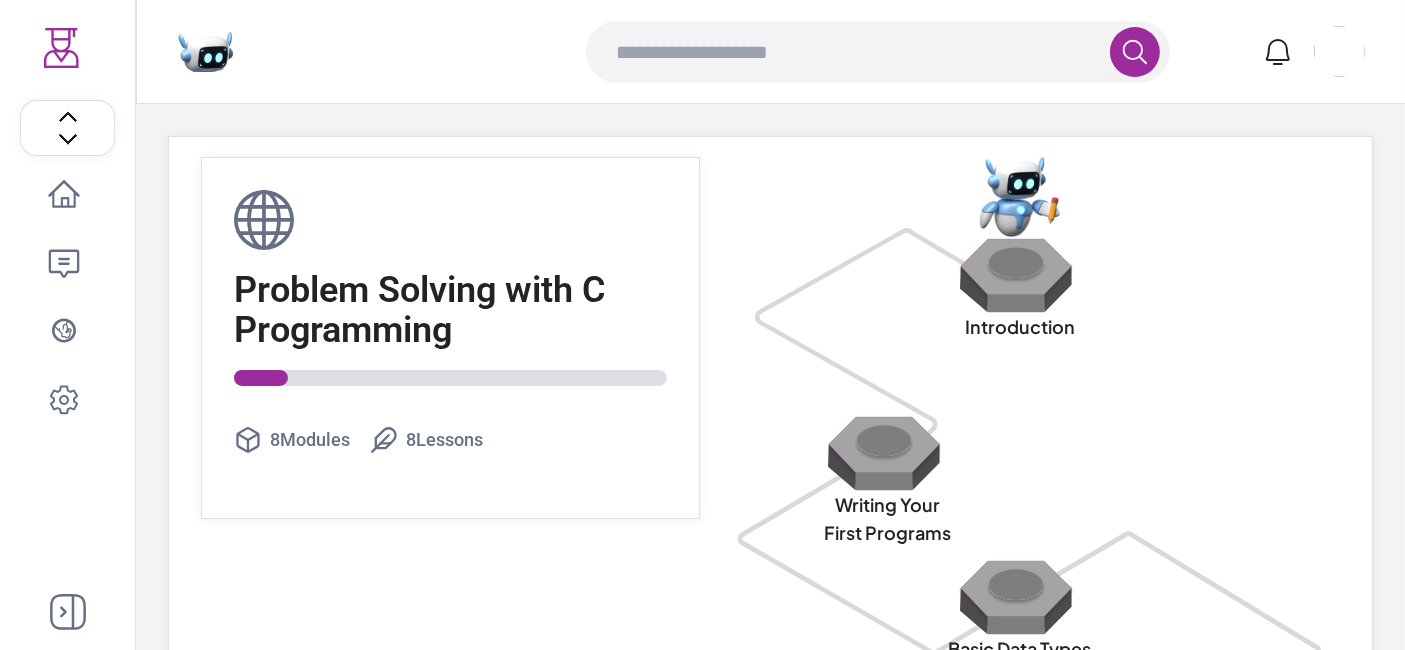 click at bounding box center (1020, 275) 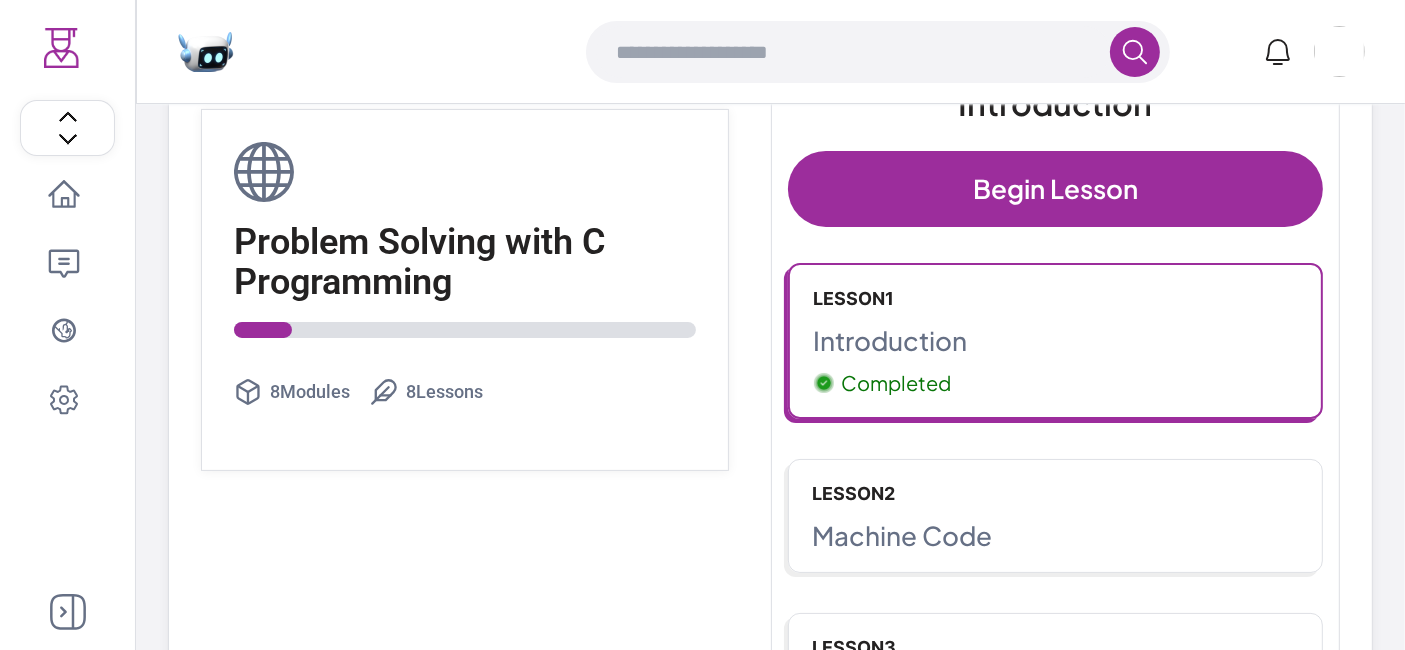 scroll, scrollTop: 275, scrollLeft: 0, axis: vertical 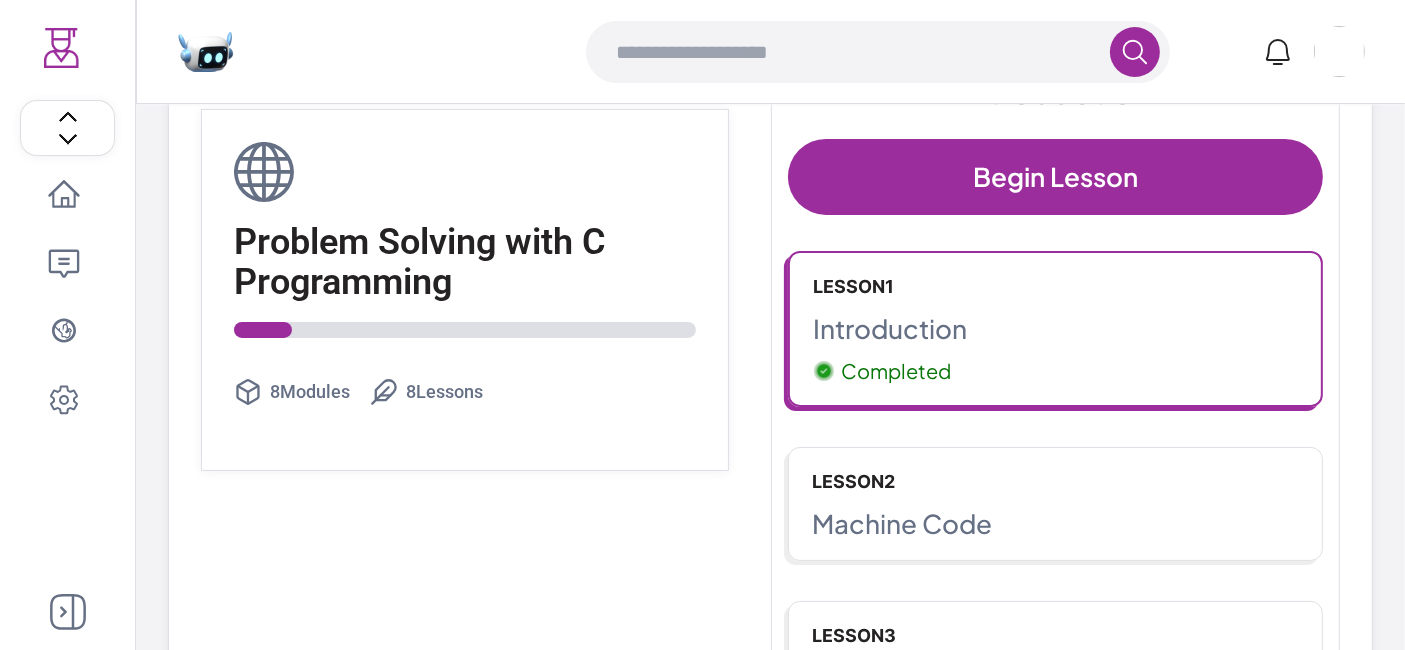 click on "Lesson  1 Introduction Completed" at bounding box center [1056, 329] 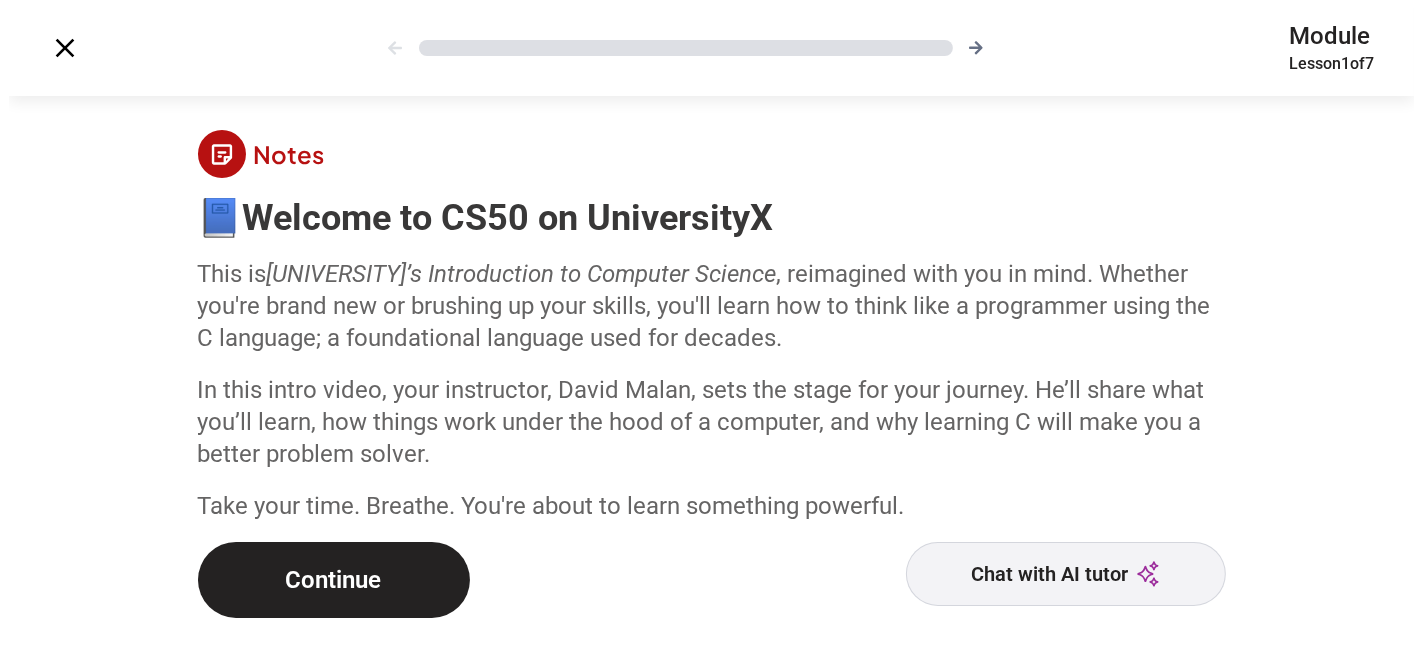 scroll, scrollTop: 0, scrollLeft: 0, axis: both 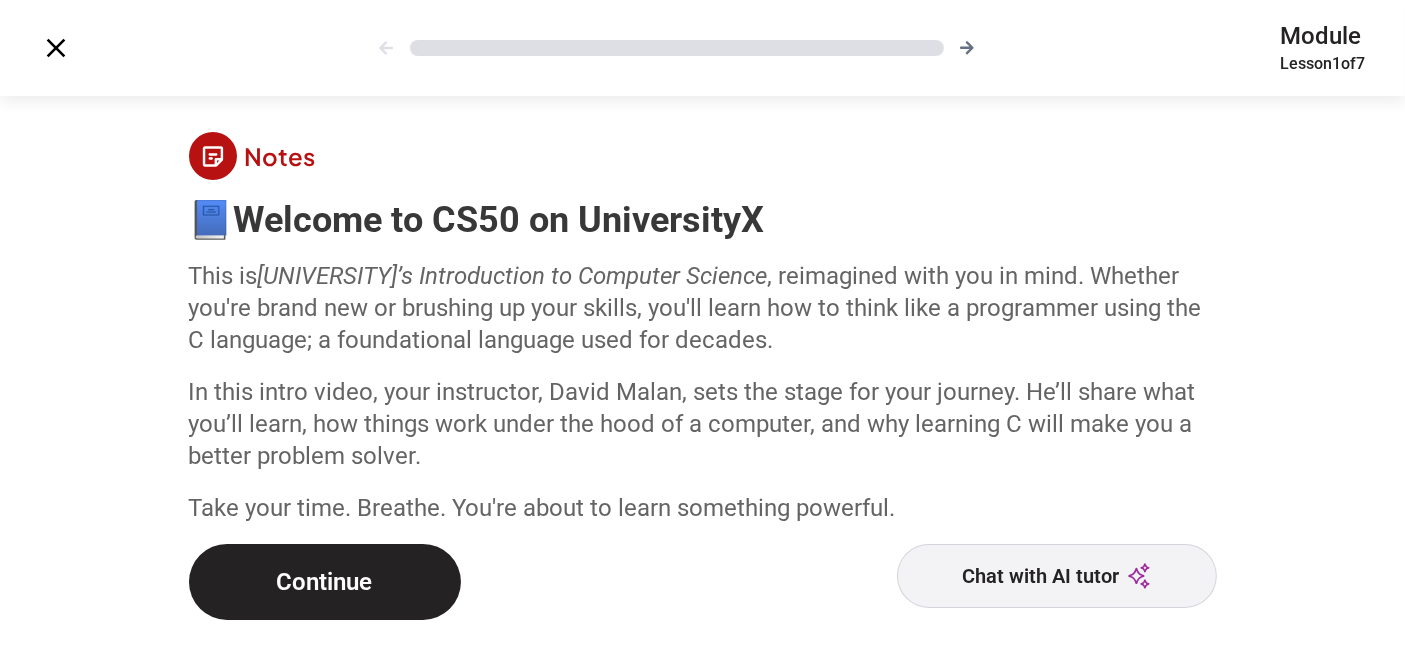 click on "Chat with AI tutor" at bounding box center (1057, 576) 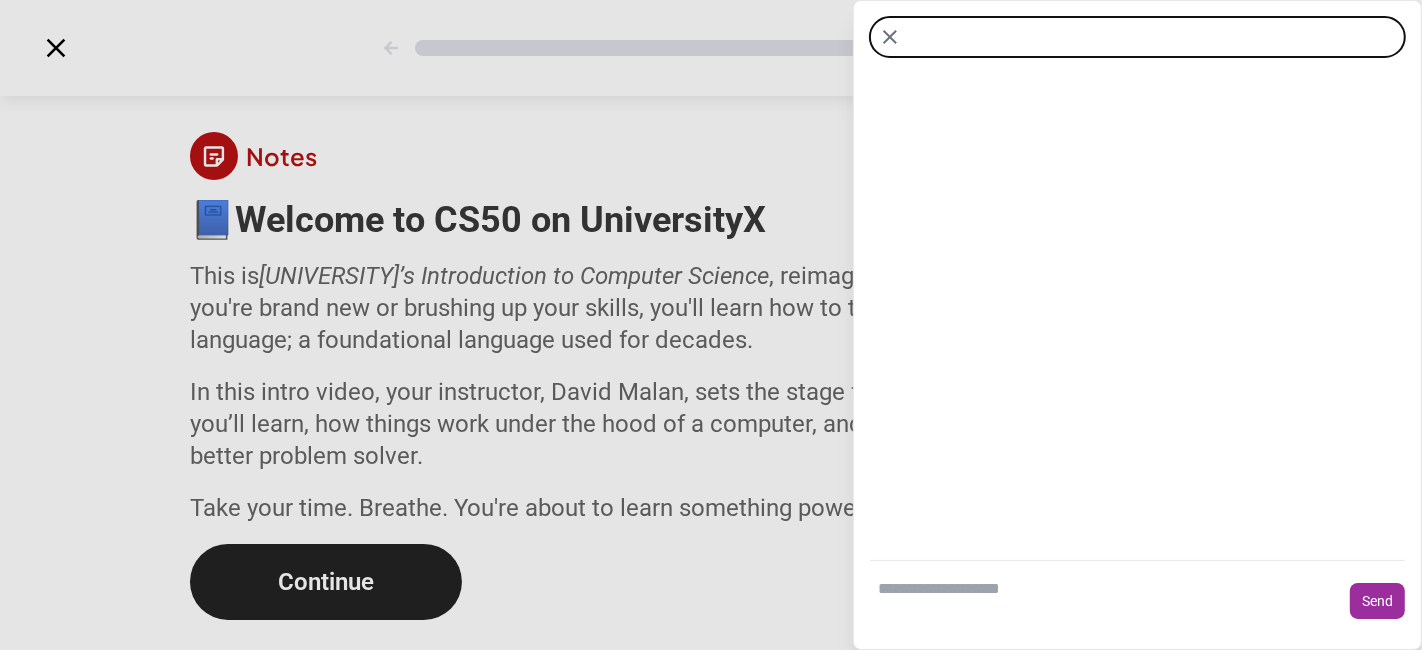click at bounding box center (1106, 601) 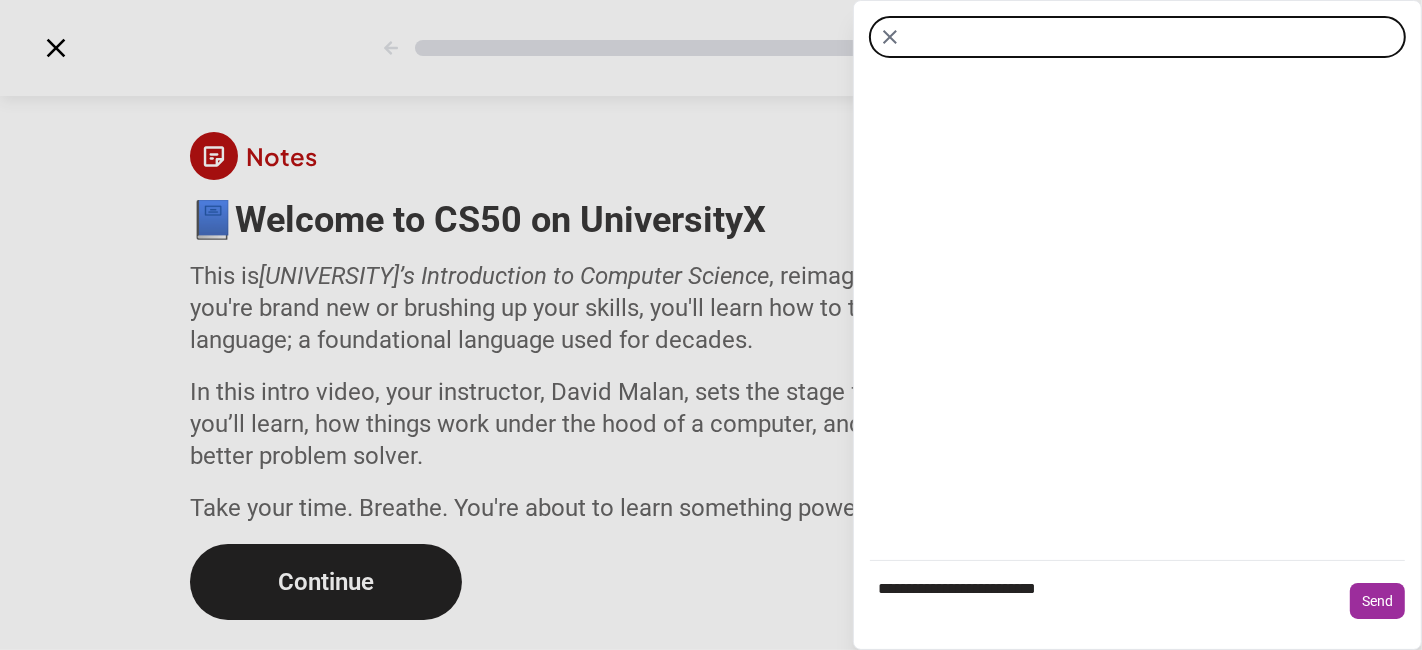 type on "**********" 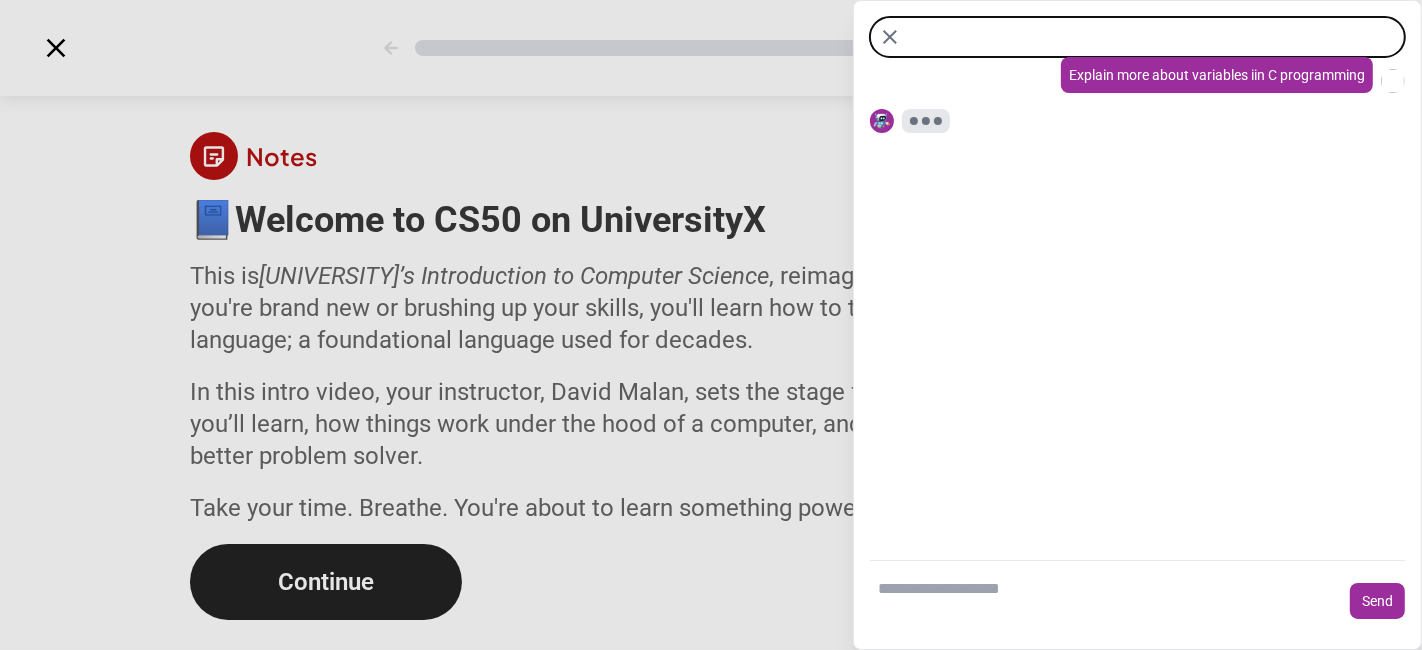 click on "Explain more about variables iin C programming" at bounding box center (1137, 304) 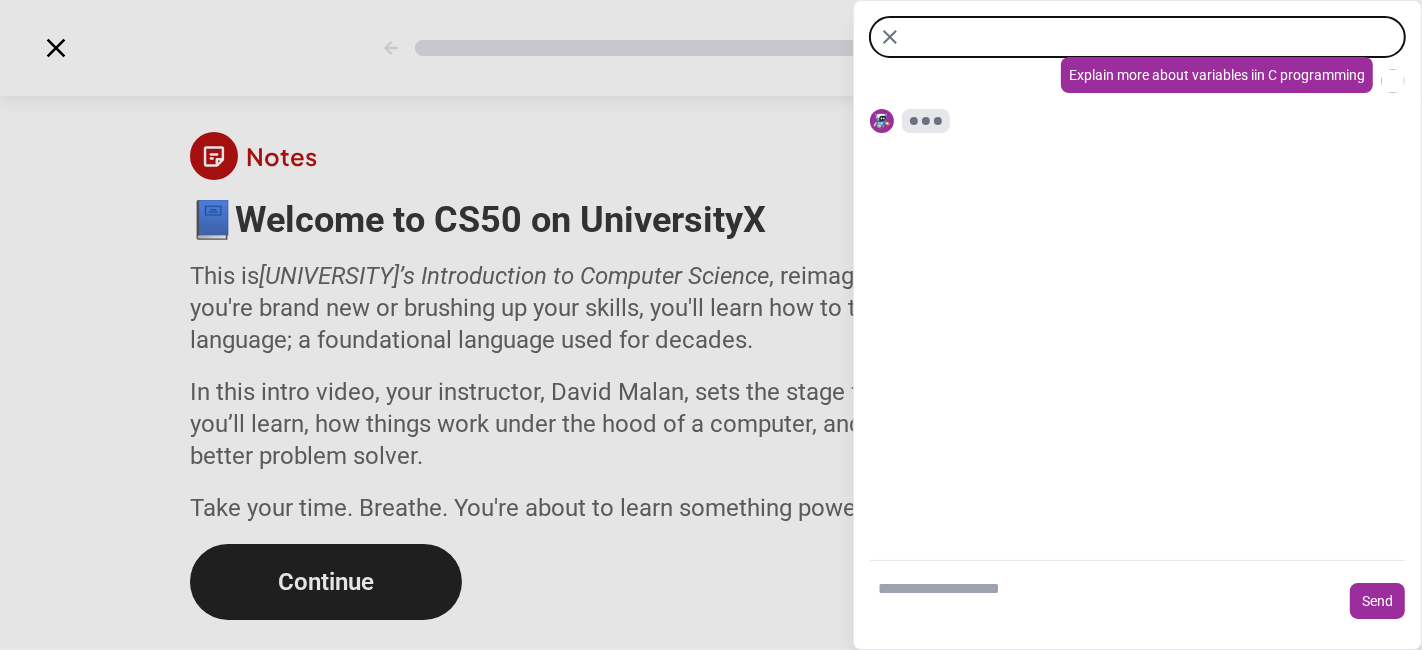 click on "Explain more about variables iin C programming" at bounding box center (1137, 304) 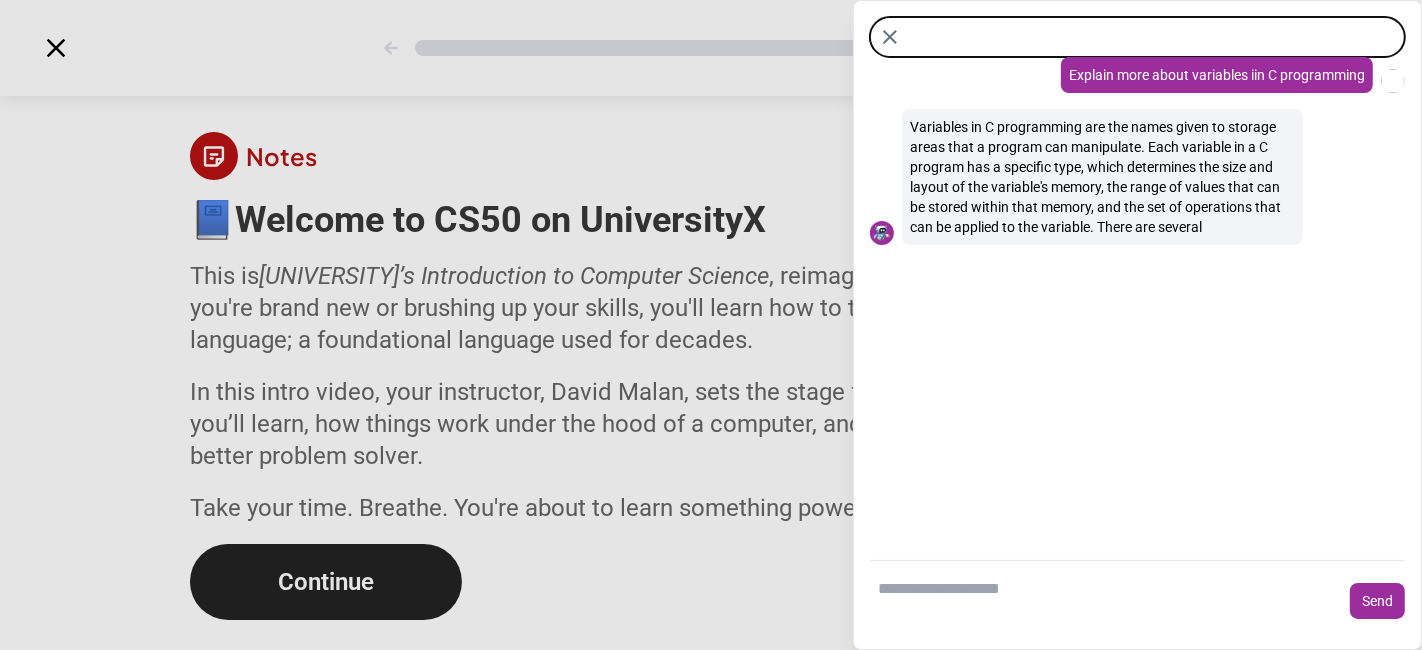 click at bounding box center (1106, 601) 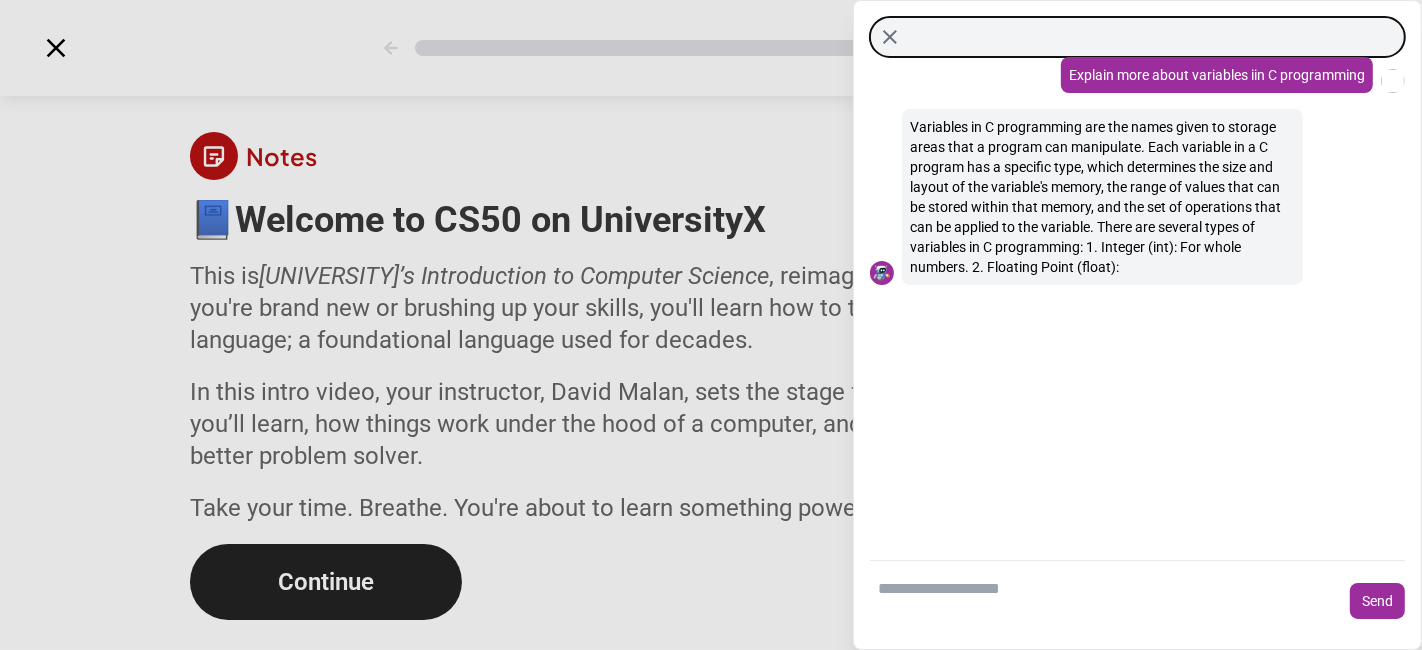click at bounding box center (890, 37) 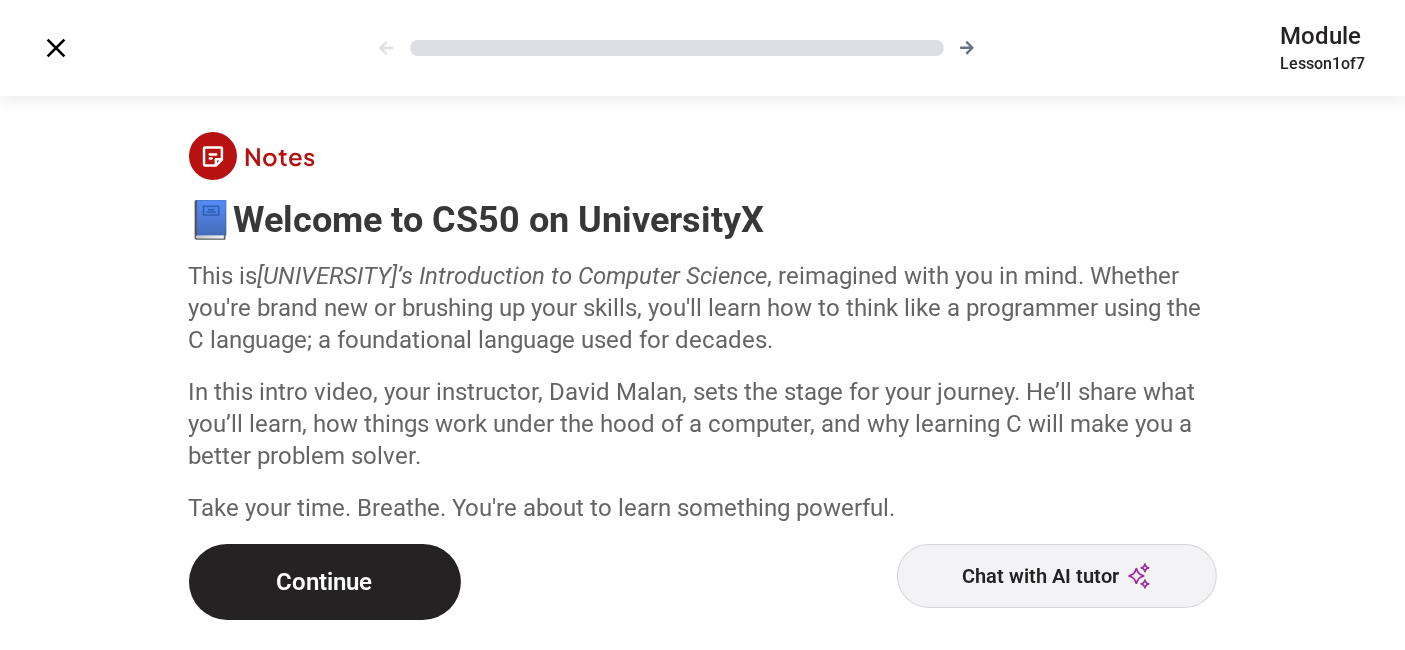 click on "Chat with AI tutor" at bounding box center [1057, 576] 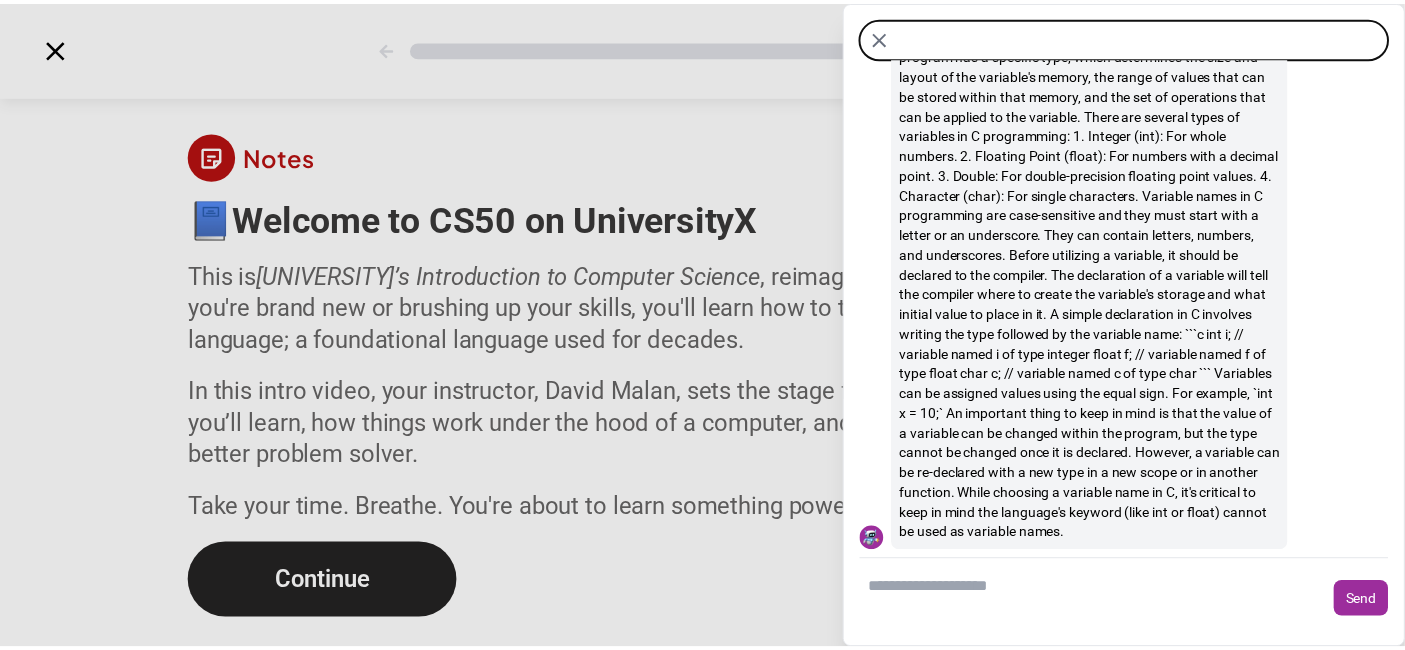 scroll, scrollTop: 0, scrollLeft: 0, axis: both 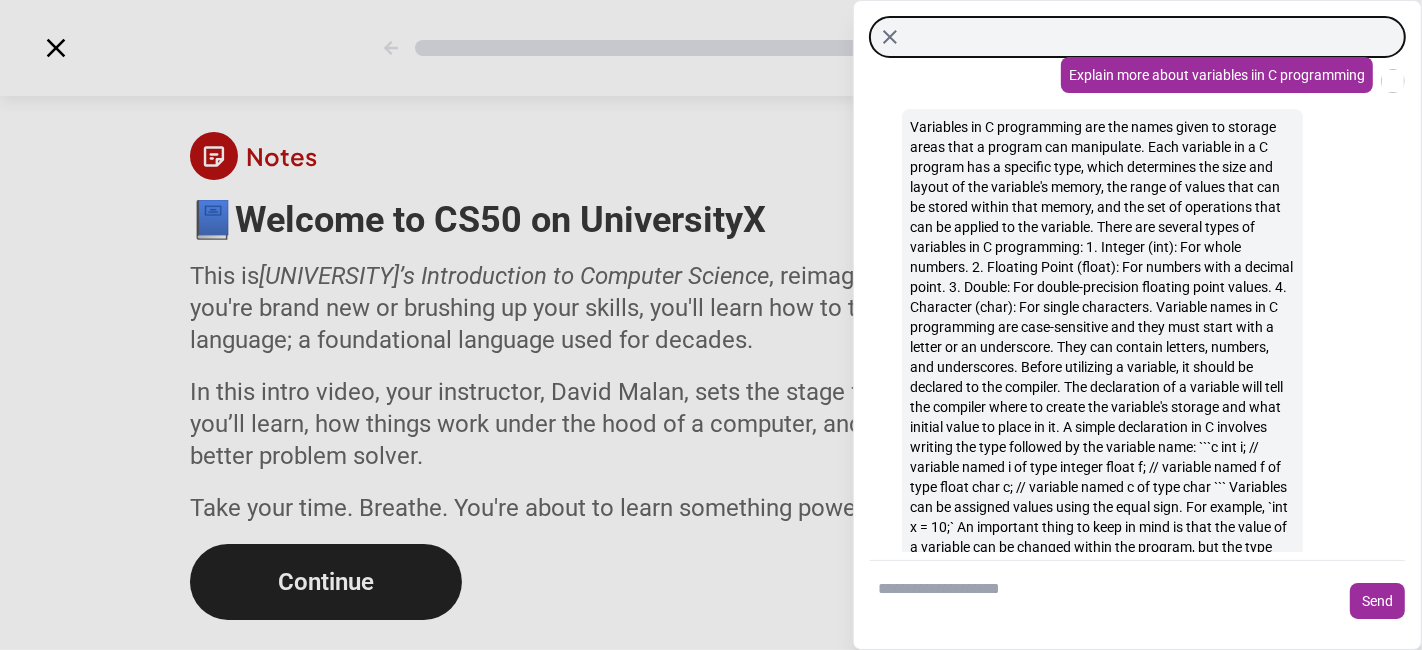 click at bounding box center (890, 37) 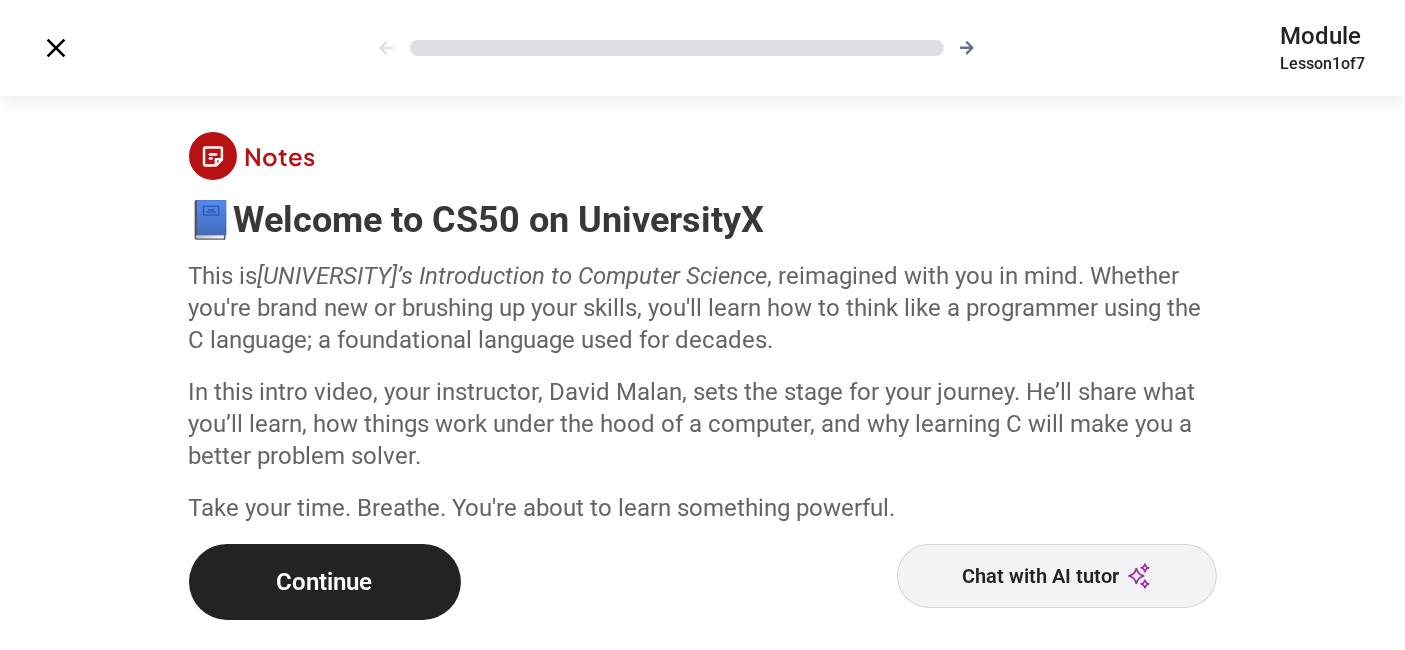 click on "Continue" at bounding box center (325, 582) 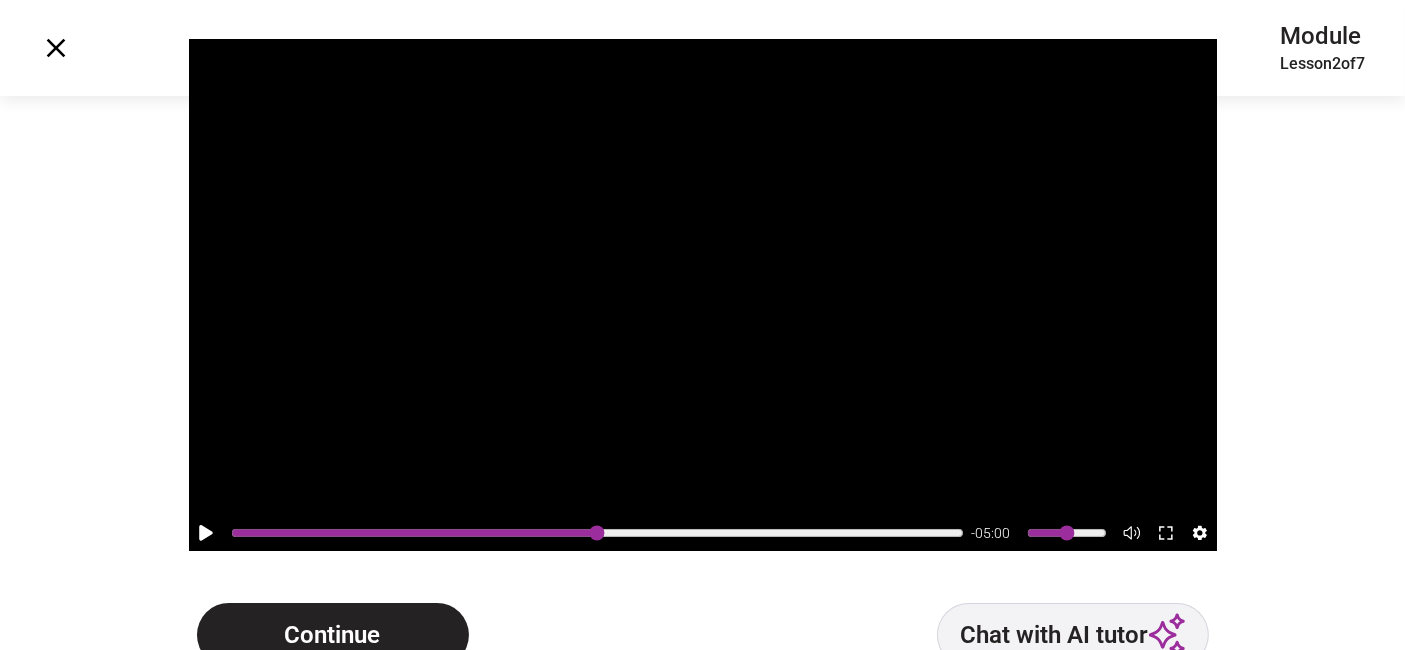 scroll, scrollTop: 160, scrollLeft: 0, axis: vertical 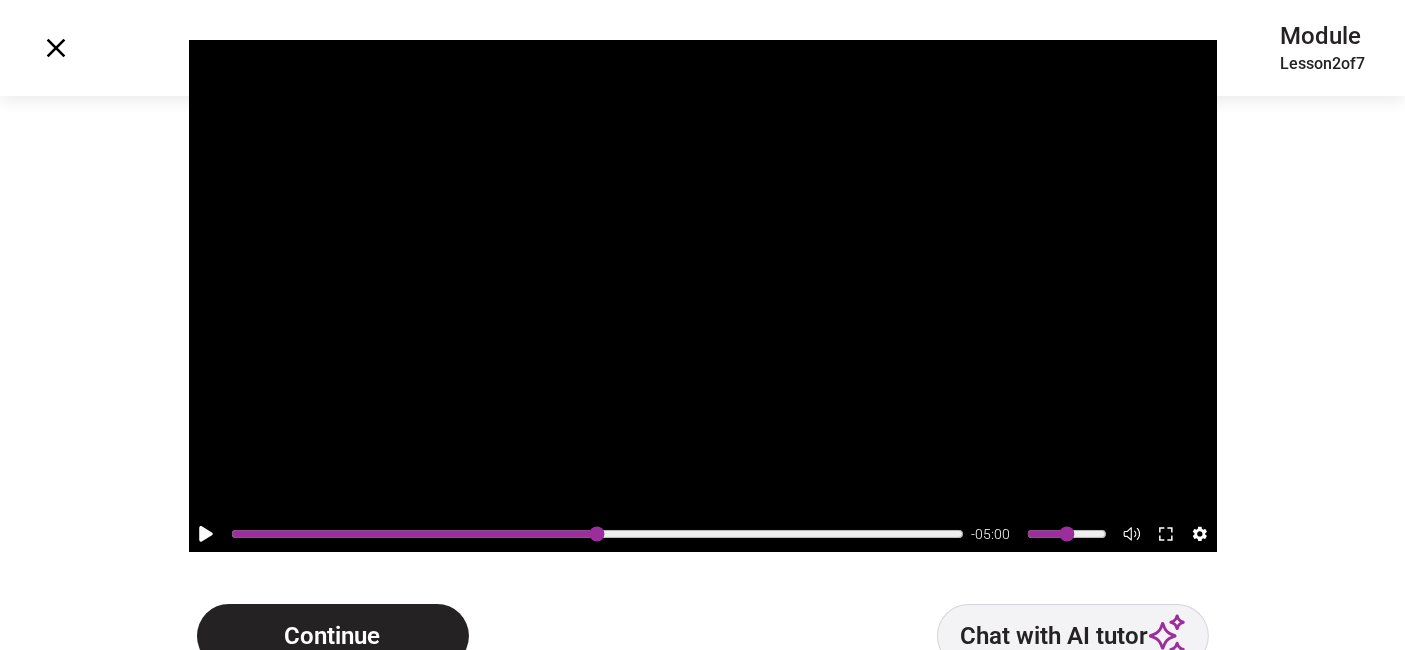click on "Video - 05:00 Continue Chat with AI tutor" at bounding box center [702, 320] 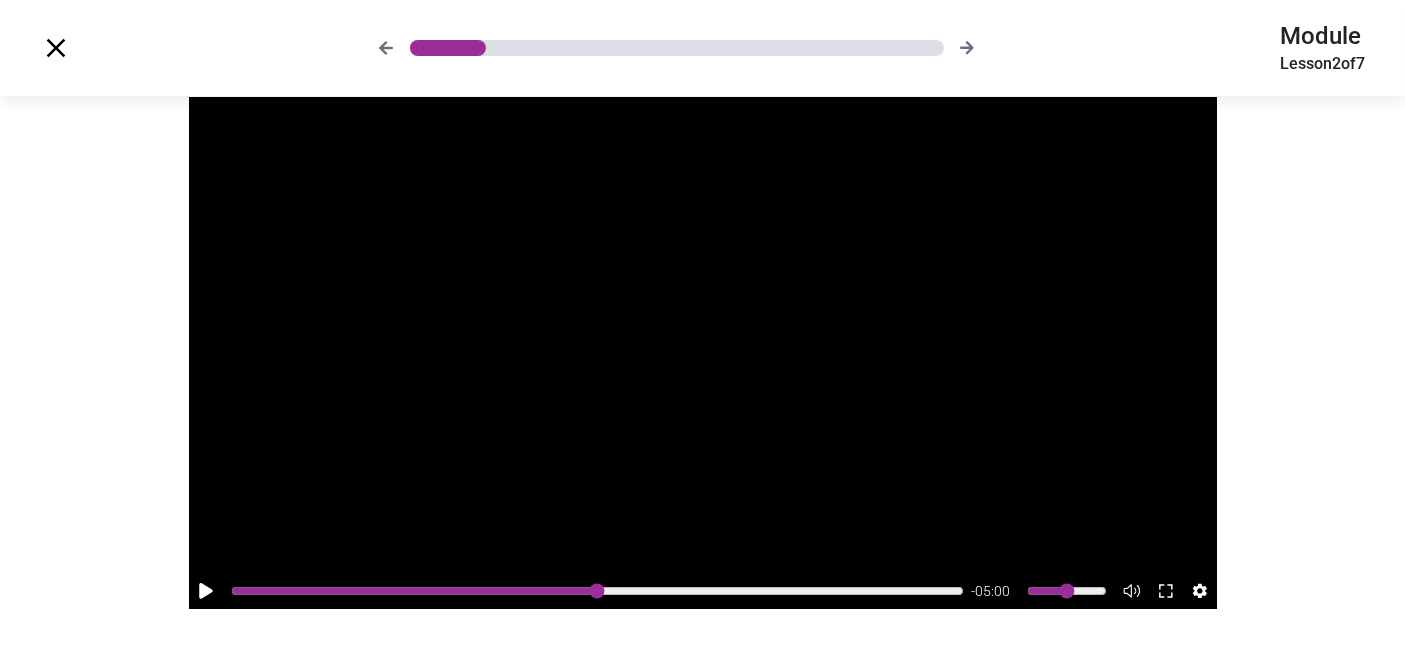scroll, scrollTop: 209, scrollLeft: 0, axis: vertical 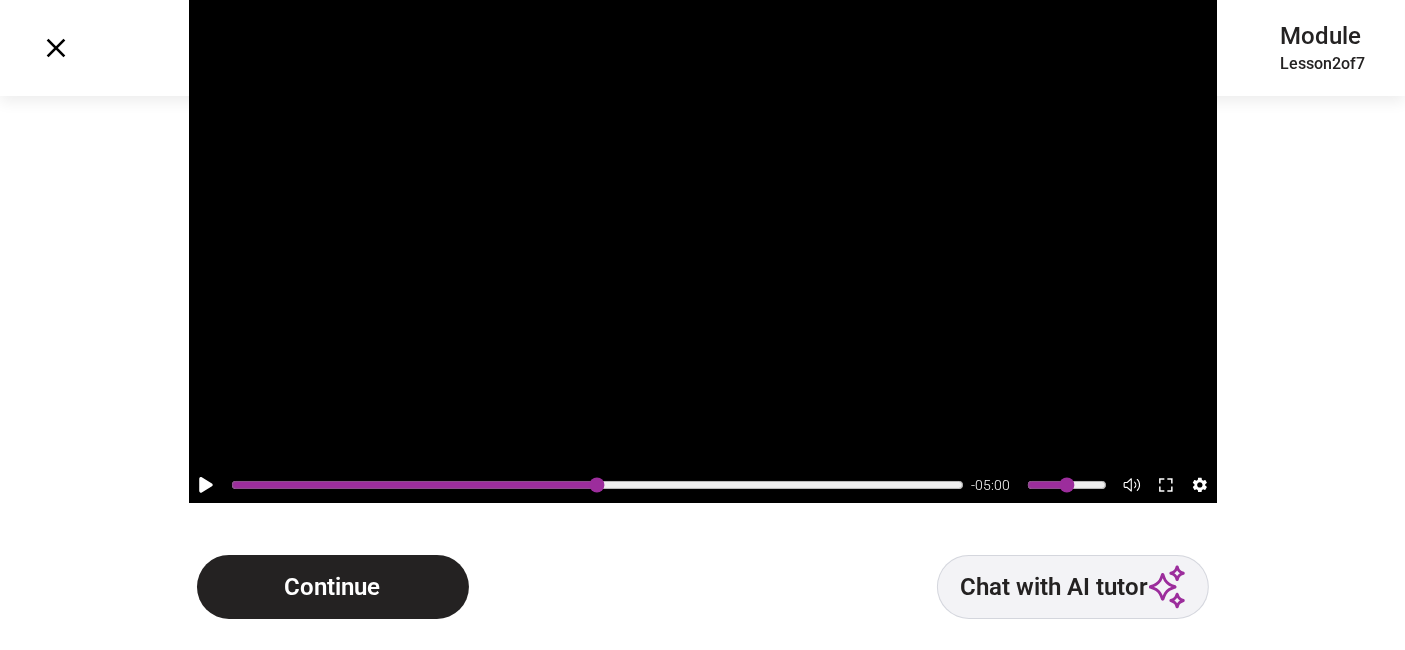 click at bounding box center [206, 485] 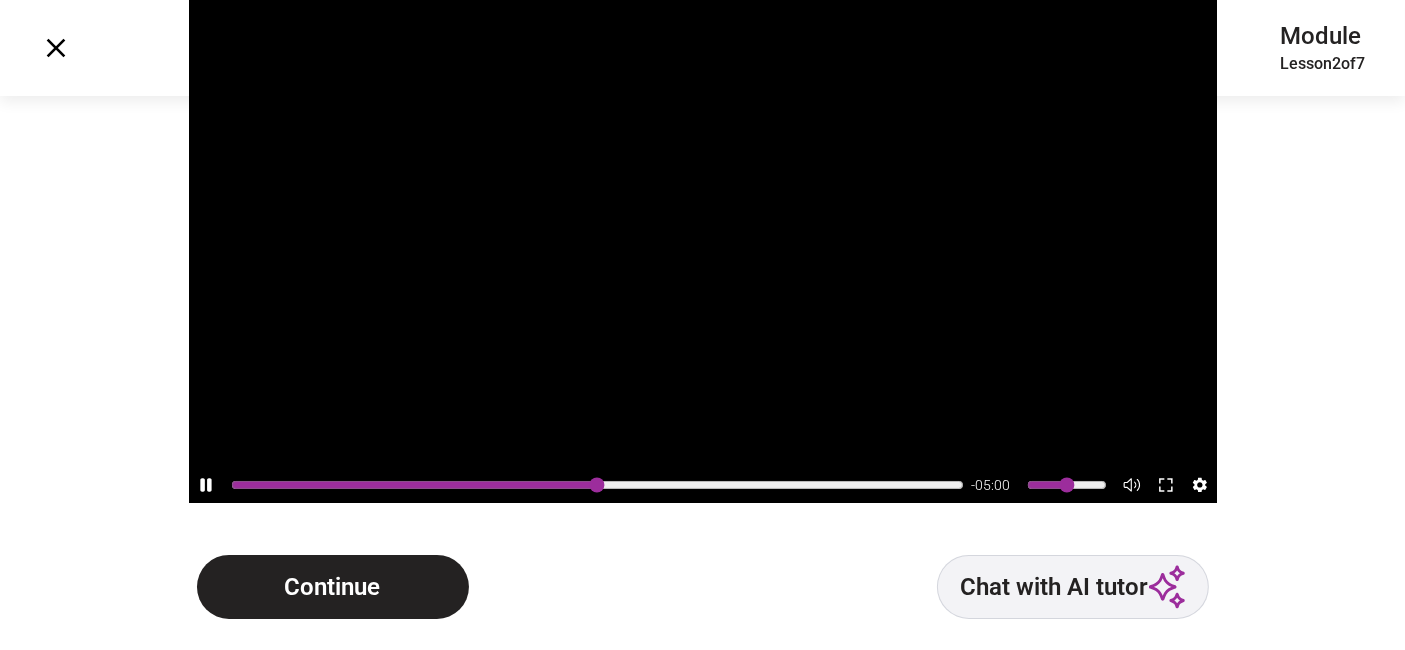 click on "Video - 05:00 Continue Chat with AI tutor" at bounding box center [702, 271] 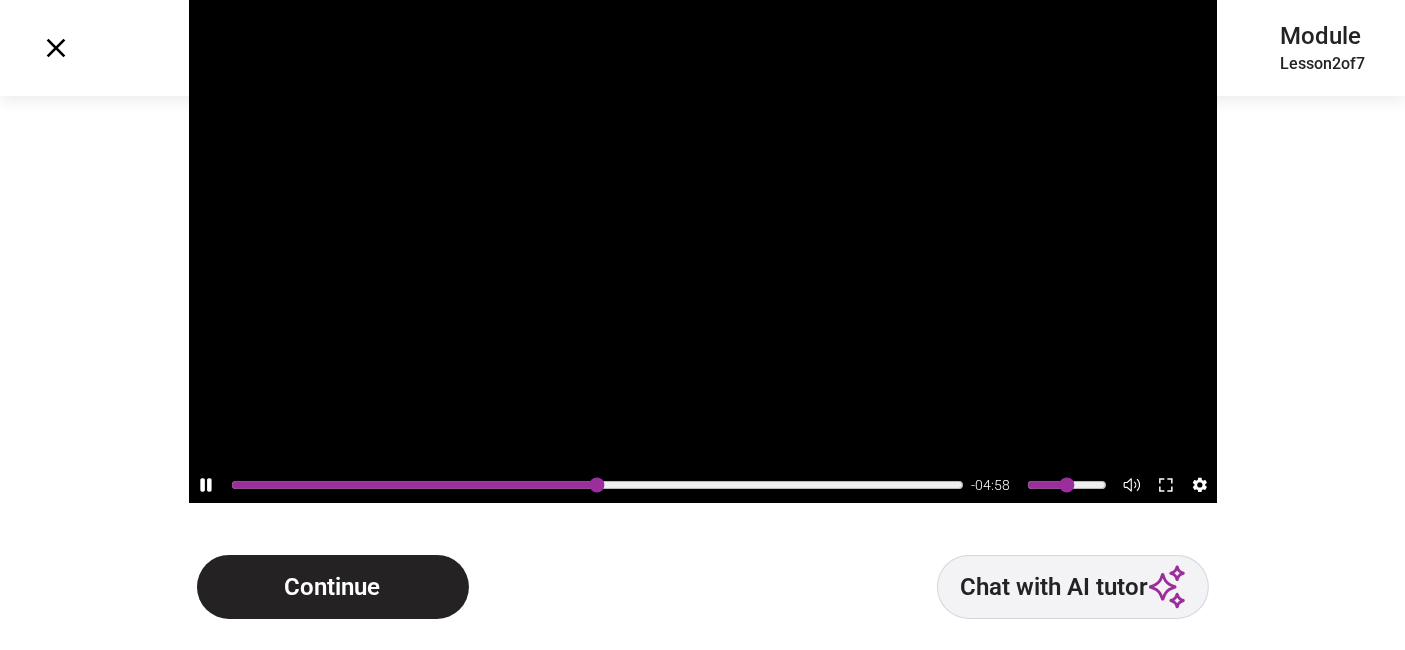 click on "- 04:58" at bounding box center [703, 485] 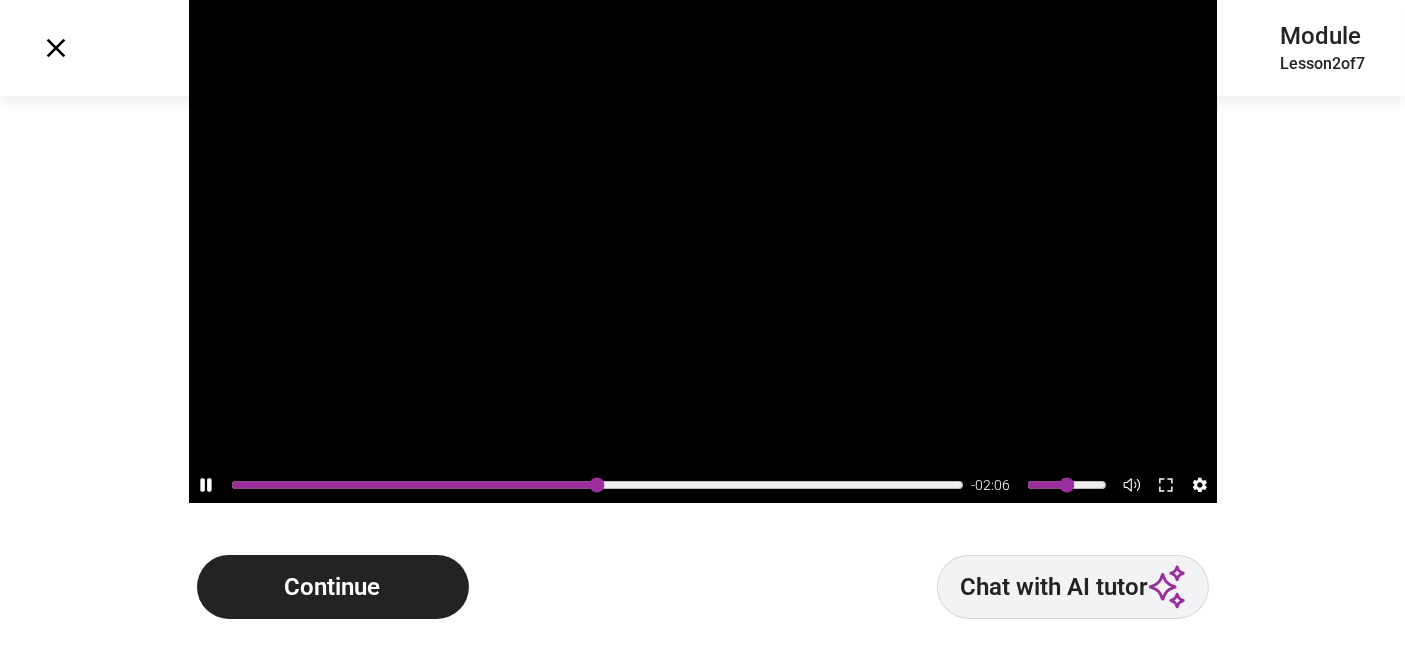 click at bounding box center (597, 485) 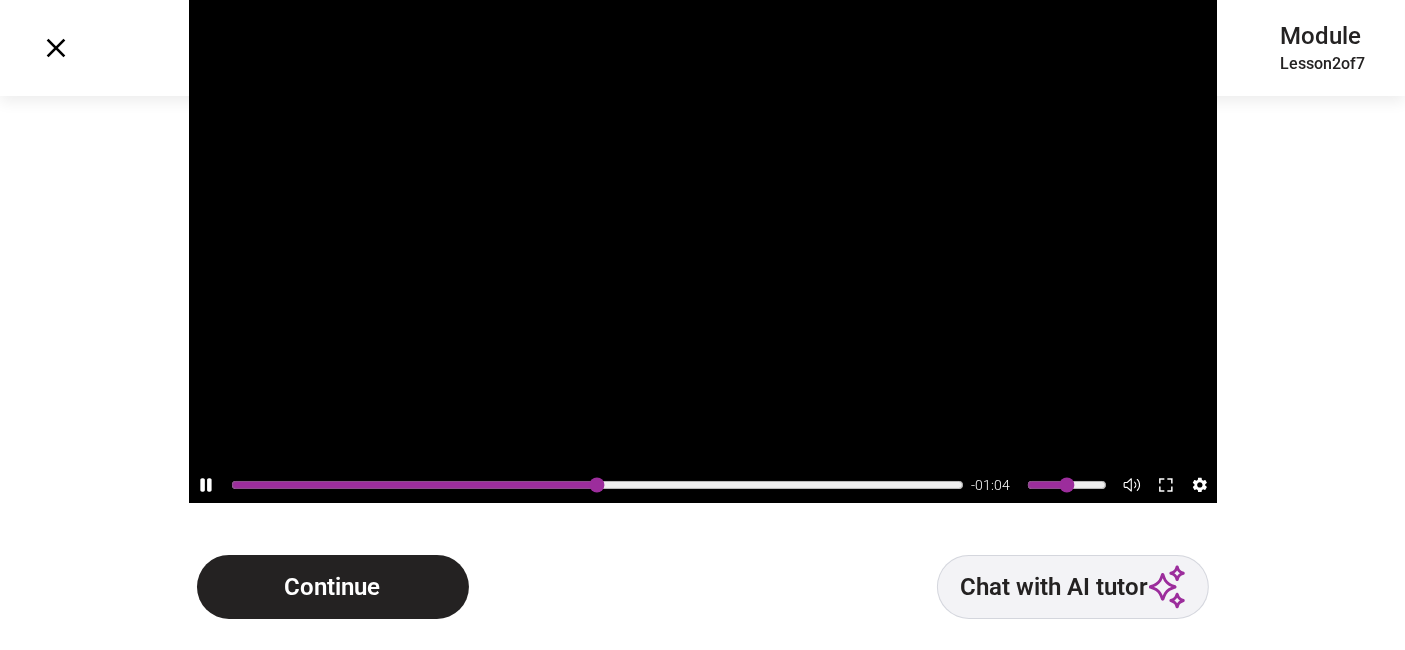 click at bounding box center [597, 485] 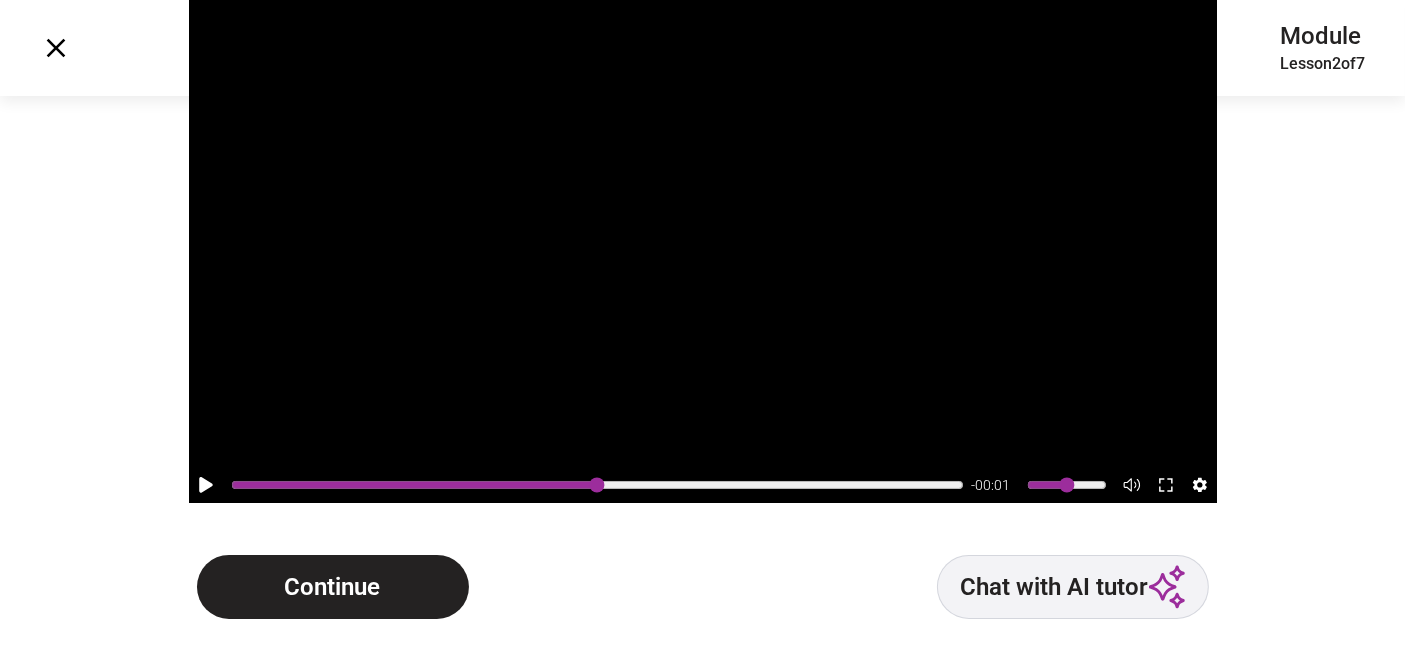 click on "Continue" at bounding box center [333, 587] 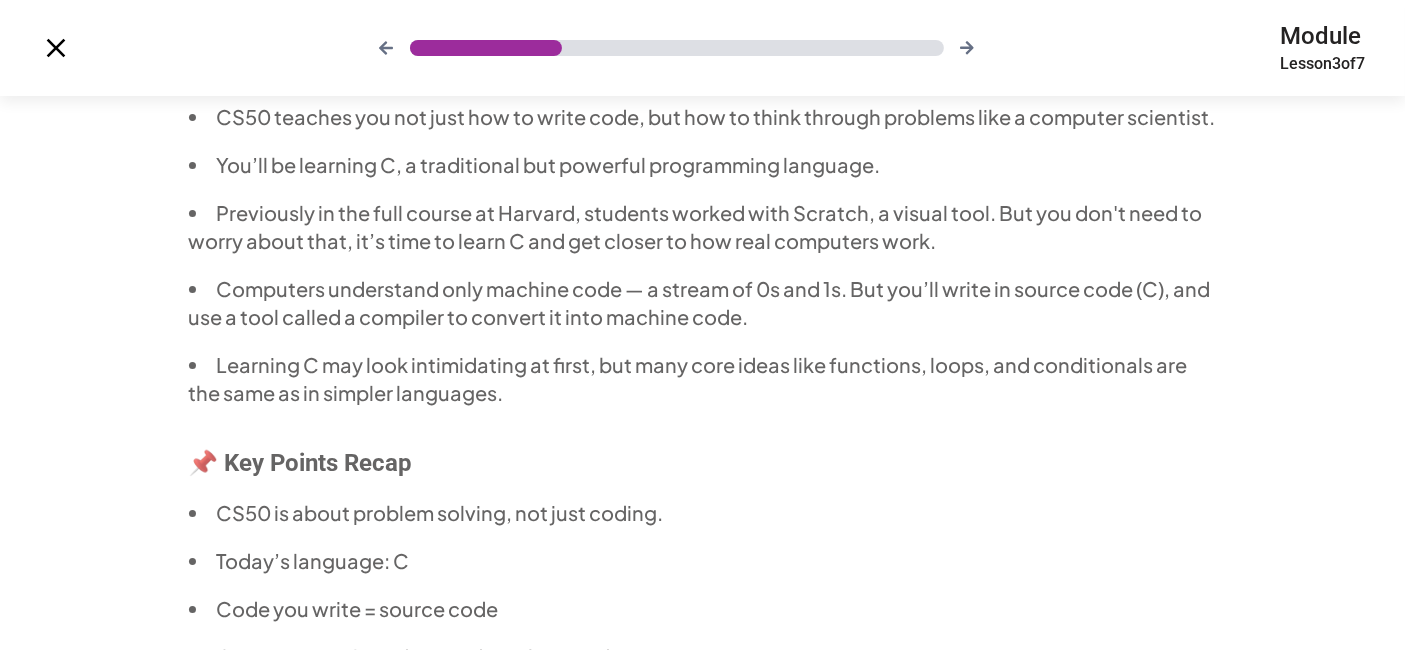 scroll, scrollTop: 0, scrollLeft: 0, axis: both 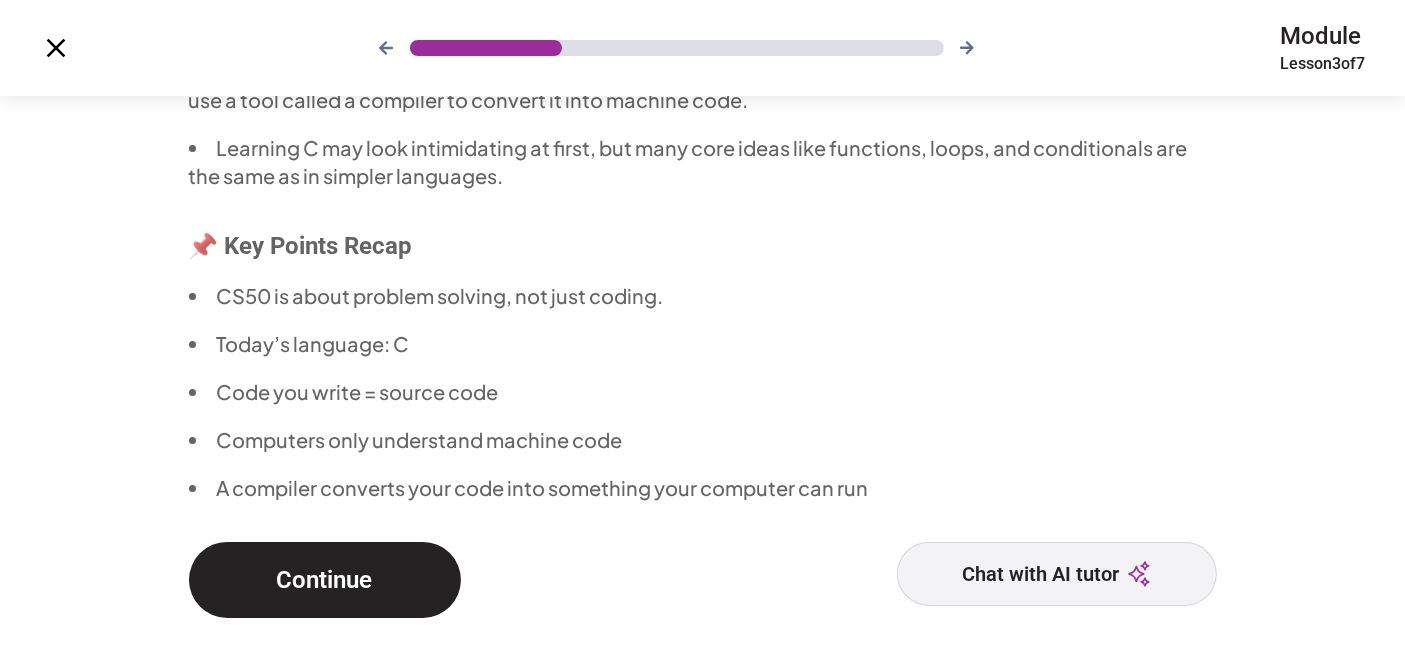 click on "Continue" at bounding box center (325, 580) 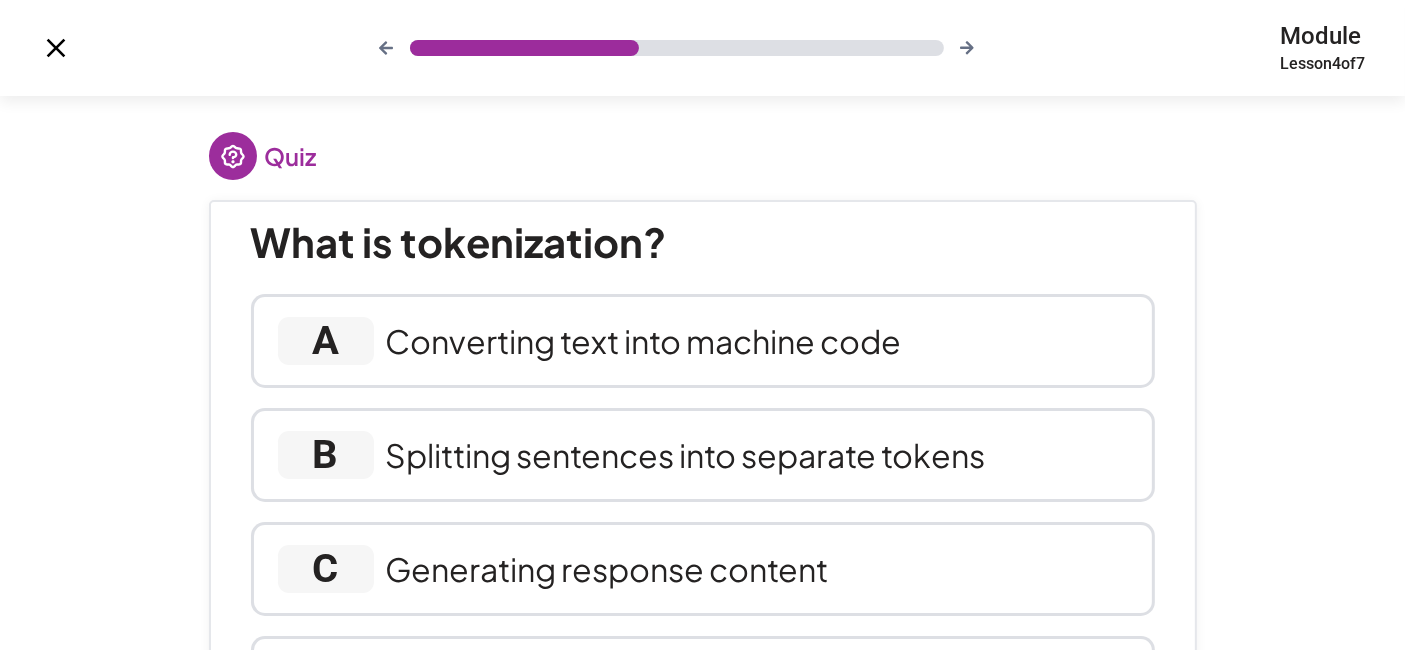 scroll, scrollTop: 88, scrollLeft: 0, axis: vertical 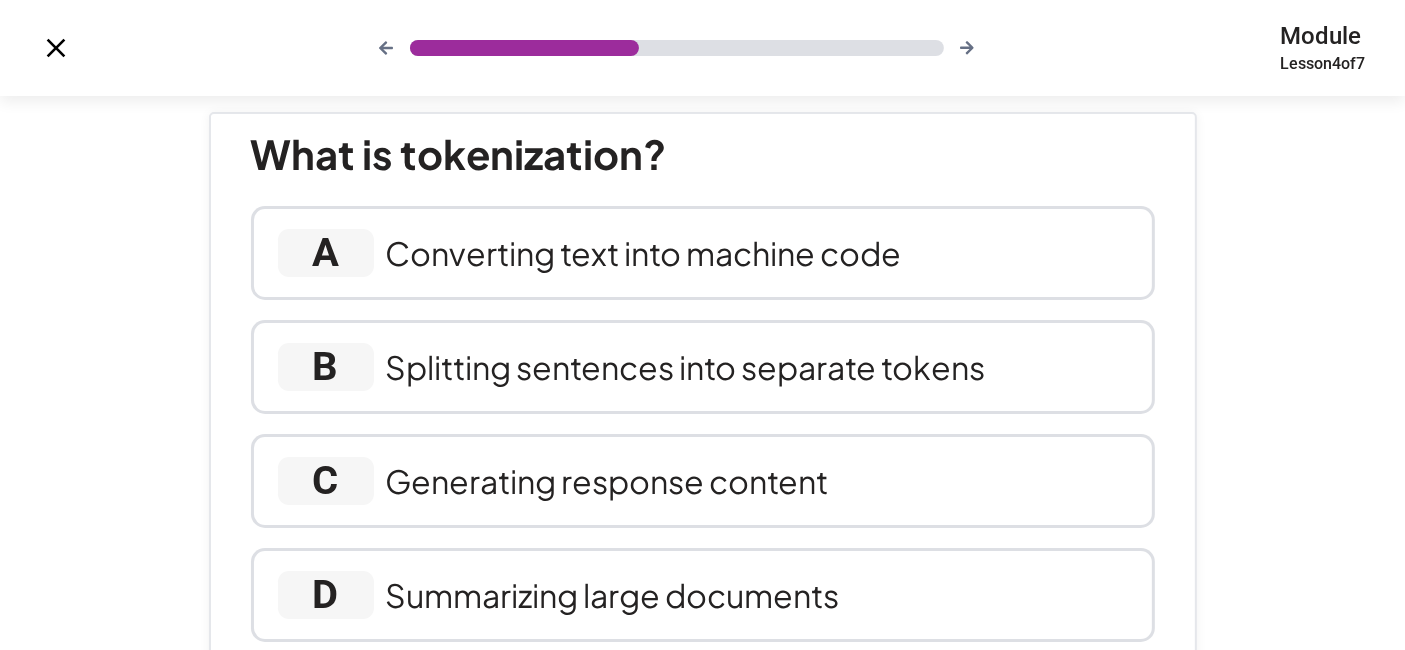 click on "A Converting text into machine code B Splitting sentences into separate tokens C Generating response content D Summarizing large documents" at bounding box center (703, 424) 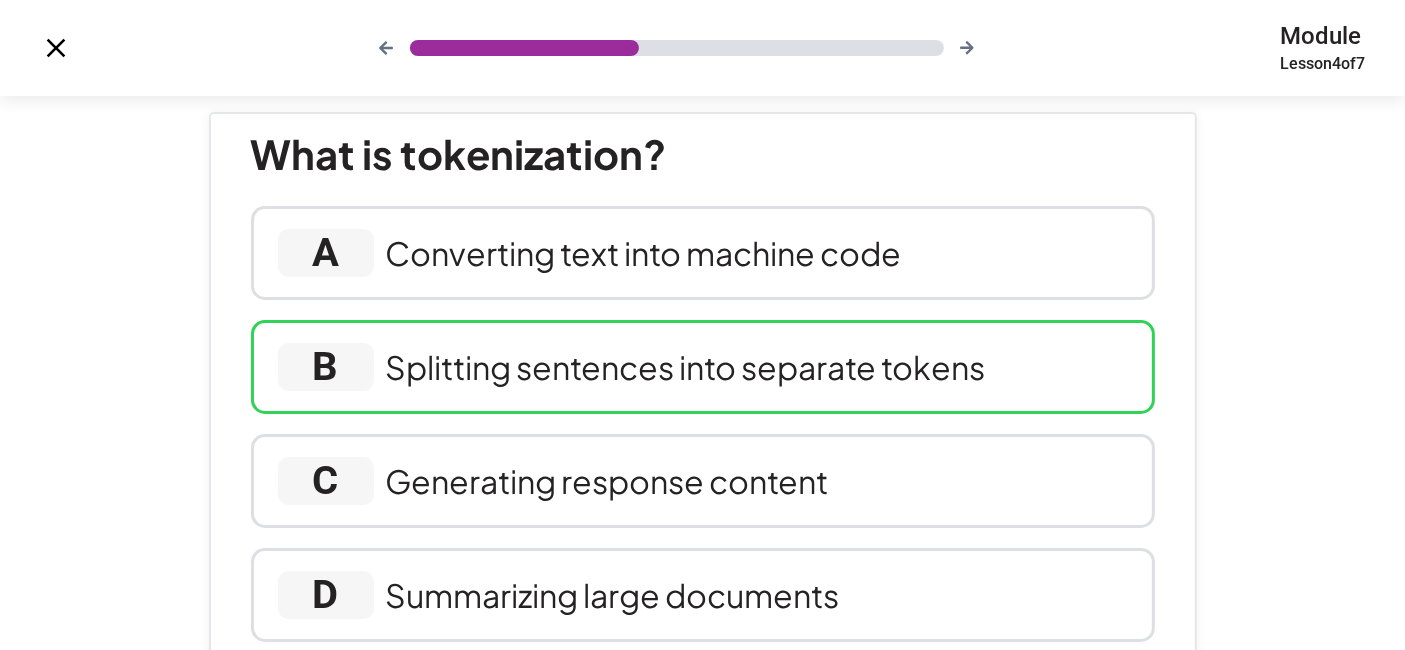 click on "Splitting sentences into separate tokens" at bounding box center [644, 253] 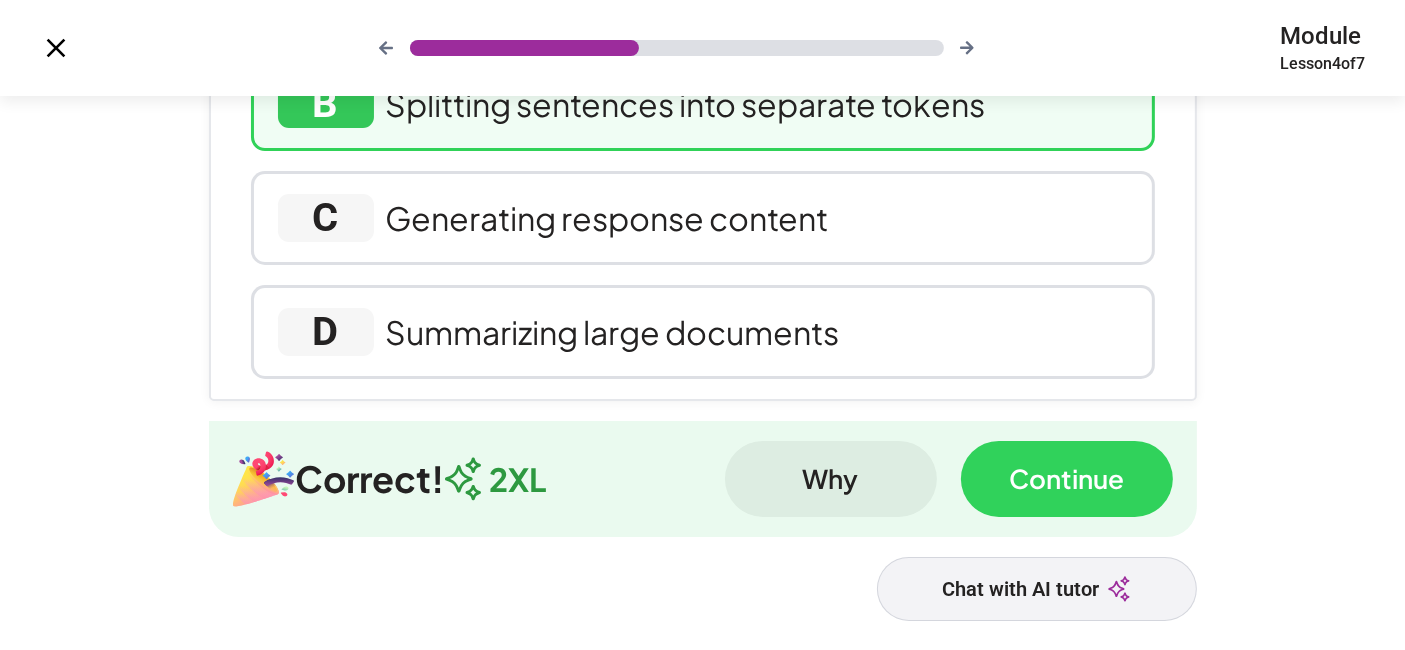 click on "Continue" at bounding box center (1067, 479) 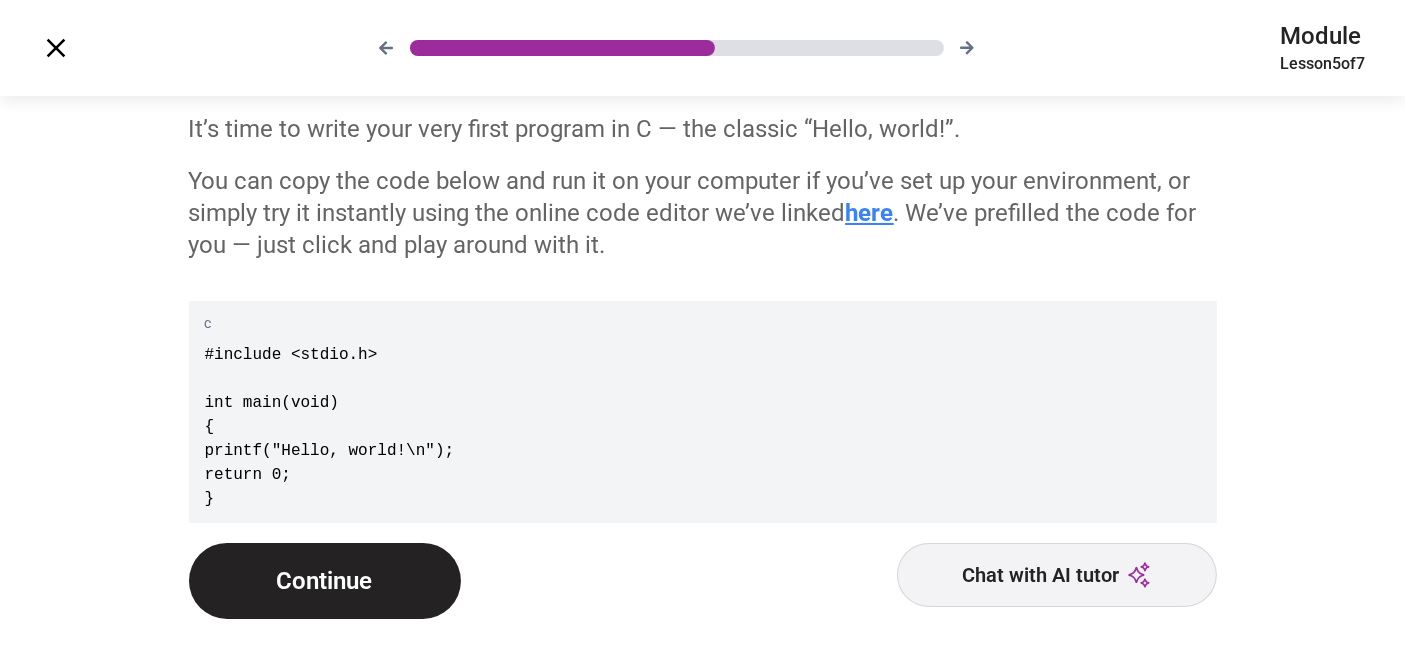scroll, scrollTop: 0, scrollLeft: 0, axis: both 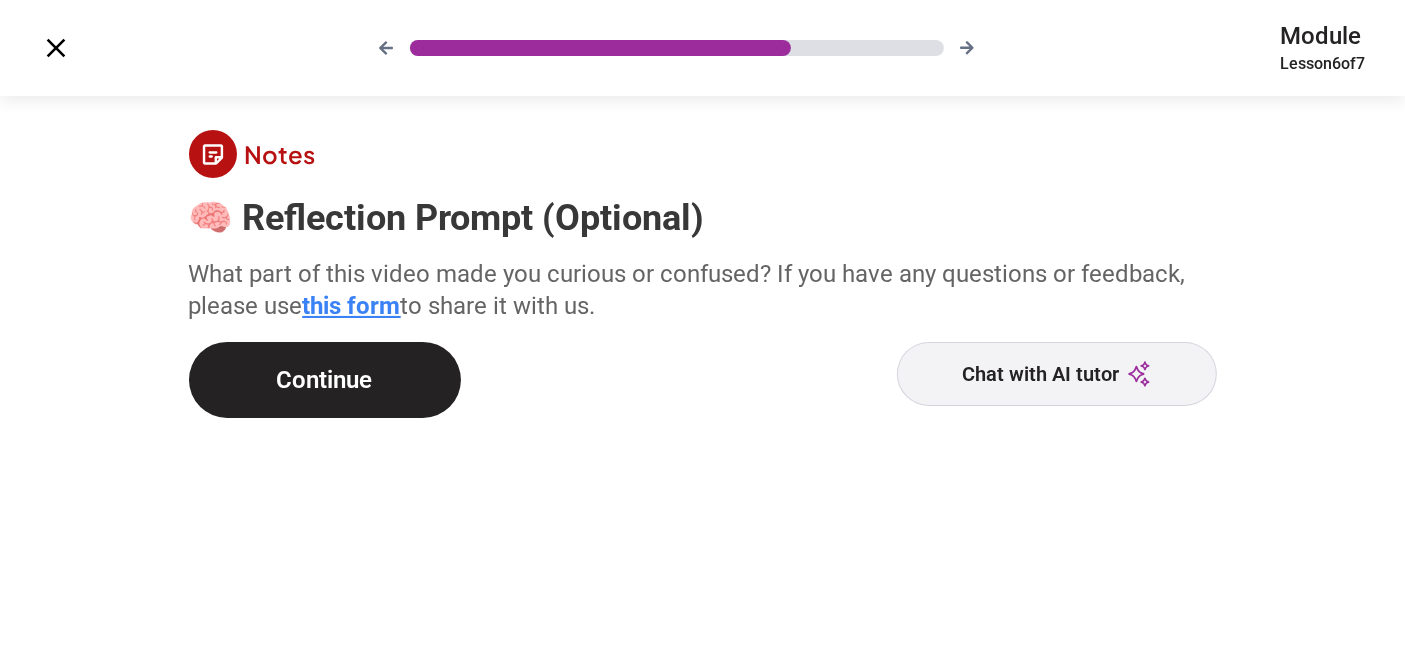 click on "Continue" at bounding box center [325, 380] 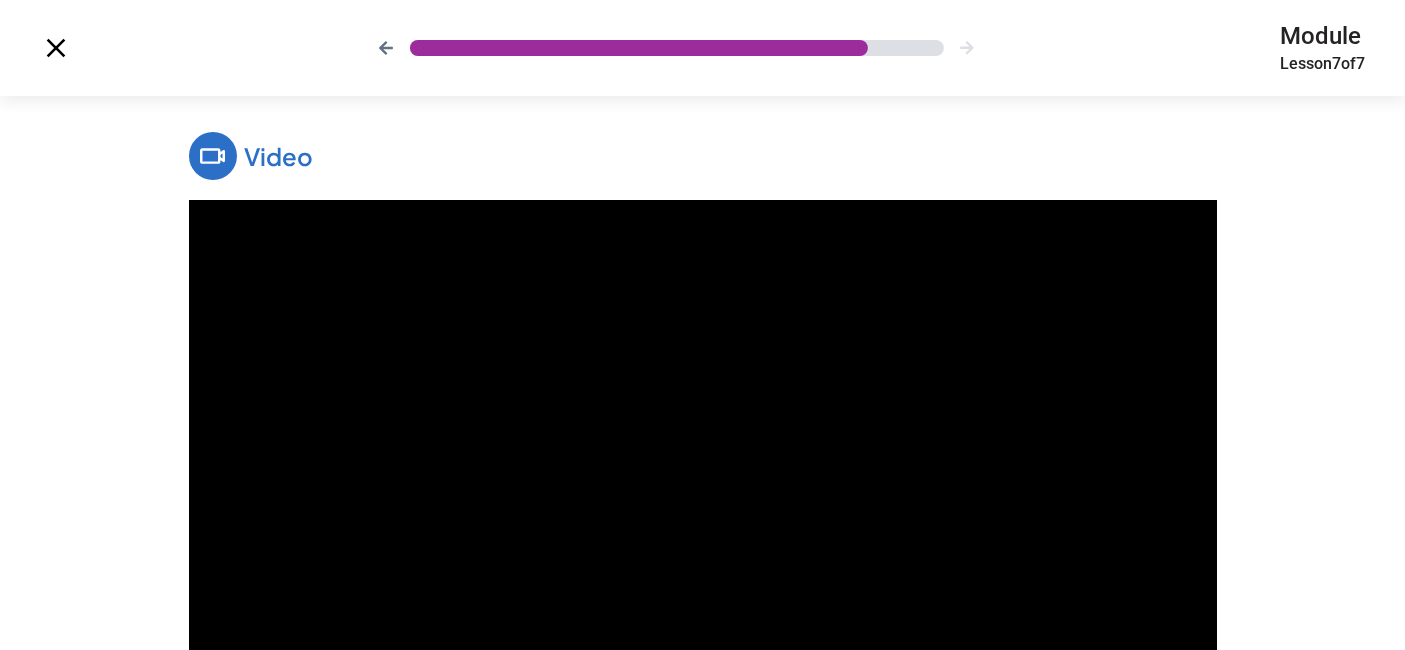 scroll, scrollTop: 209, scrollLeft: 0, axis: vertical 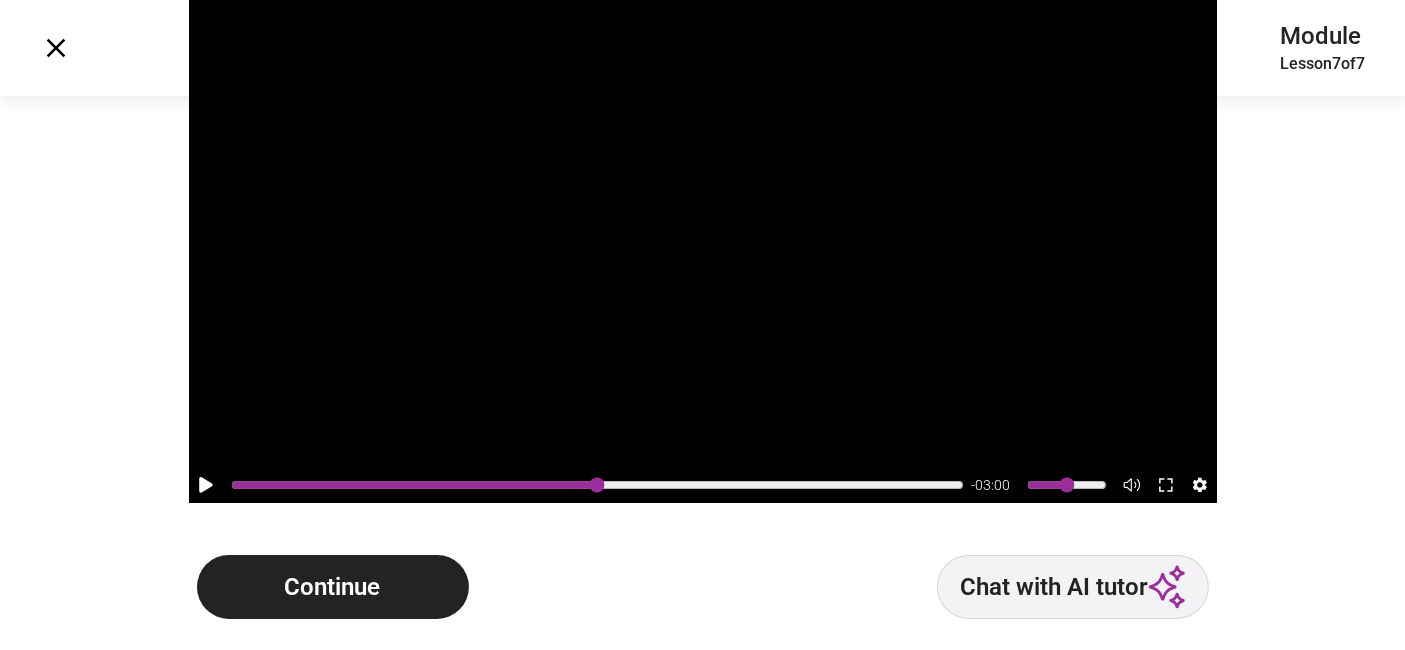 click on "Continue" at bounding box center (333, 587) 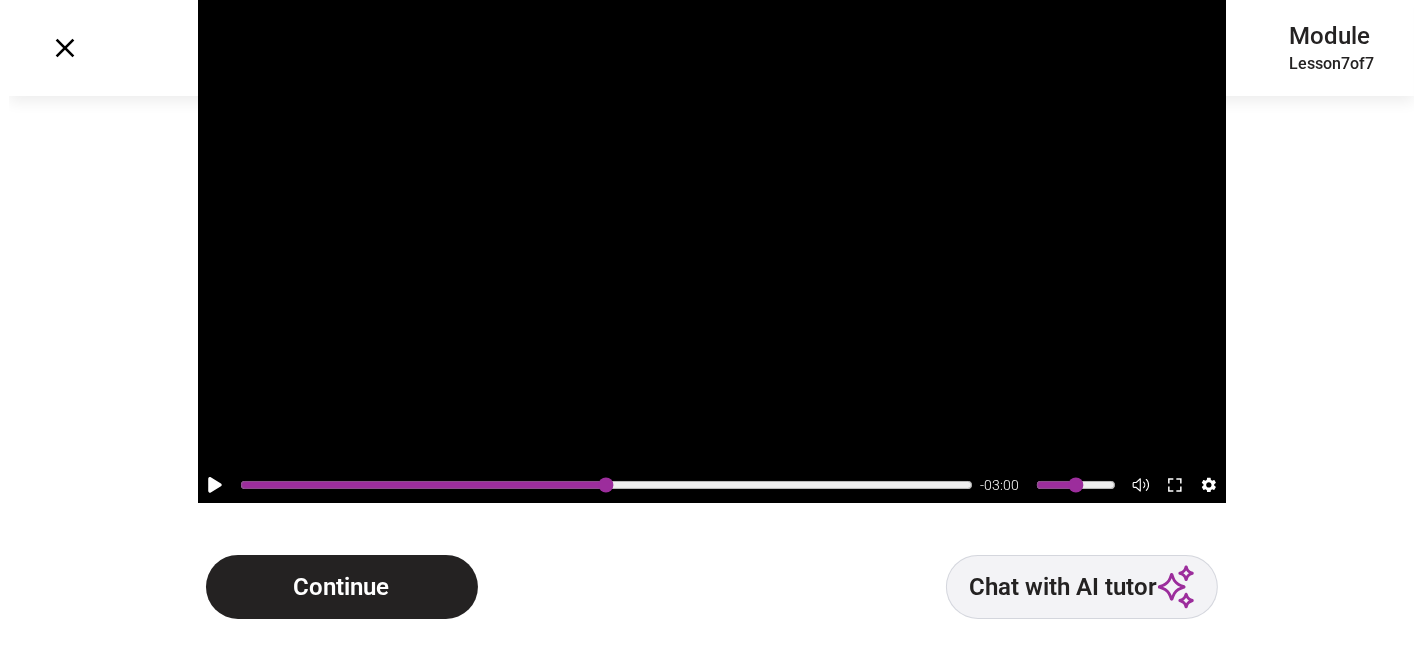 scroll, scrollTop: 0, scrollLeft: 0, axis: both 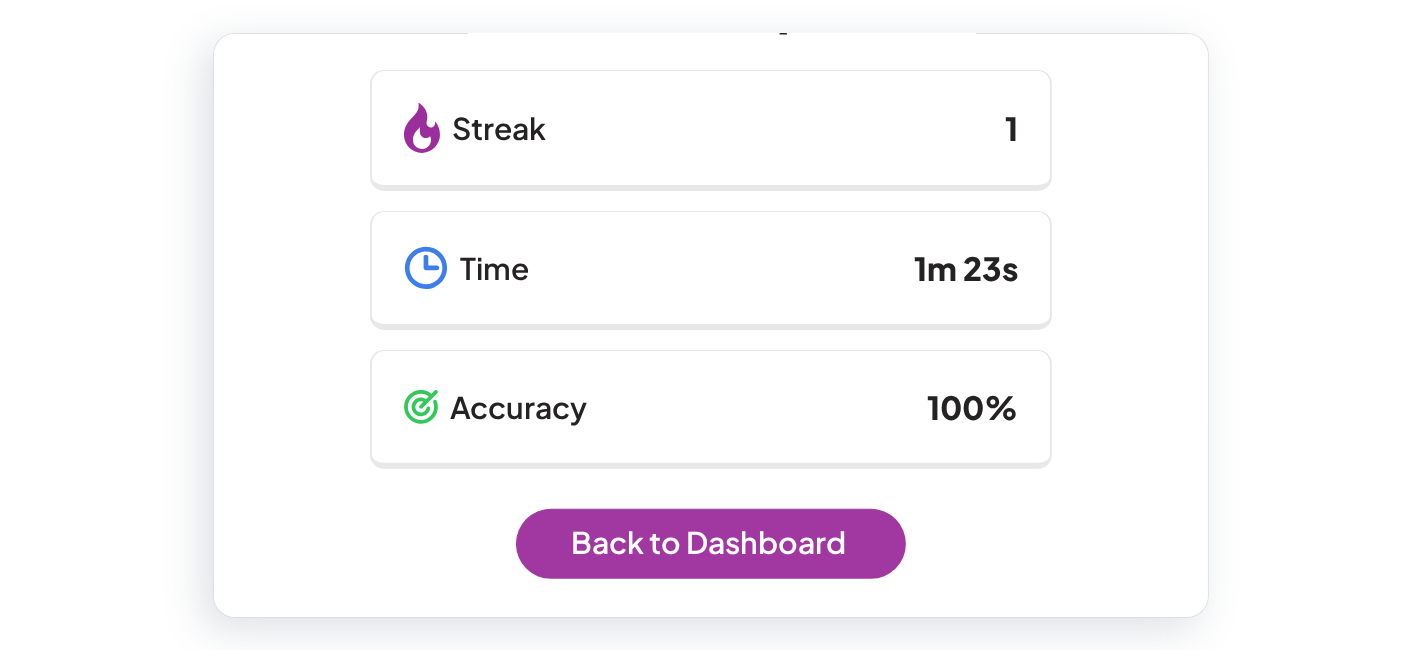 click on "Back to Dashboard" at bounding box center [710, 544] 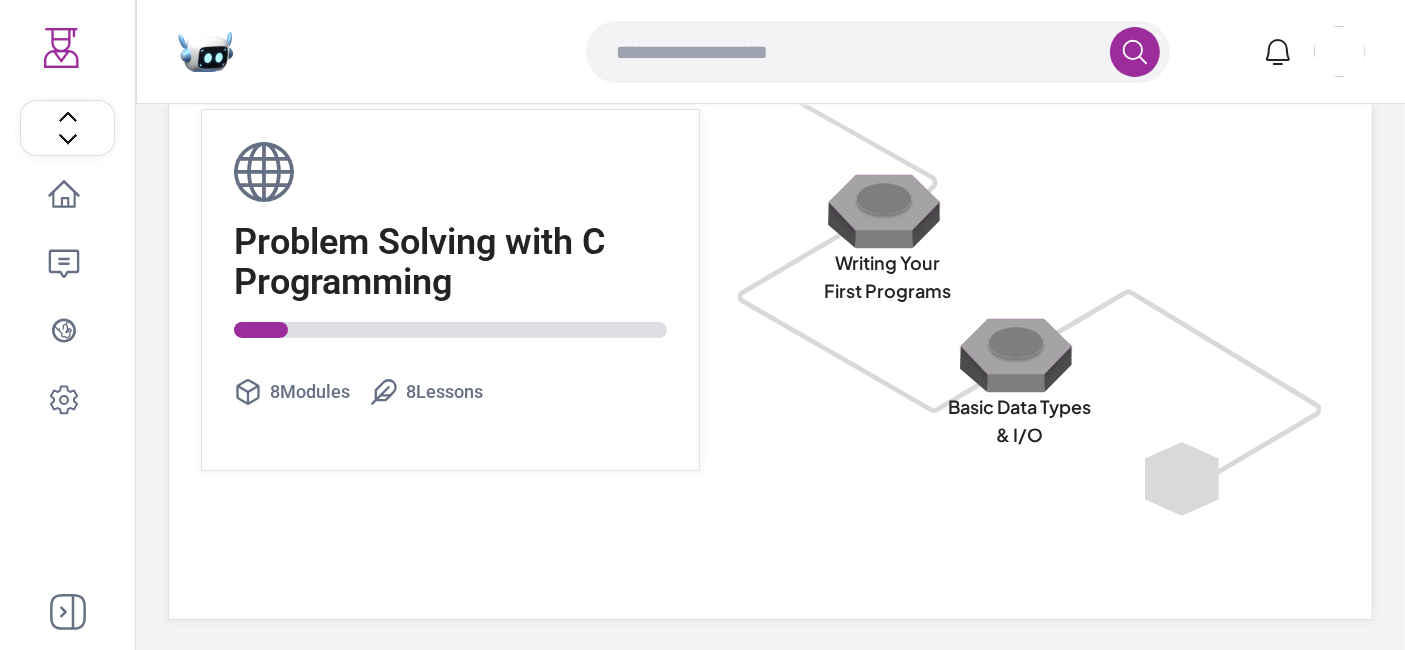 scroll, scrollTop: 0, scrollLeft: 0, axis: both 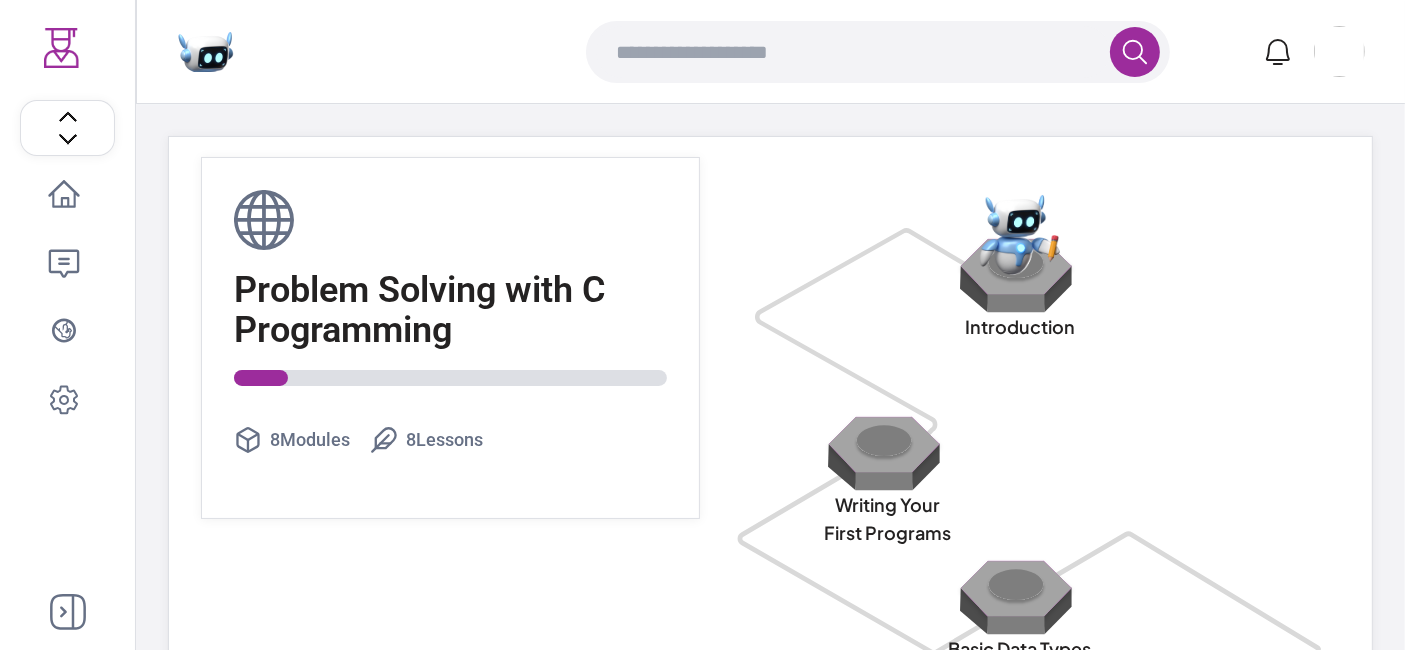 click at bounding box center [68, 612] 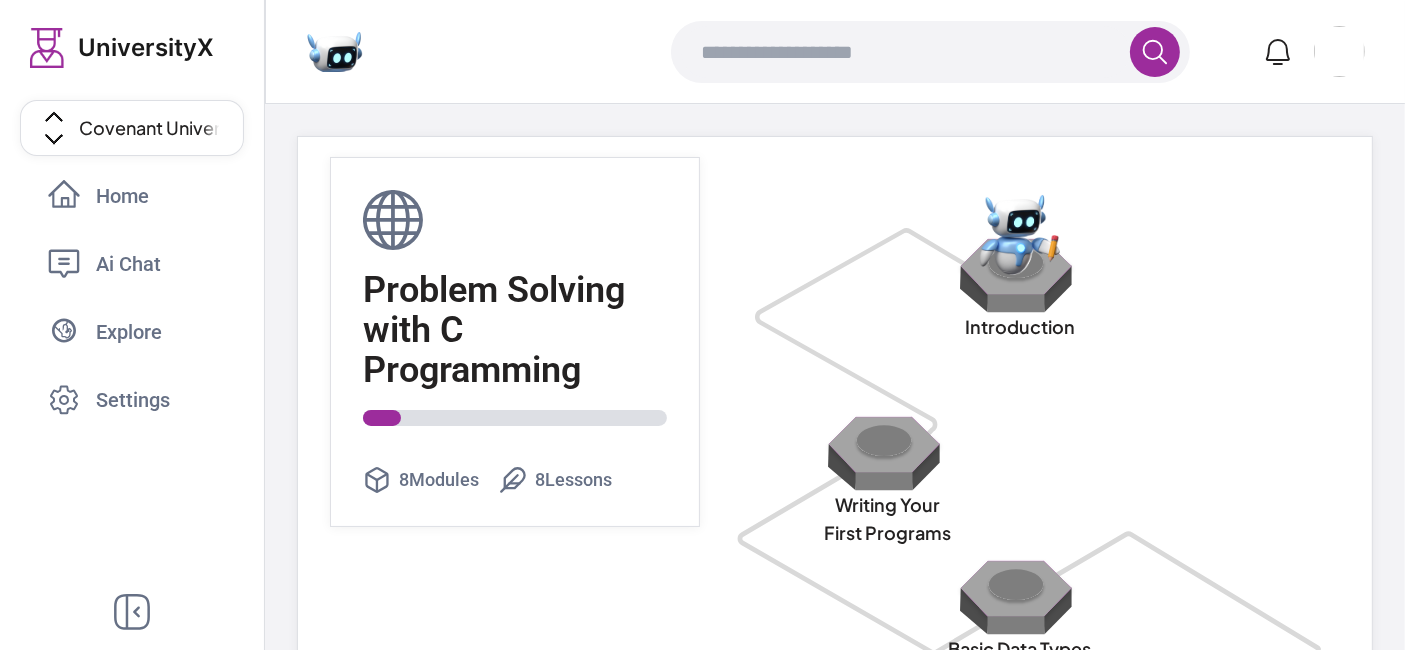 click on "Home" at bounding box center [136, 196] 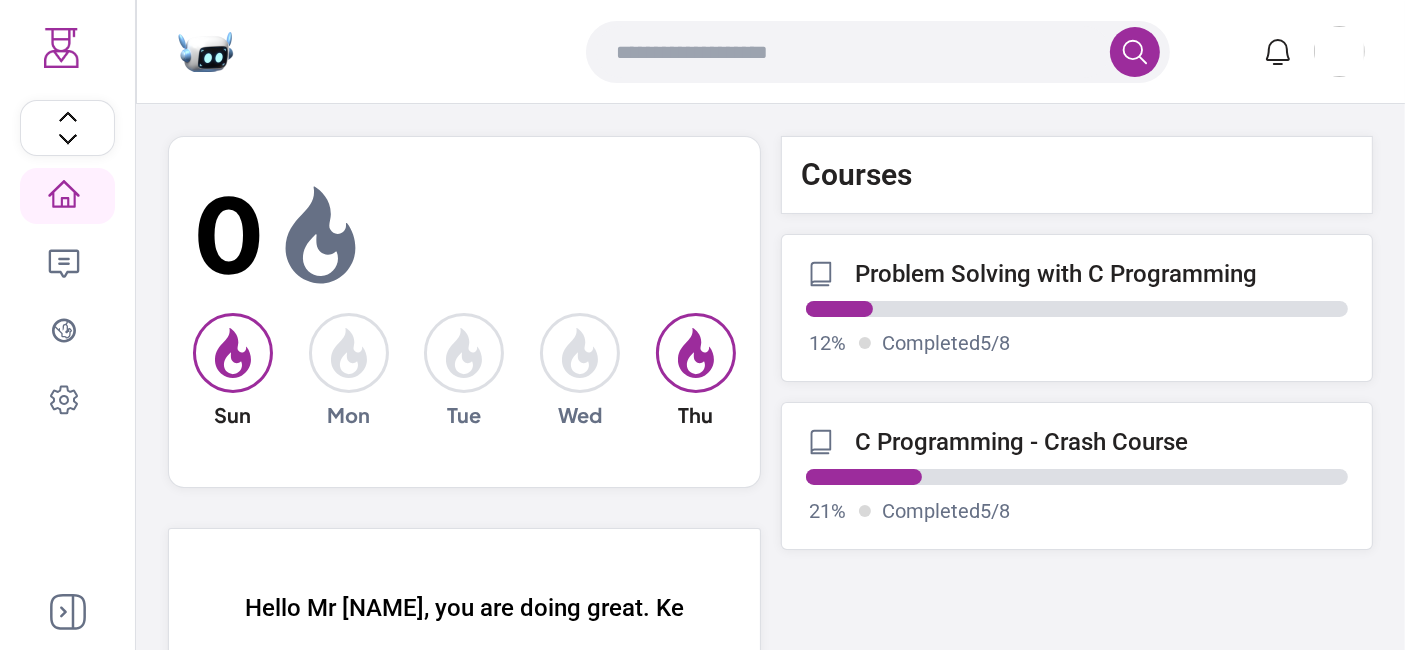 scroll, scrollTop: 309, scrollLeft: 0, axis: vertical 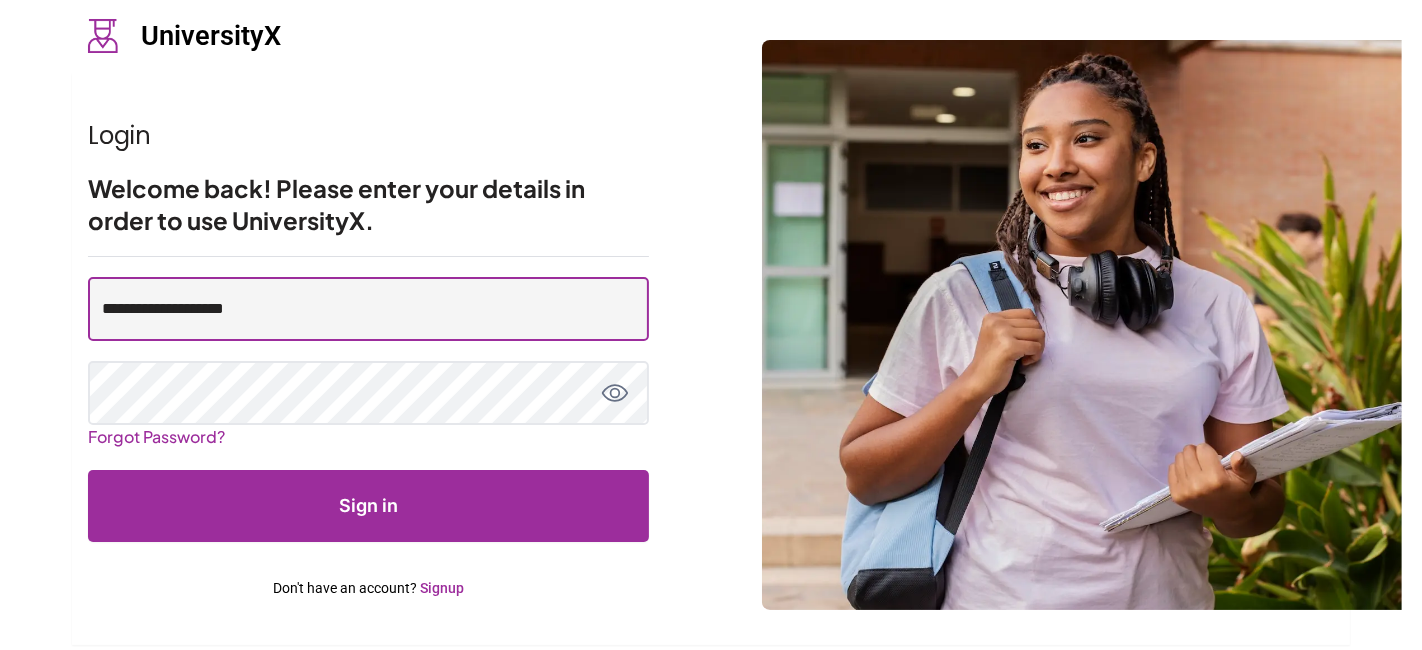 click on "**********" at bounding box center (368, 309) 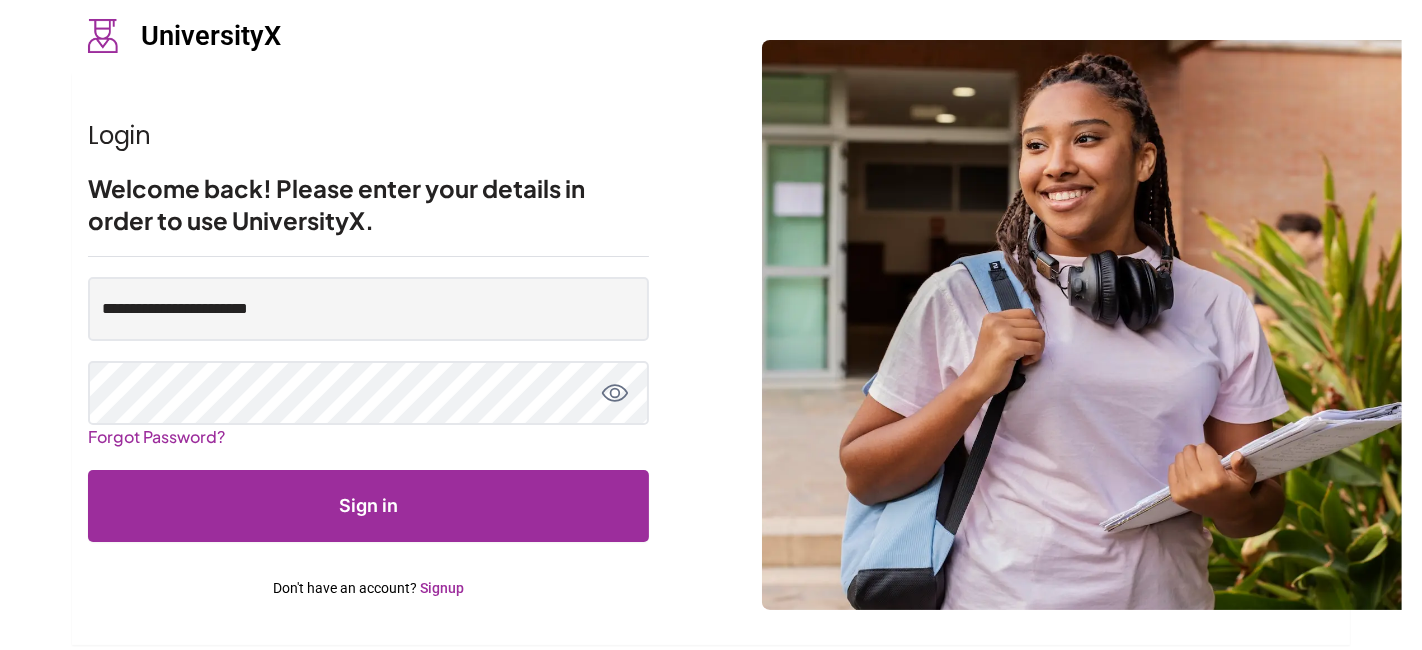 click on "**********" at bounding box center (368, 309) 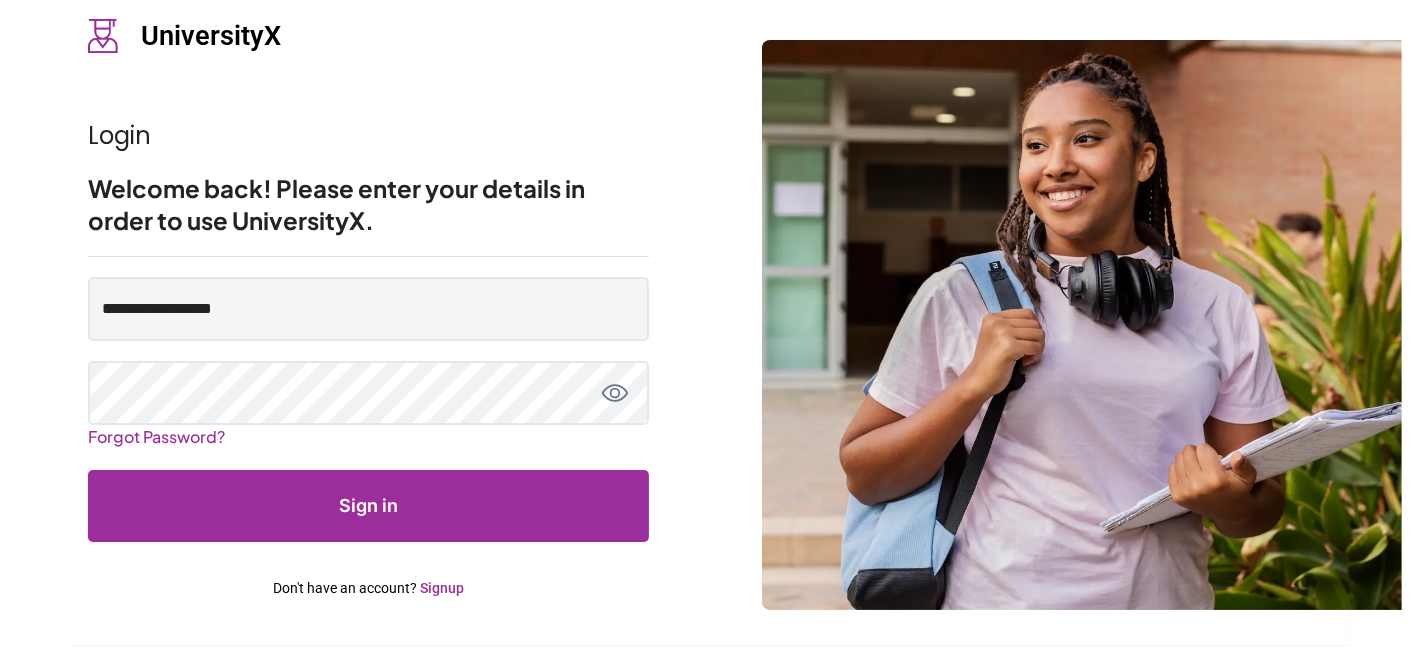 click on "**********" at bounding box center (368, 437) 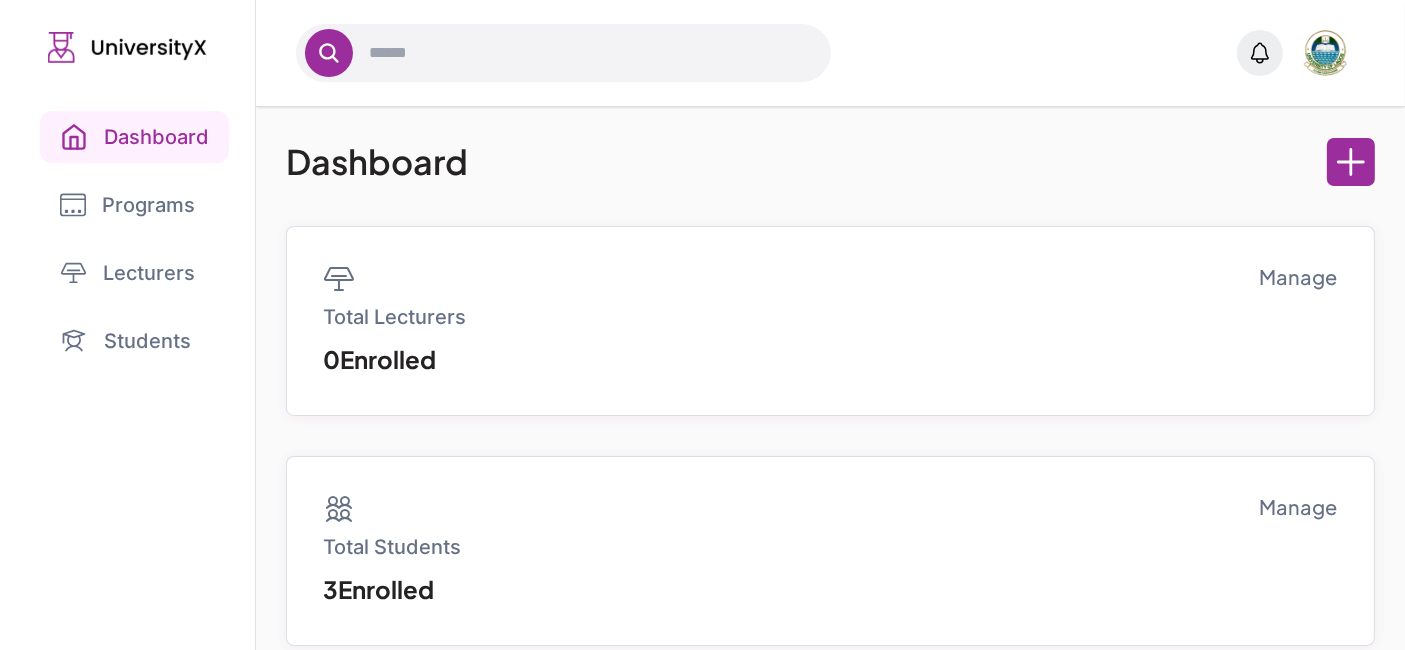 click on "Programs" at bounding box center (127, 205) 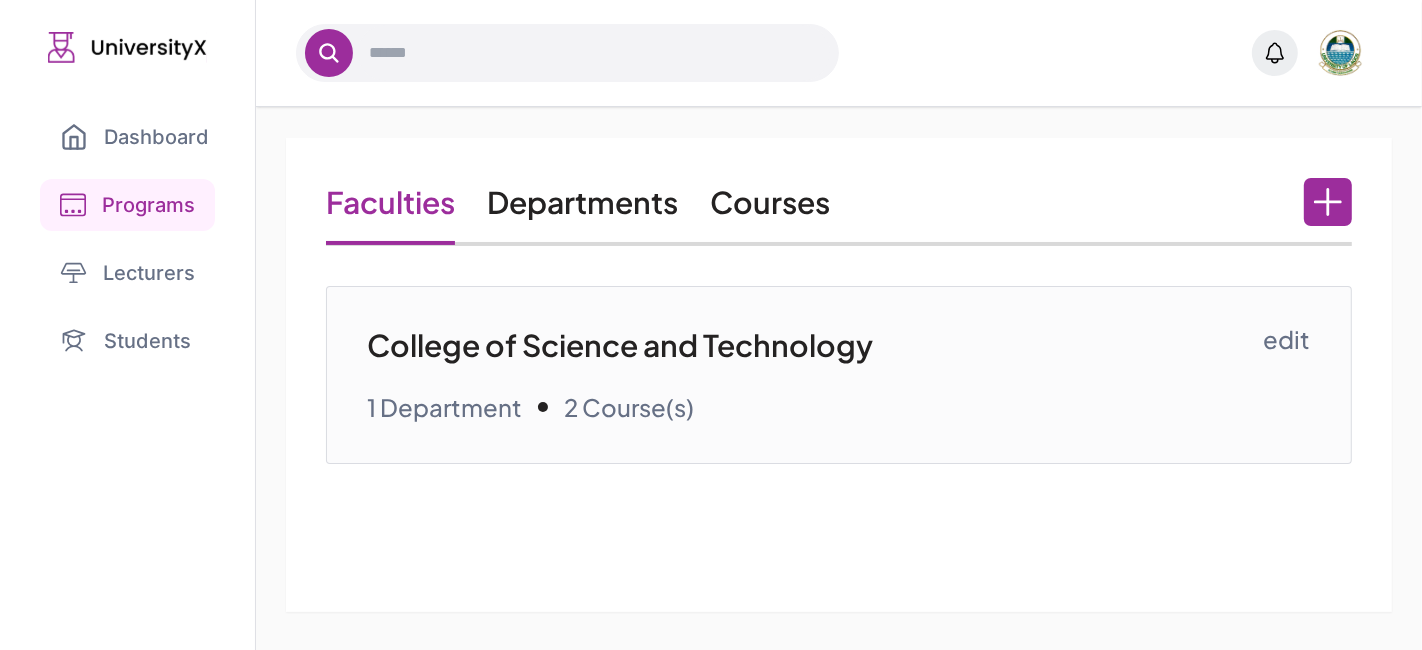 click on "Courses" at bounding box center (770, 202) 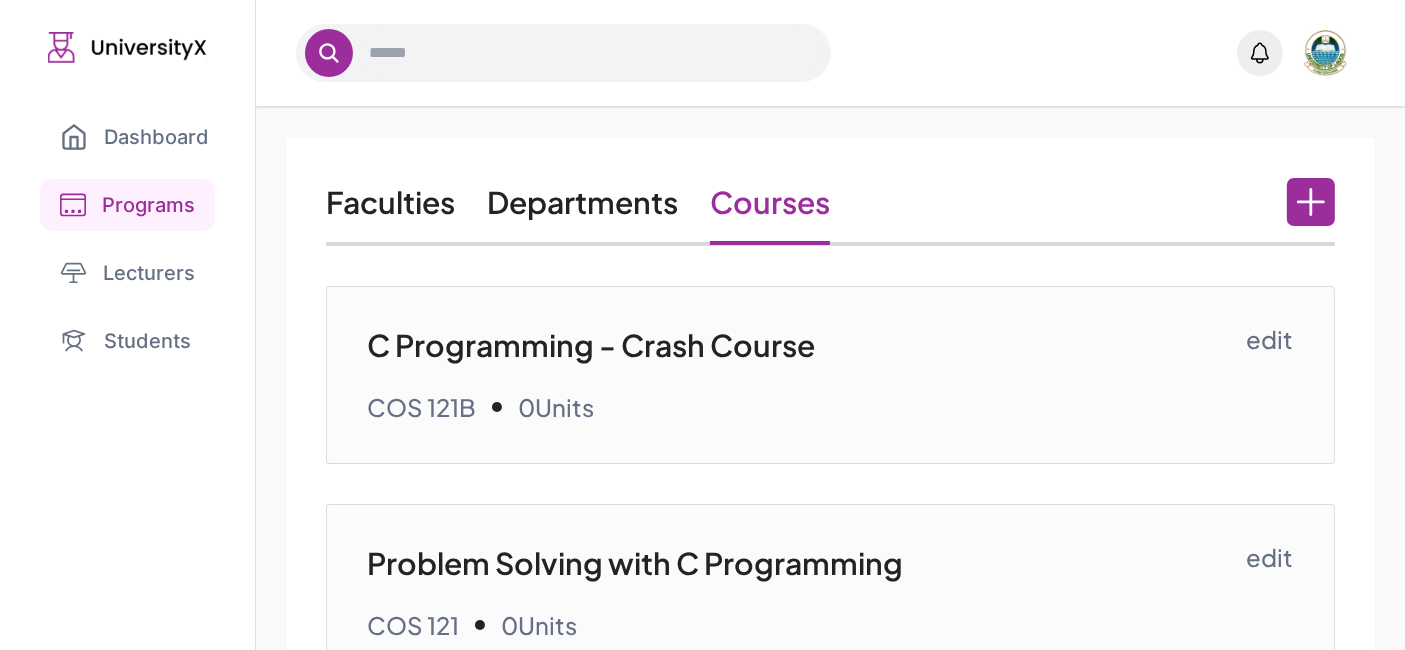 scroll, scrollTop: 84, scrollLeft: 0, axis: vertical 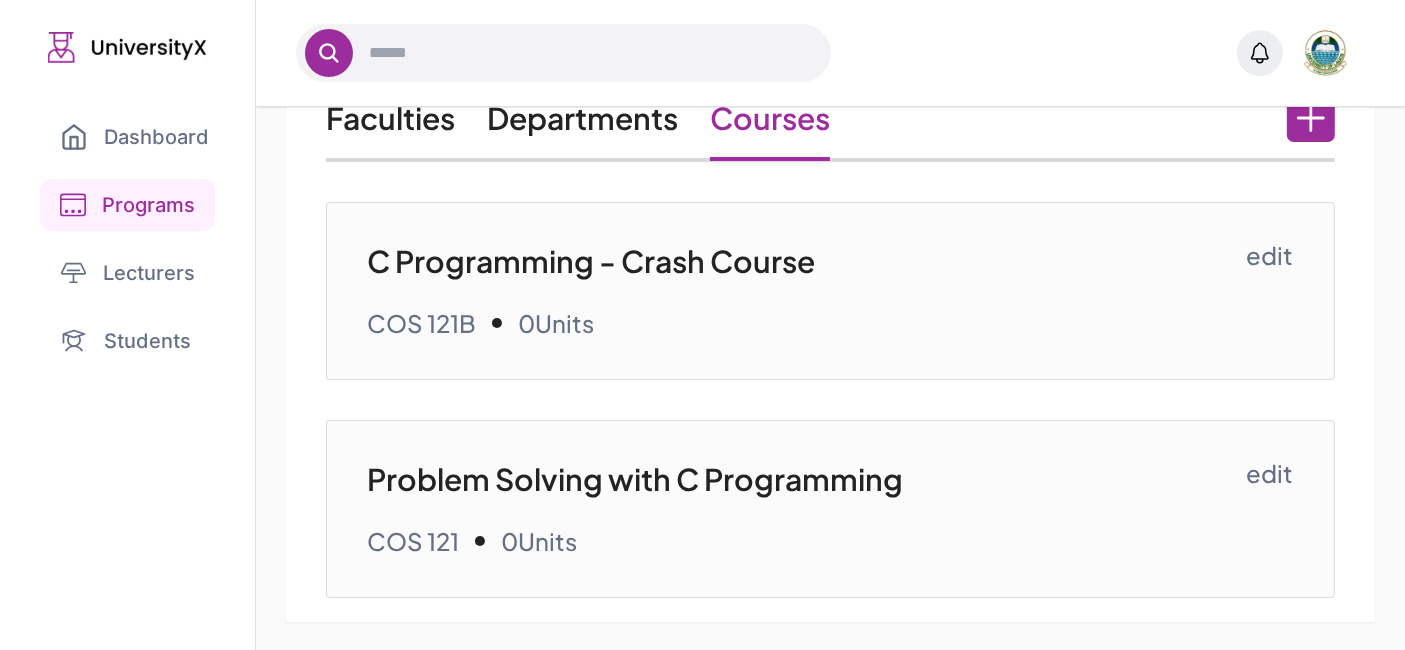 click on "C Programming - Crash Course" at bounding box center [806, 261] 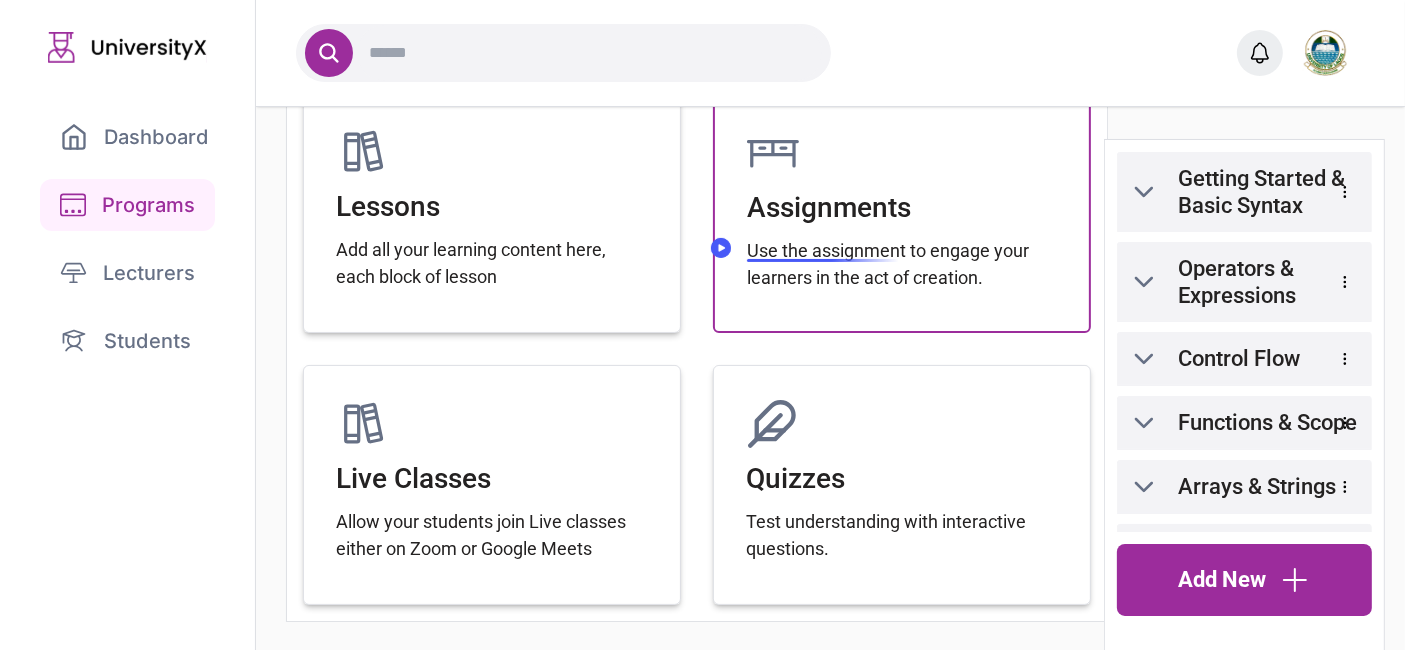 scroll, scrollTop: 0, scrollLeft: 0, axis: both 